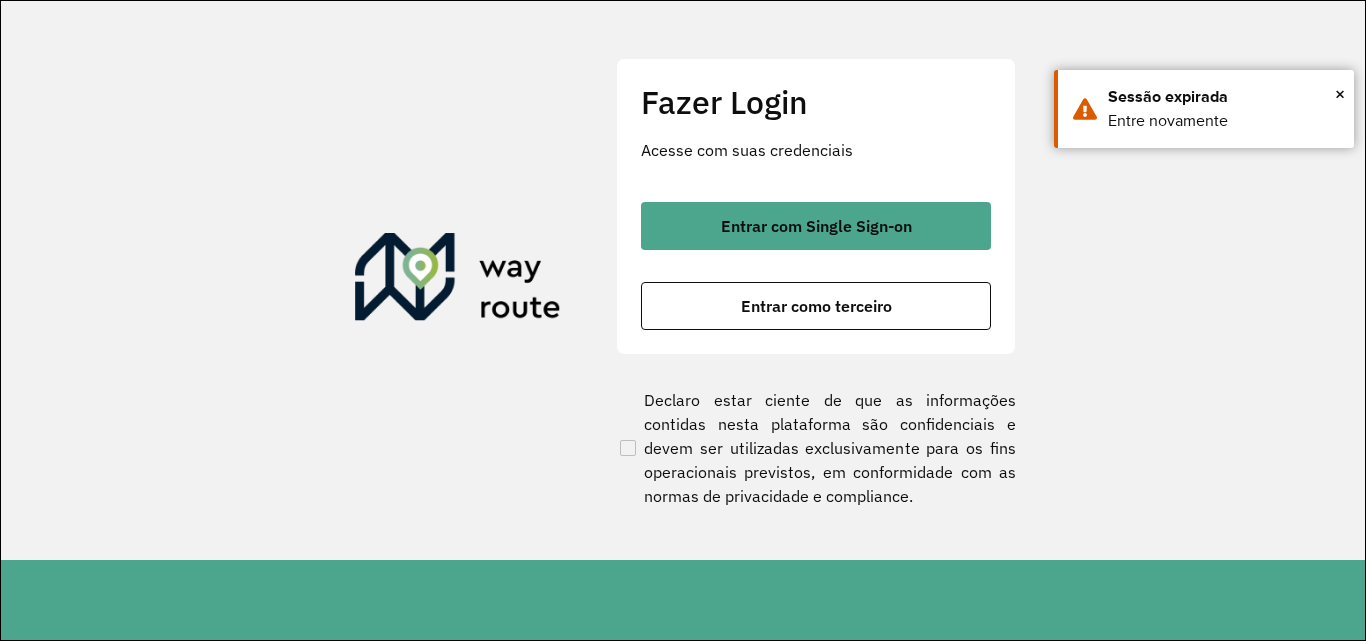 scroll, scrollTop: 0, scrollLeft: 0, axis: both 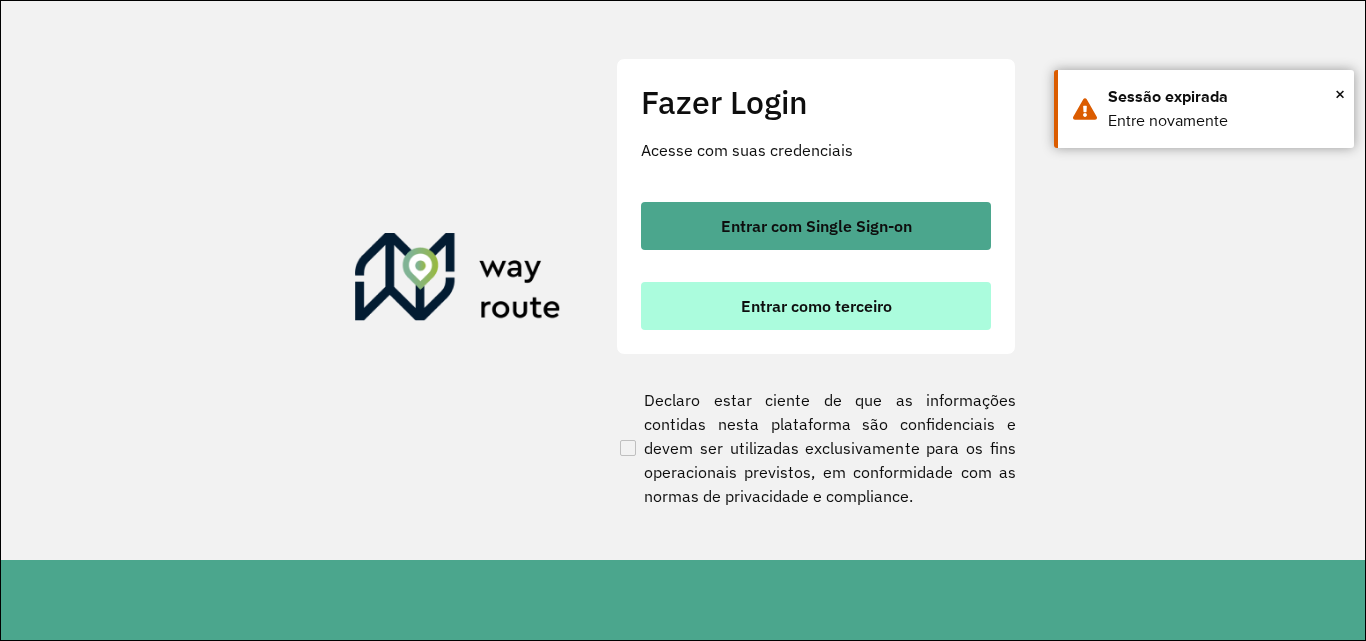 click on "Fazer Login Acesse com suas credenciais    Entrar com Single Sign-on    Entrar como terceiro" 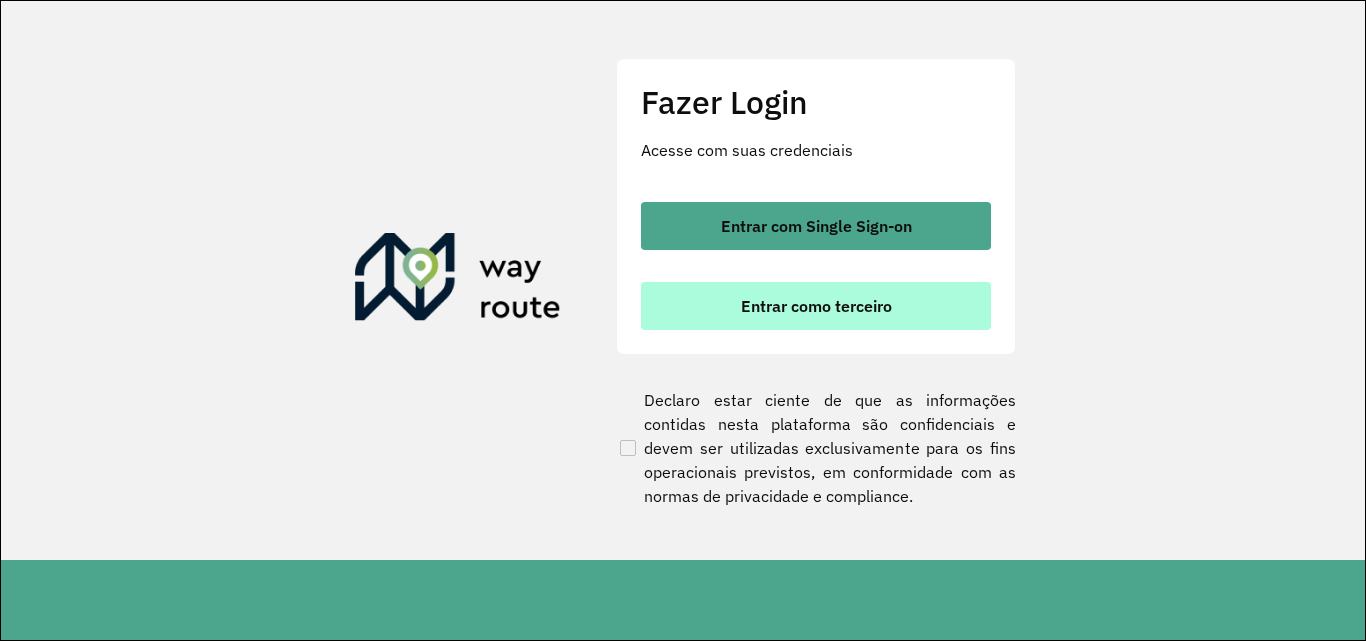 click on "Entrar como terceiro" at bounding box center (816, 306) 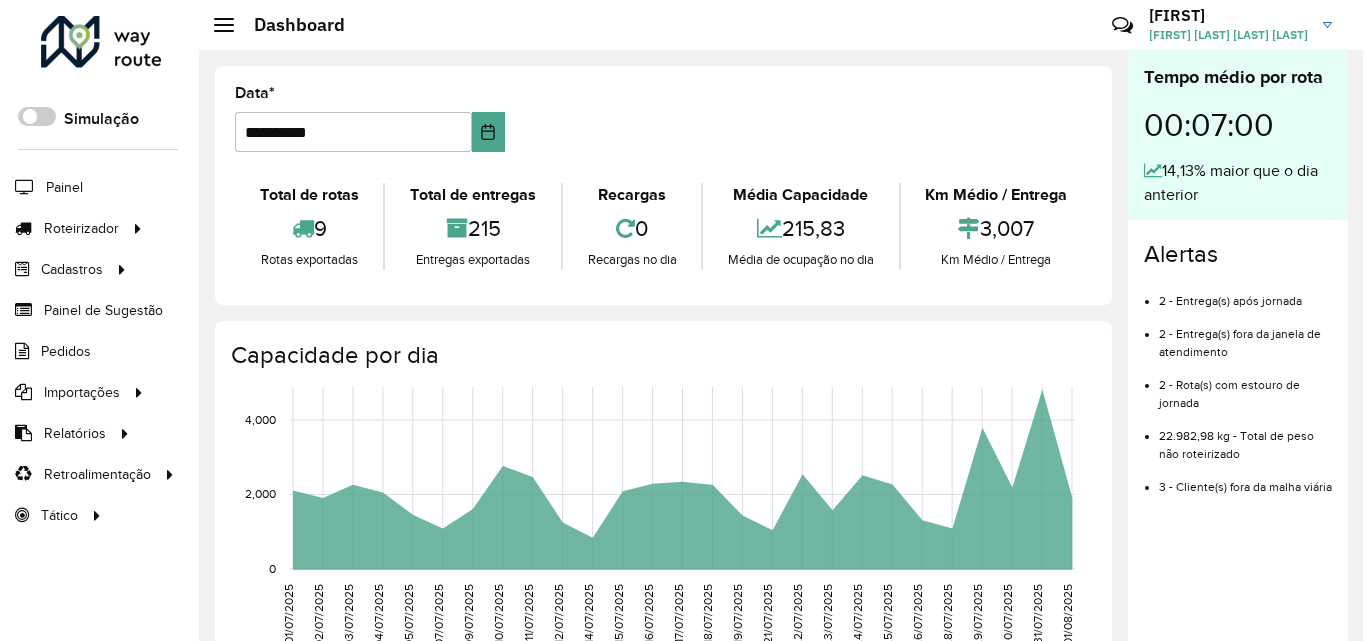 scroll, scrollTop: 0, scrollLeft: 0, axis: both 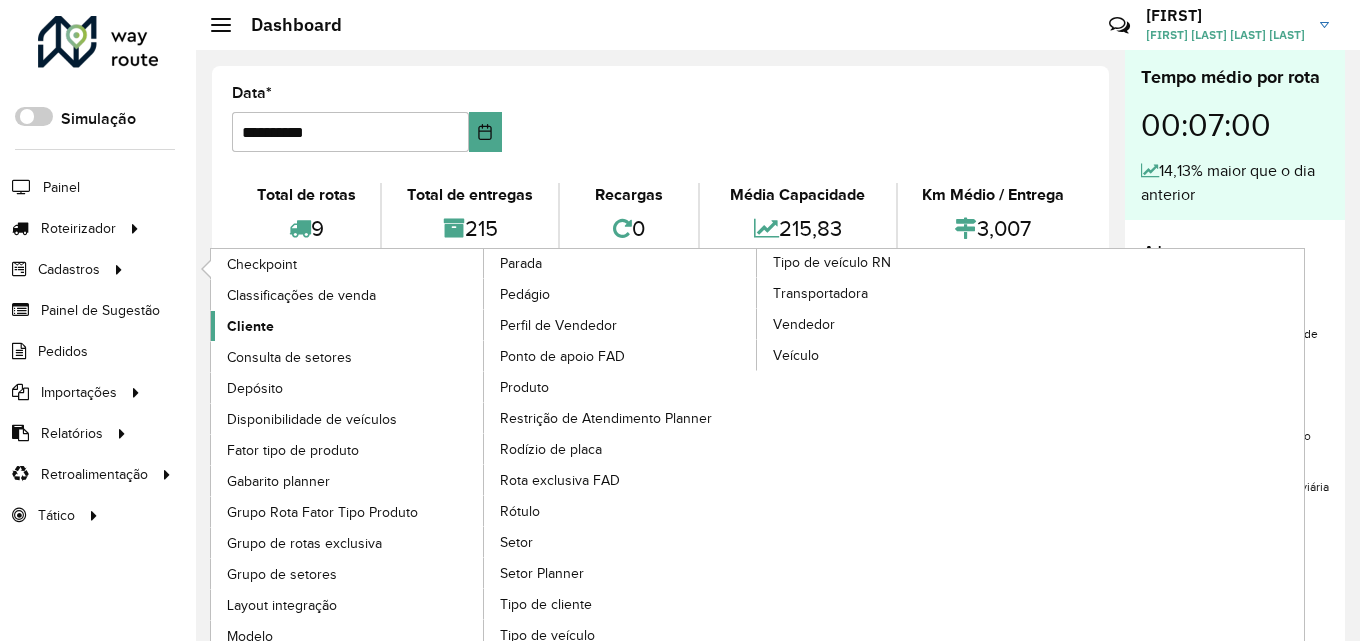 click on "Cliente" 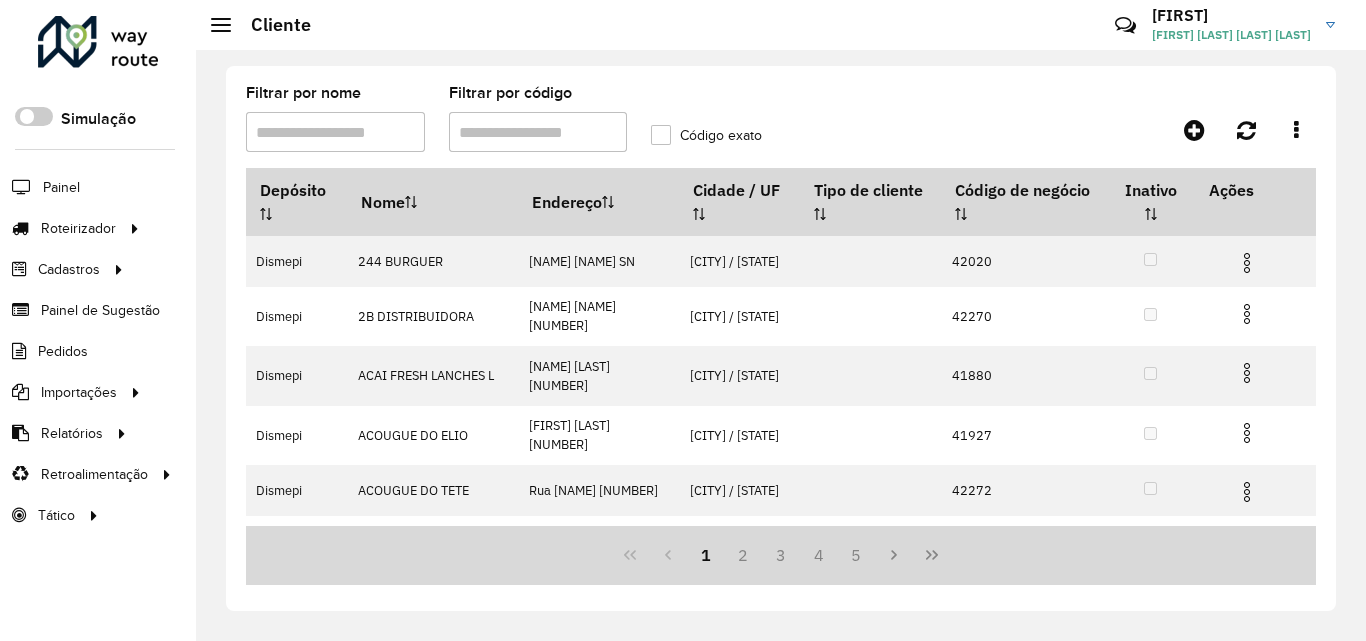 click on "Filtrar por código" at bounding box center (538, 132) 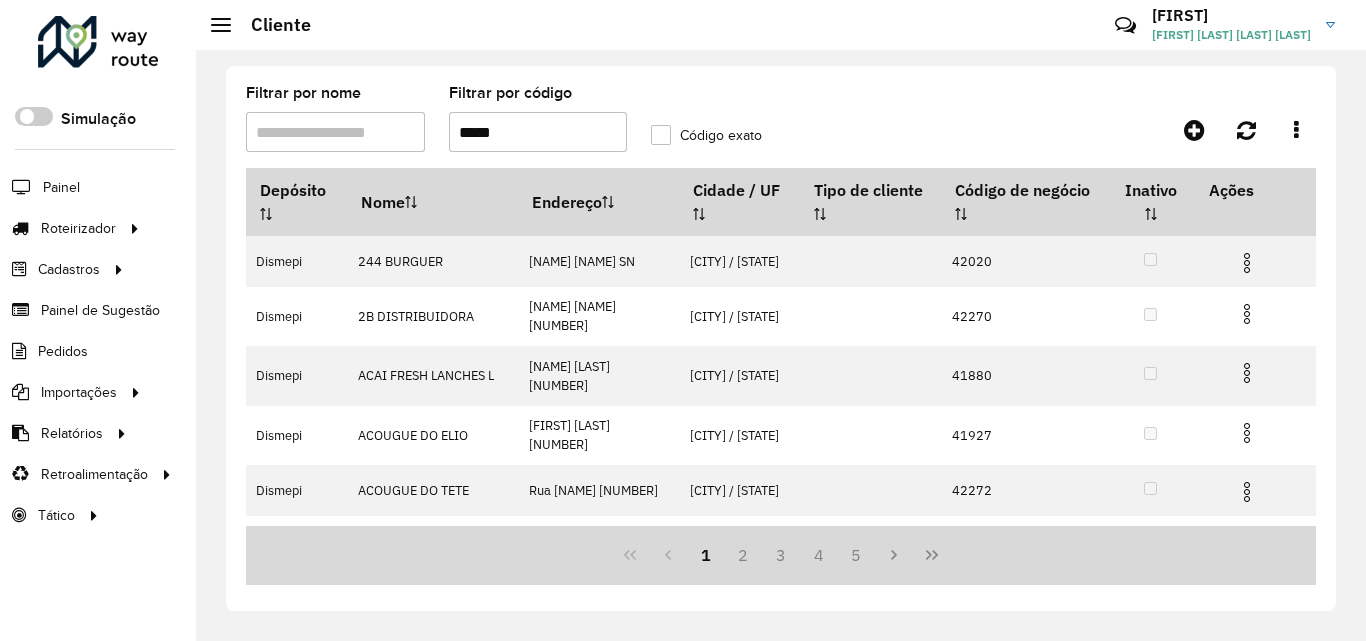 type on "*****" 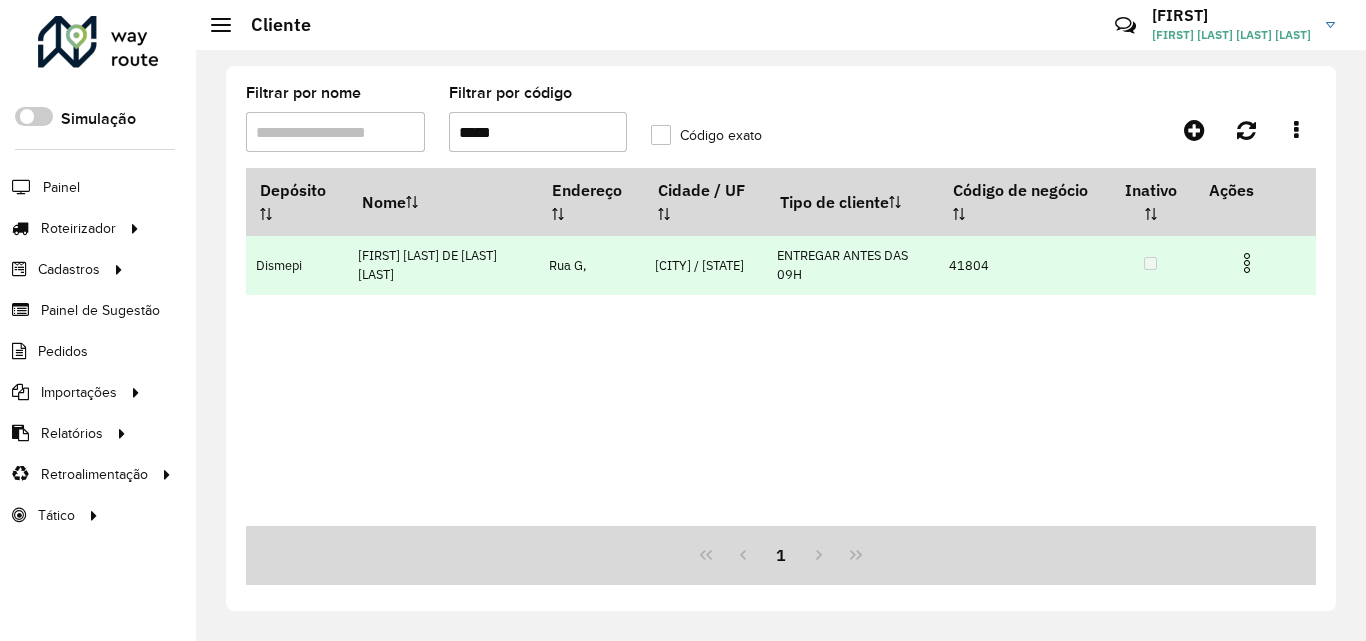 click at bounding box center [1247, 263] 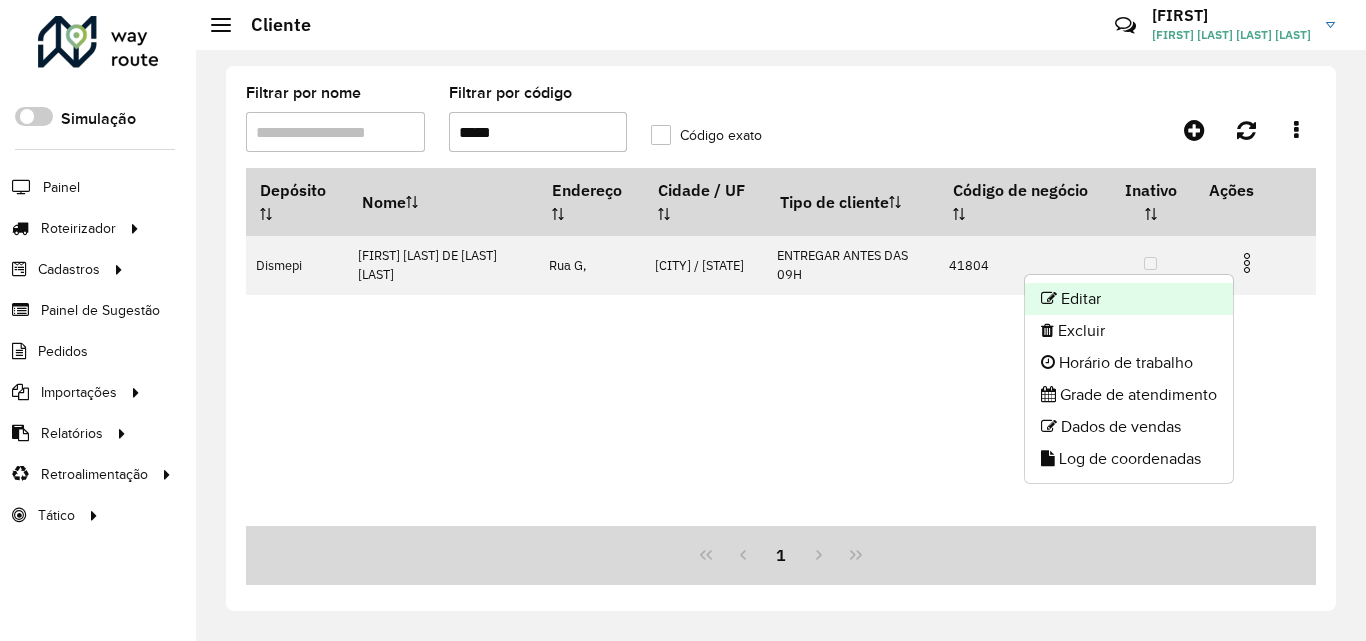 click on "Editar" 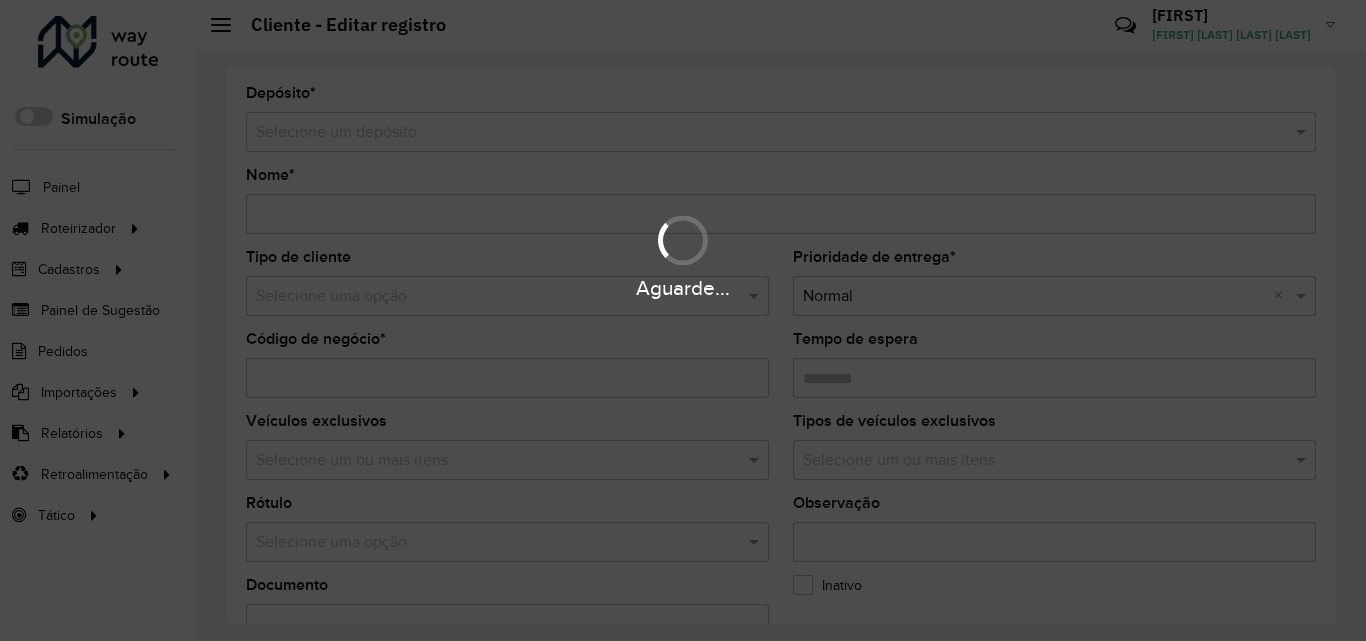 type on "**********" 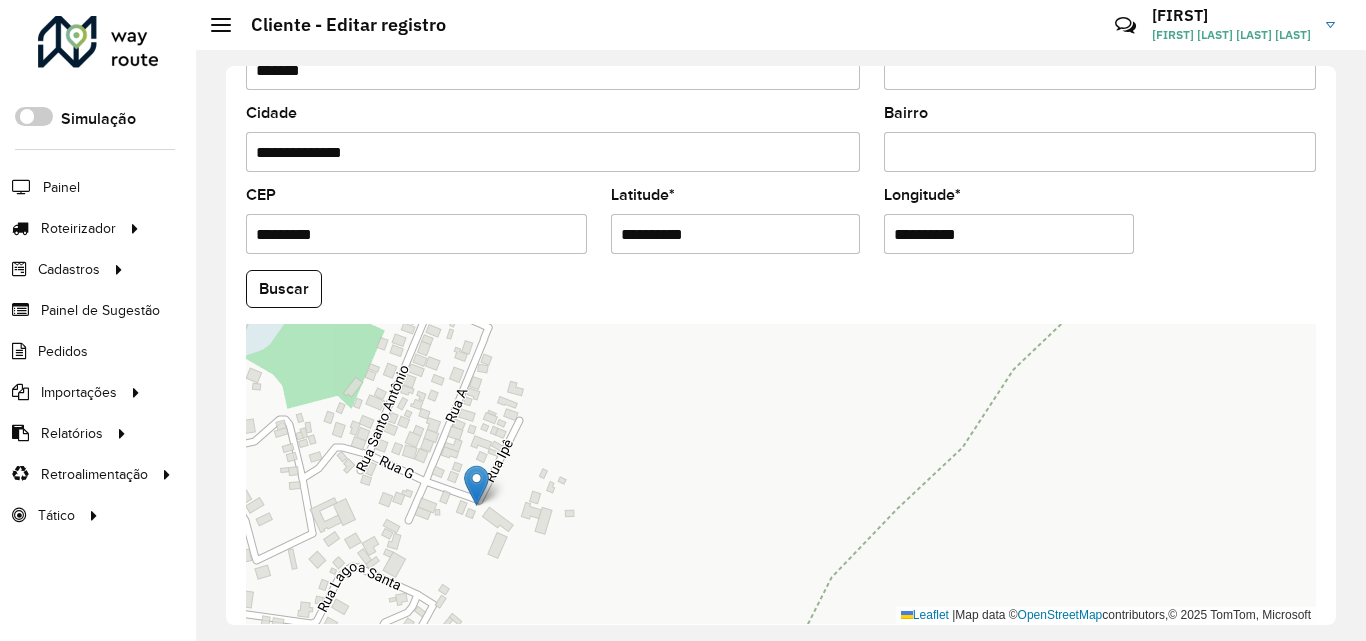 scroll, scrollTop: 847, scrollLeft: 0, axis: vertical 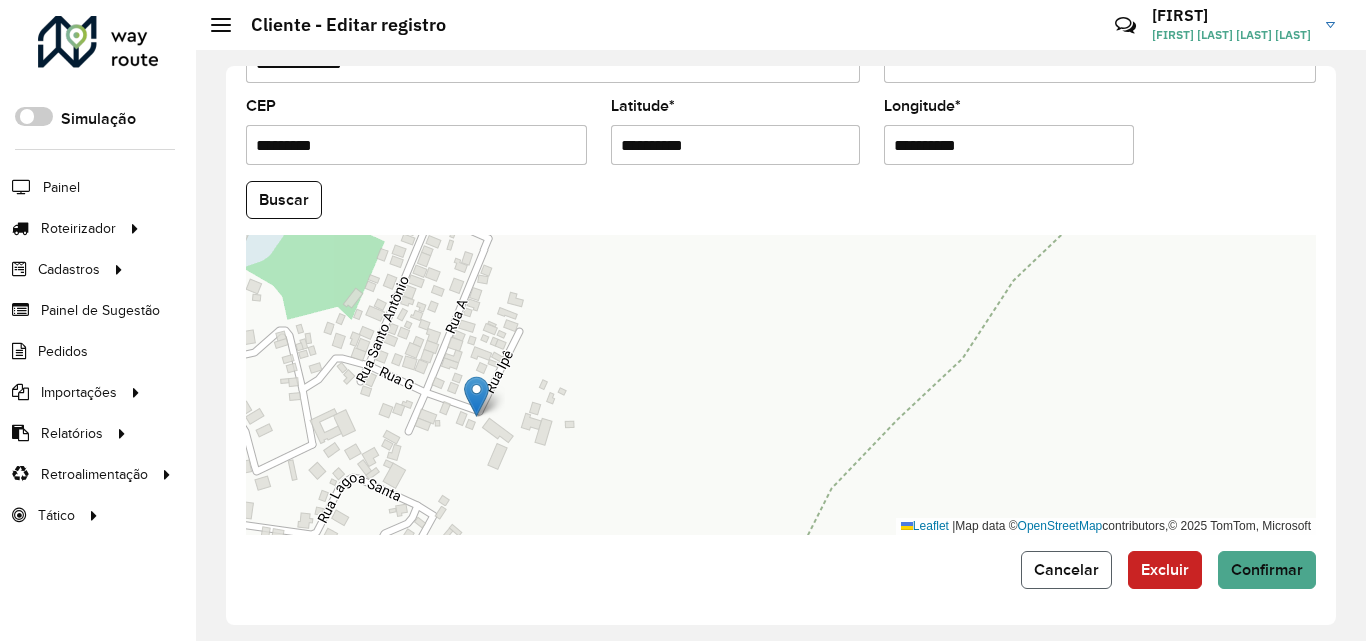 click on "Cancelar" 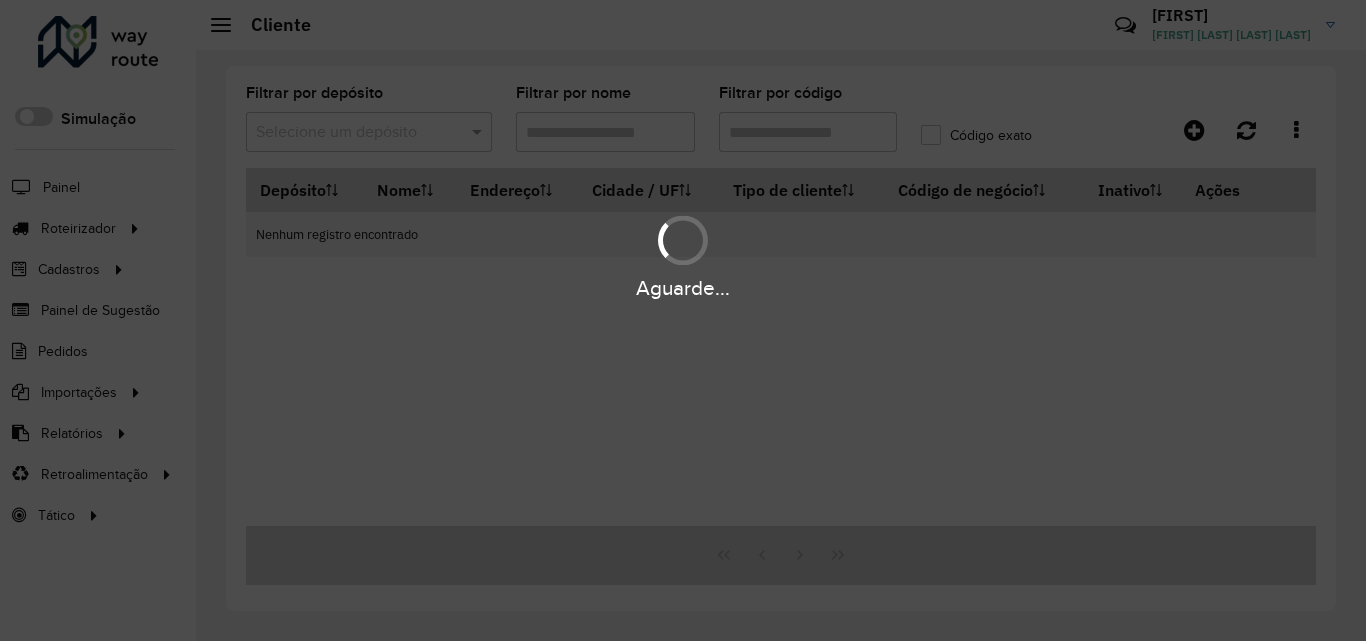 type on "*****" 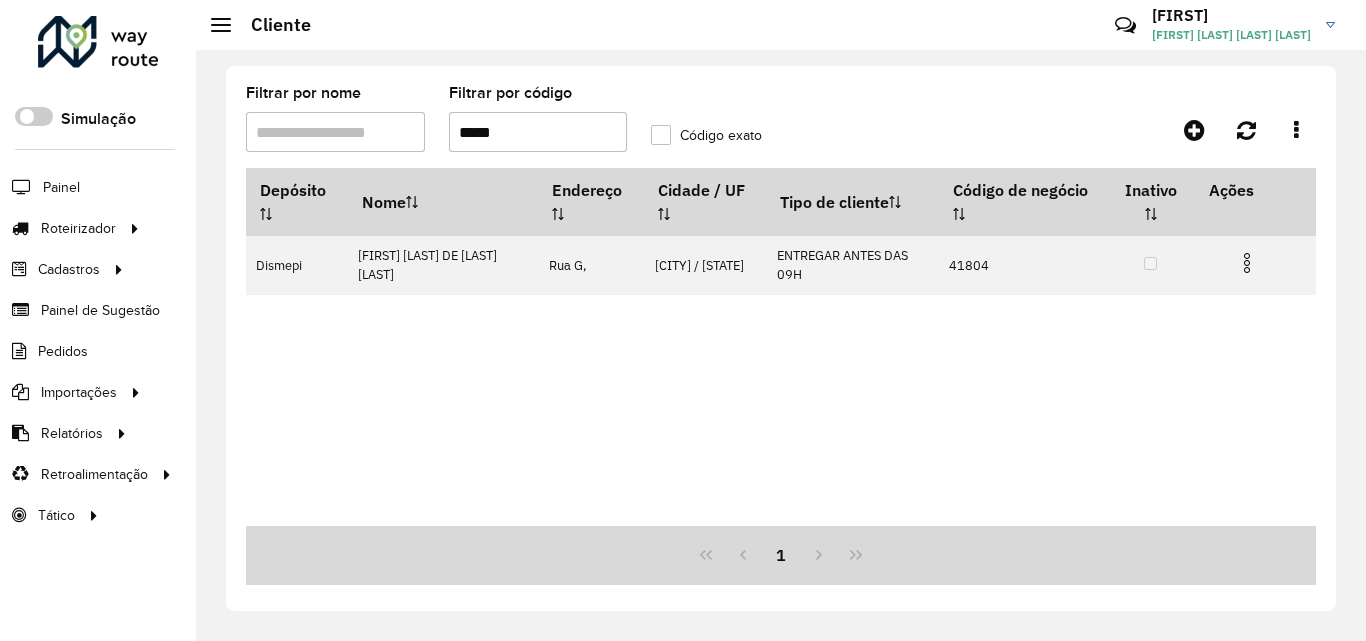 click on "*****" at bounding box center (538, 132) 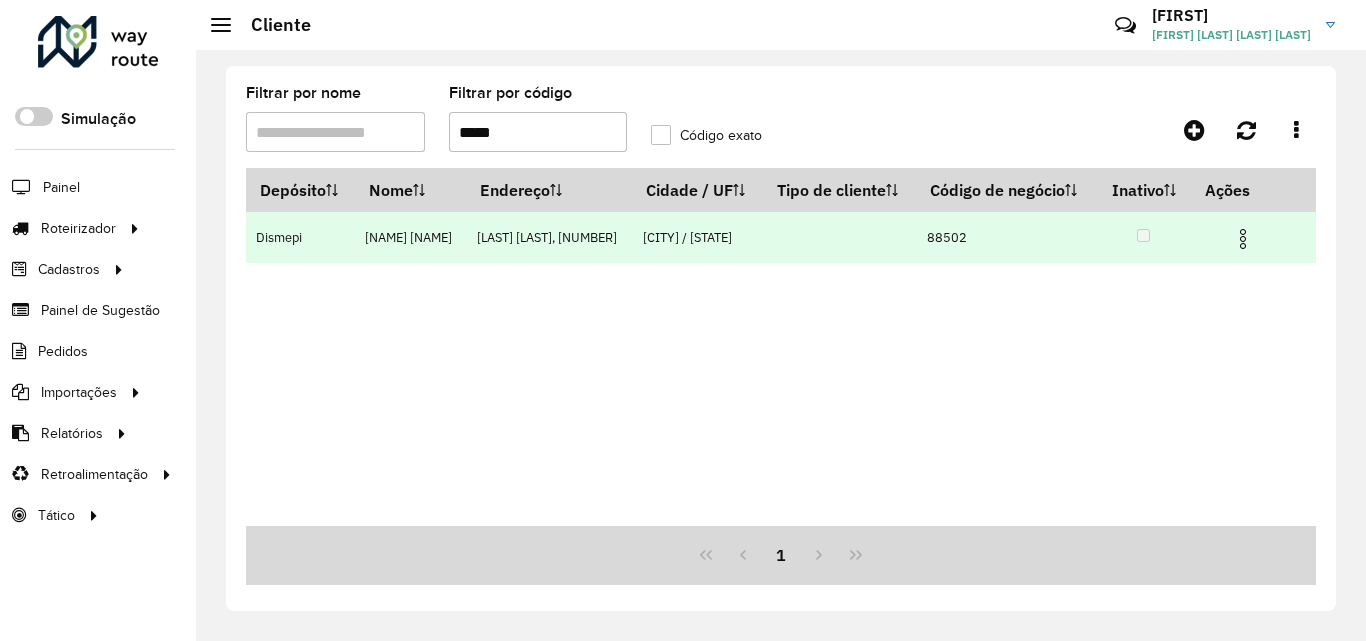 type on "*****" 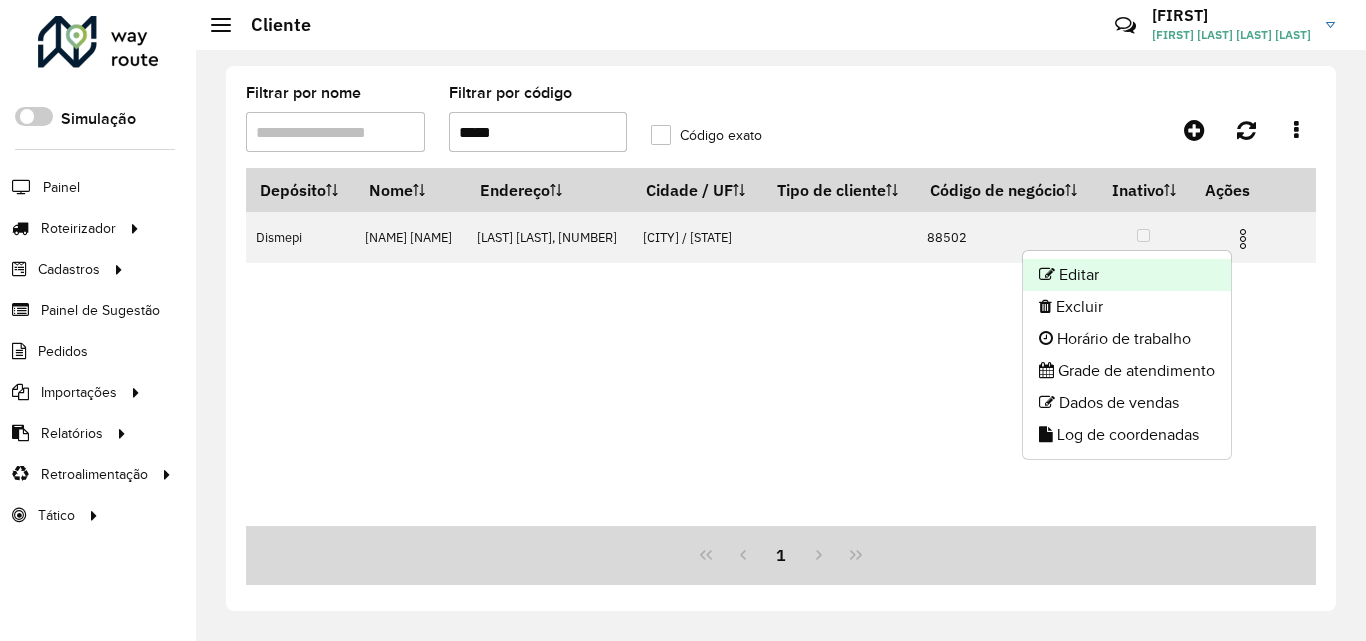 click on "Editar" 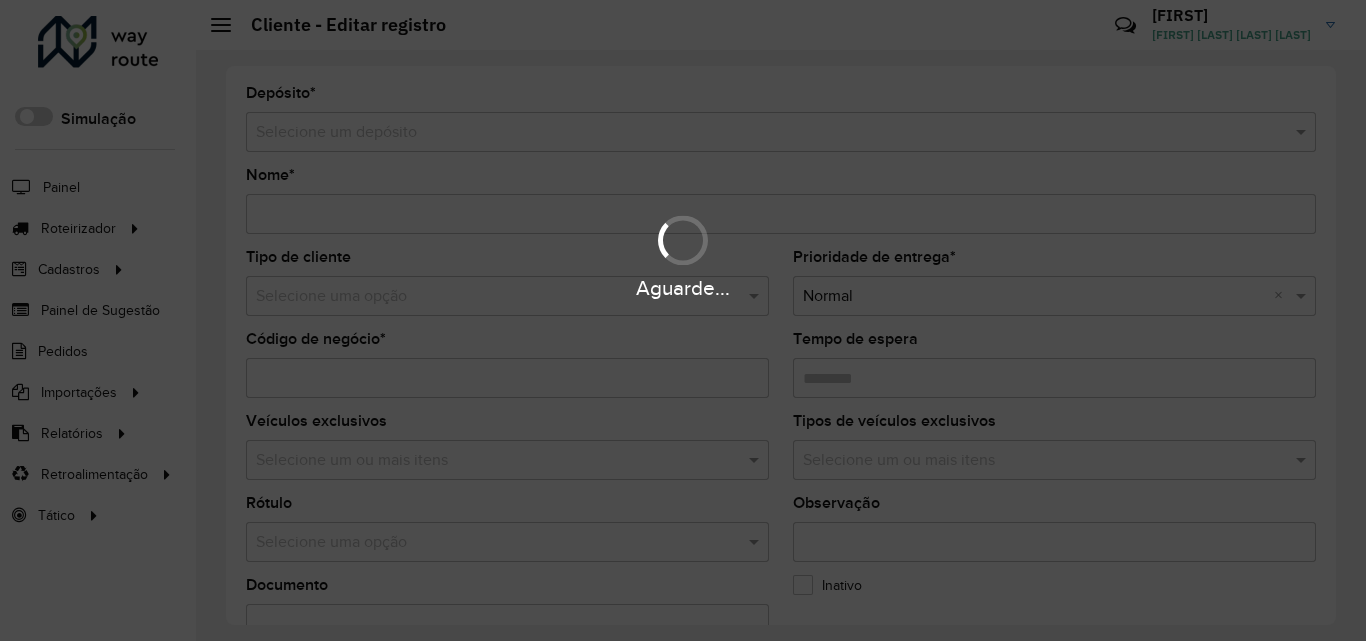 type on "**********" 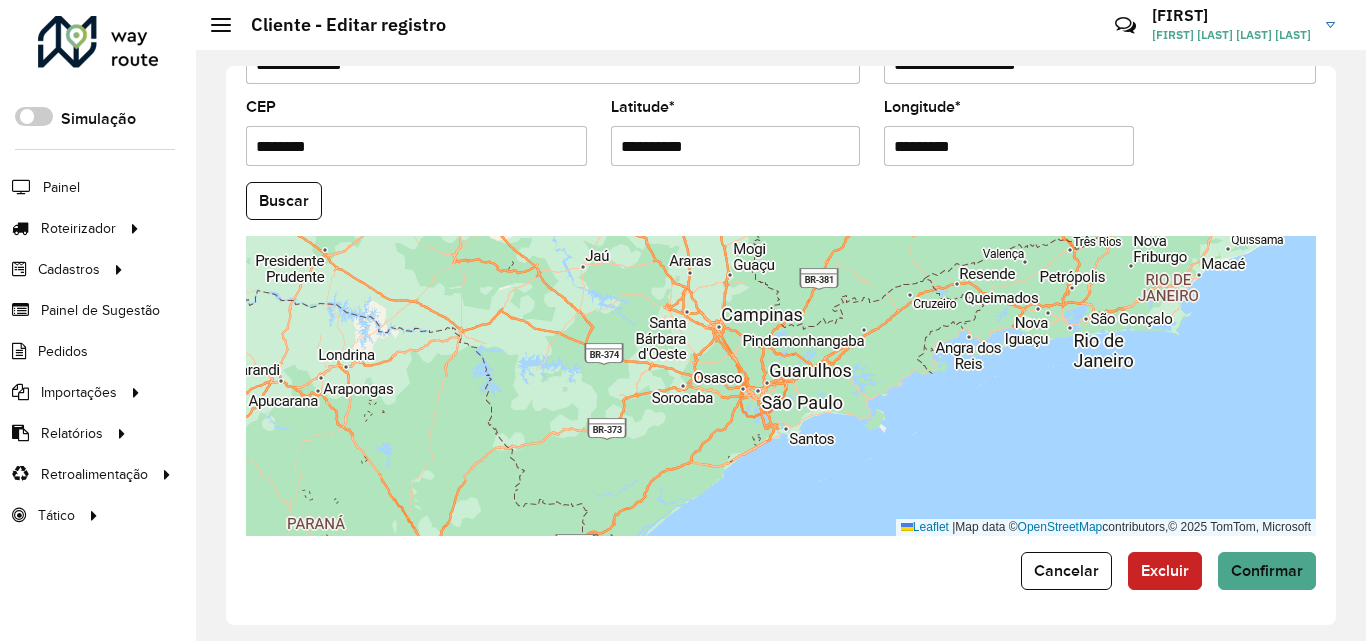 scroll, scrollTop: 847, scrollLeft: 0, axis: vertical 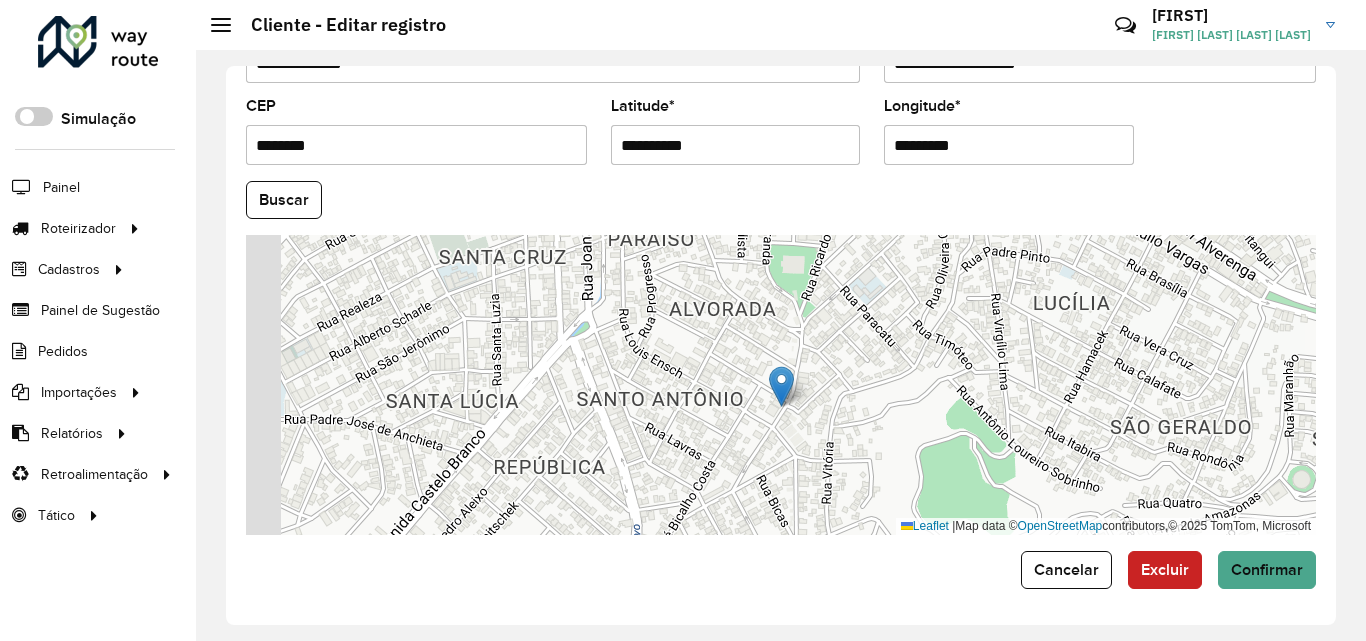 drag, startPoint x: 801, startPoint y: 421, endPoint x: 910, endPoint y: 409, distance: 109.65856 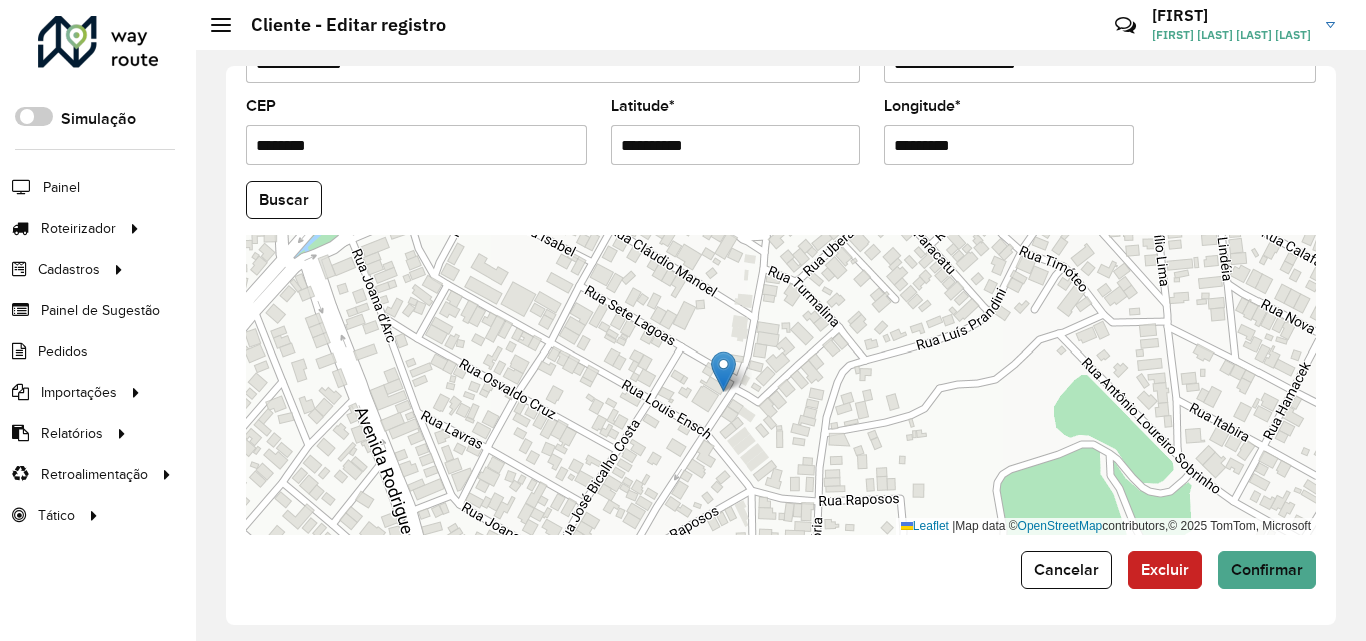 drag, startPoint x: 764, startPoint y: 436, endPoint x: 761, endPoint y: 415, distance: 21.213203 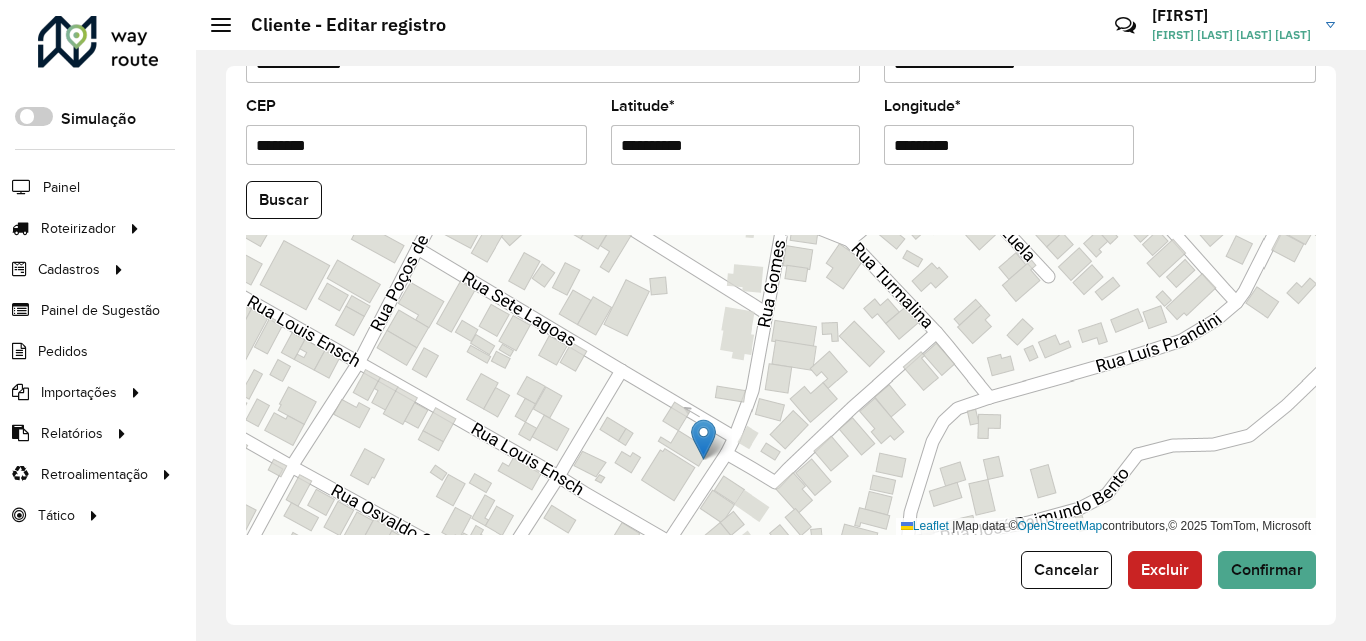 drag, startPoint x: 822, startPoint y: 365, endPoint x: 808, endPoint y: 450, distance: 86.145226 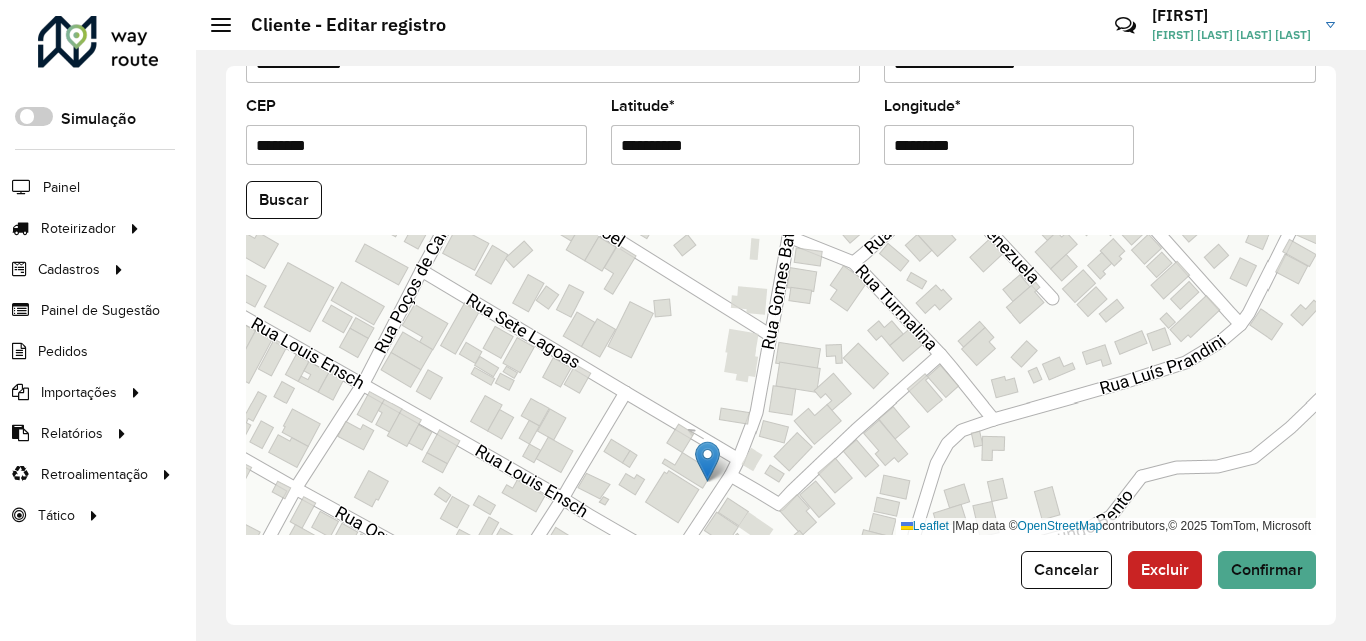 drag, startPoint x: 821, startPoint y: 434, endPoint x: 824, endPoint y: 465, distance: 31.144823 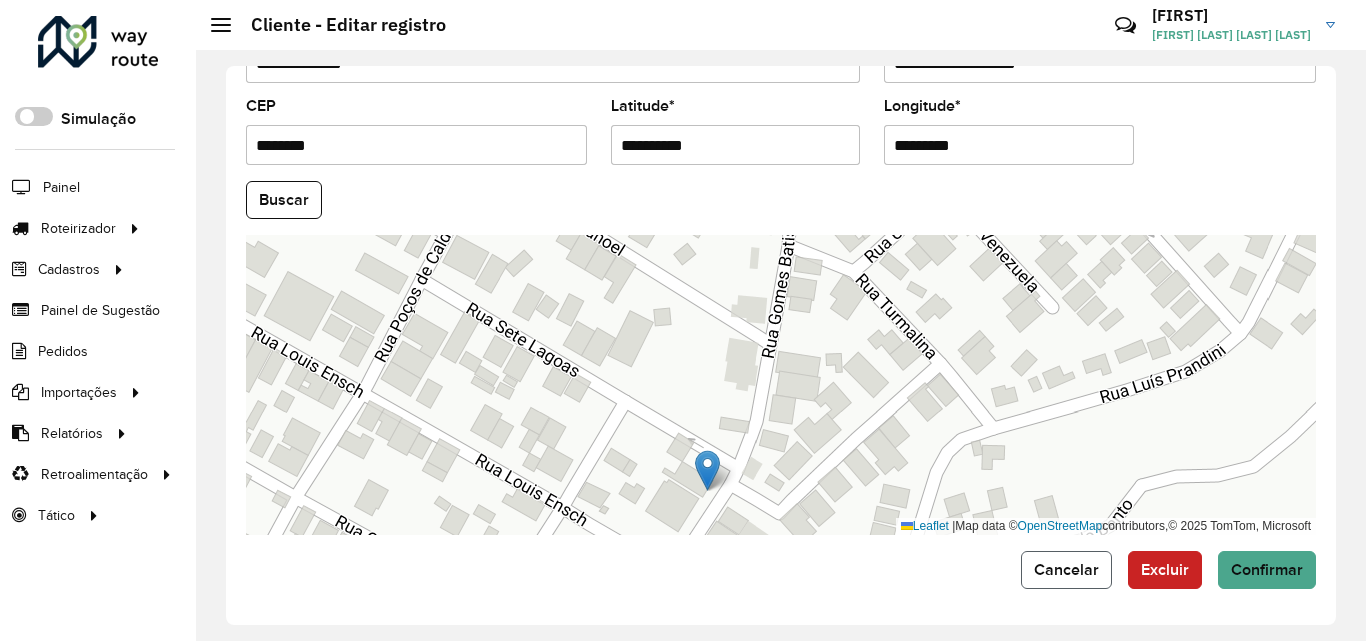 click on "Cancelar" 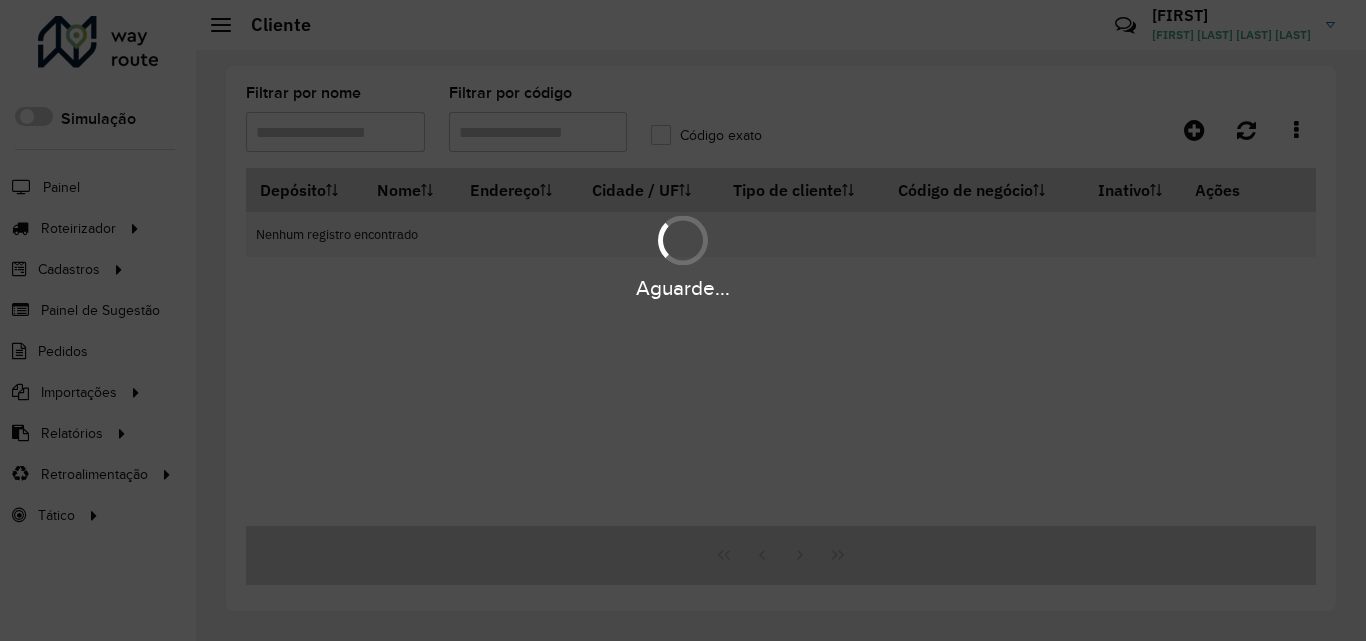 type on "*****" 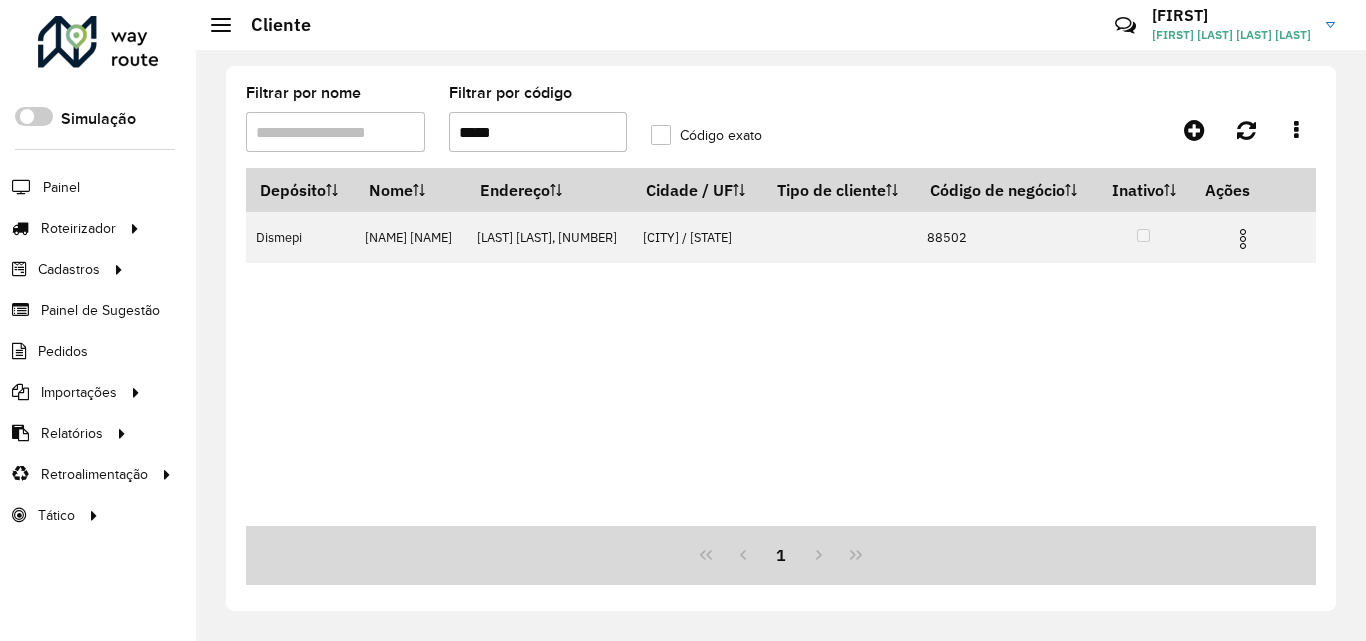 click on "*****" at bounding box center [538, 132] 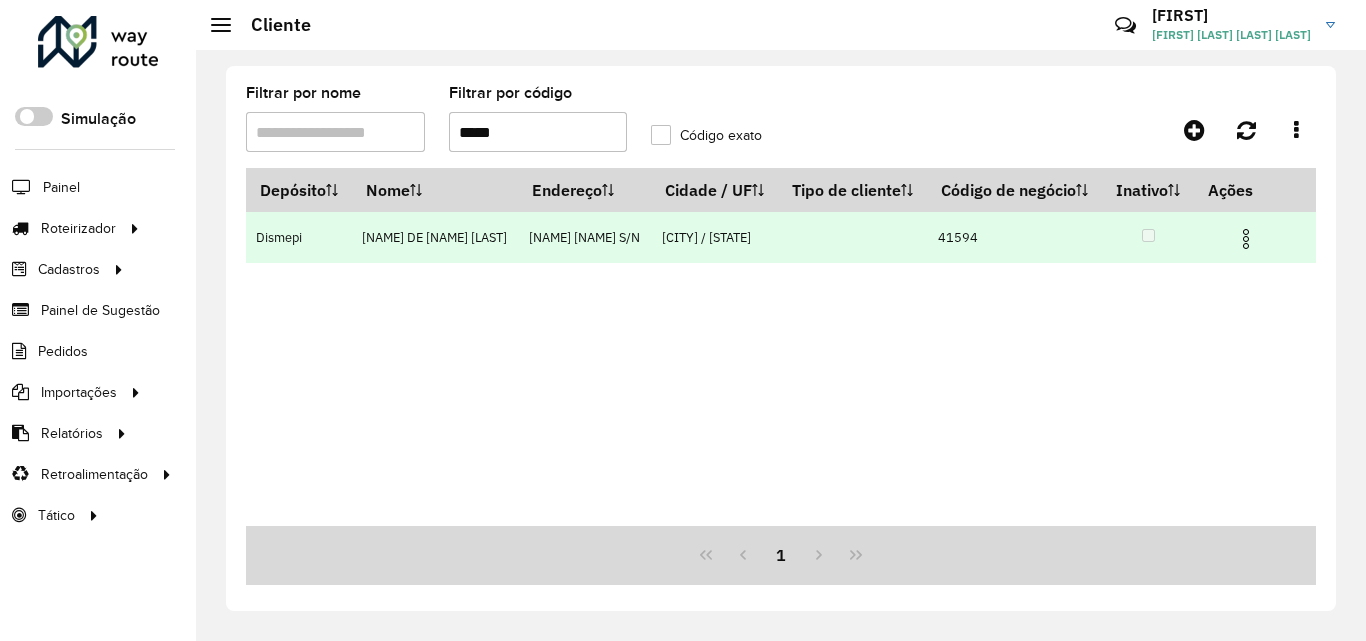 type on "*****" 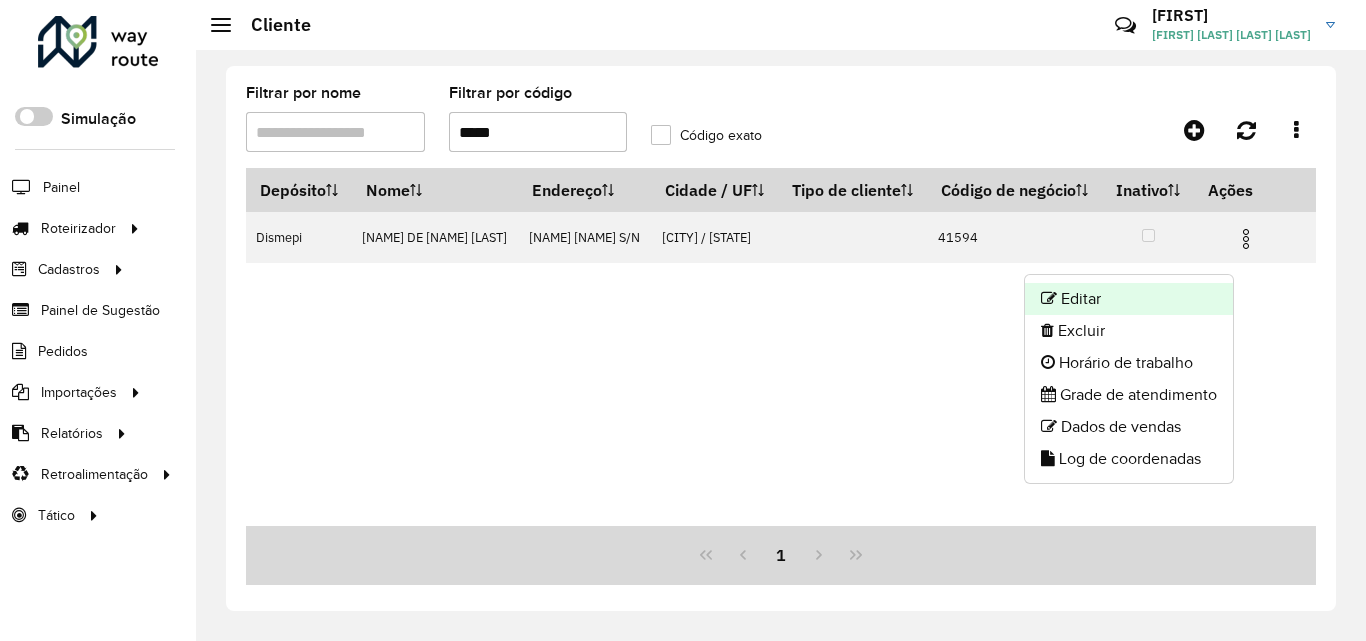 click on "Editar" 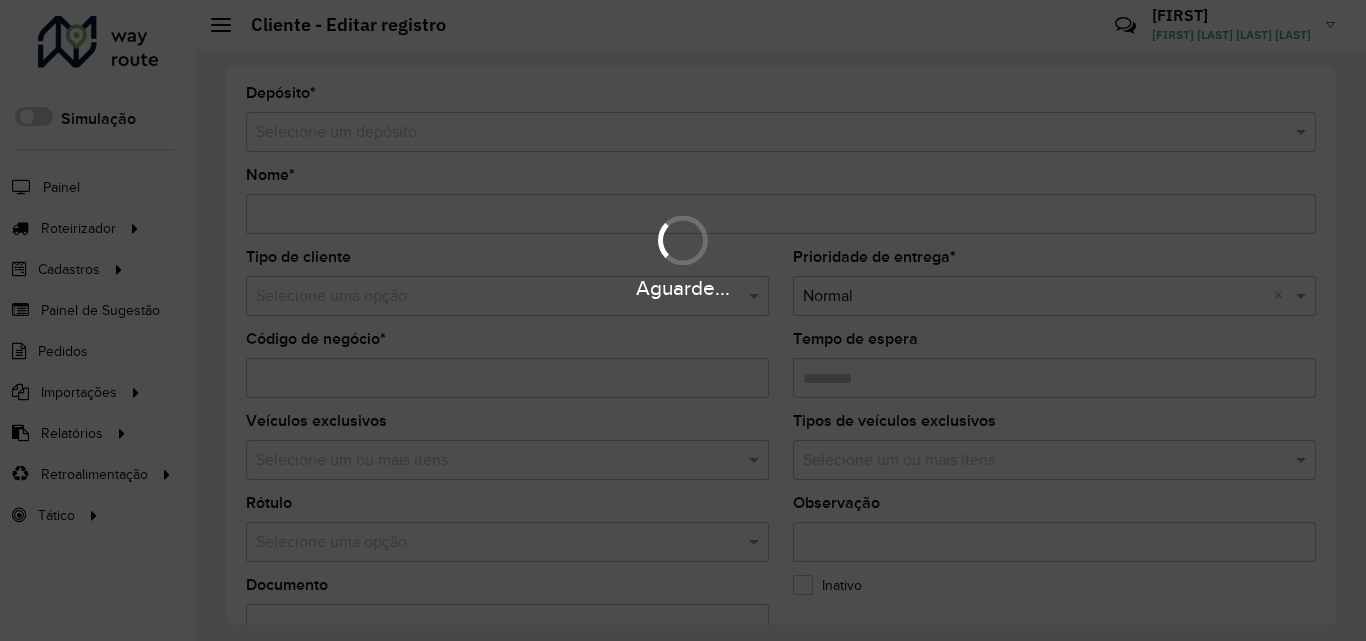 type on "**********" 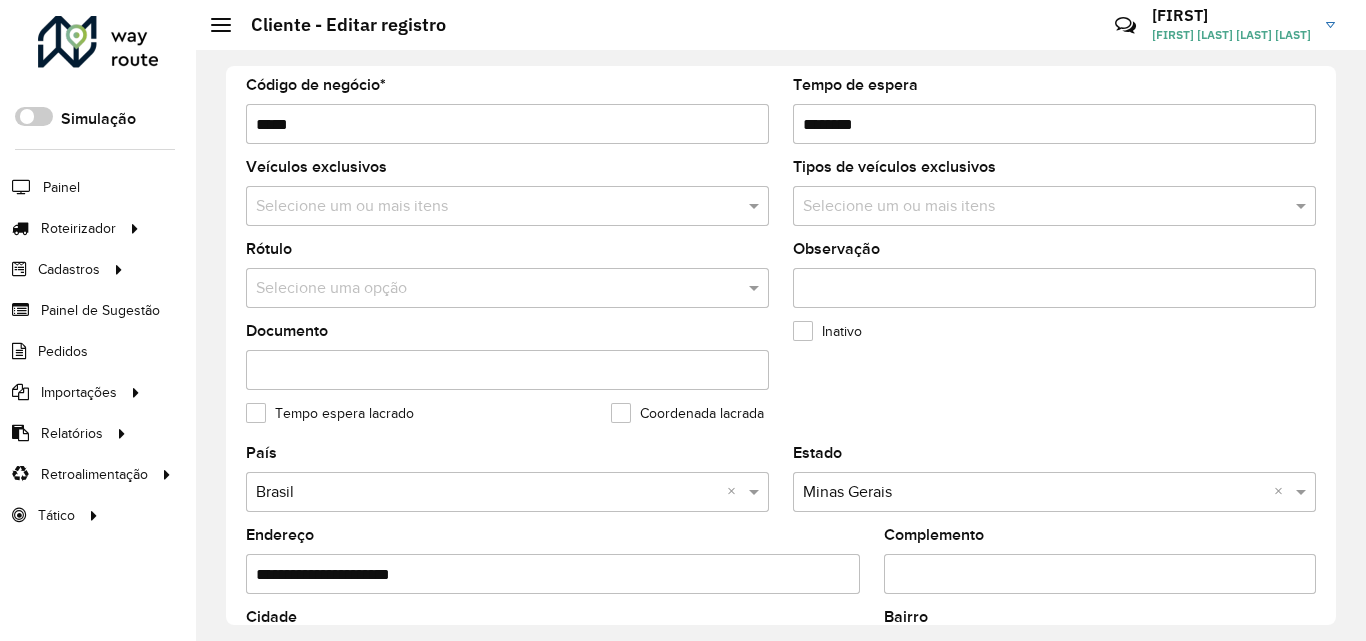 scroll, scrollTop: 800, scrollLeft: 0, axis: vertical 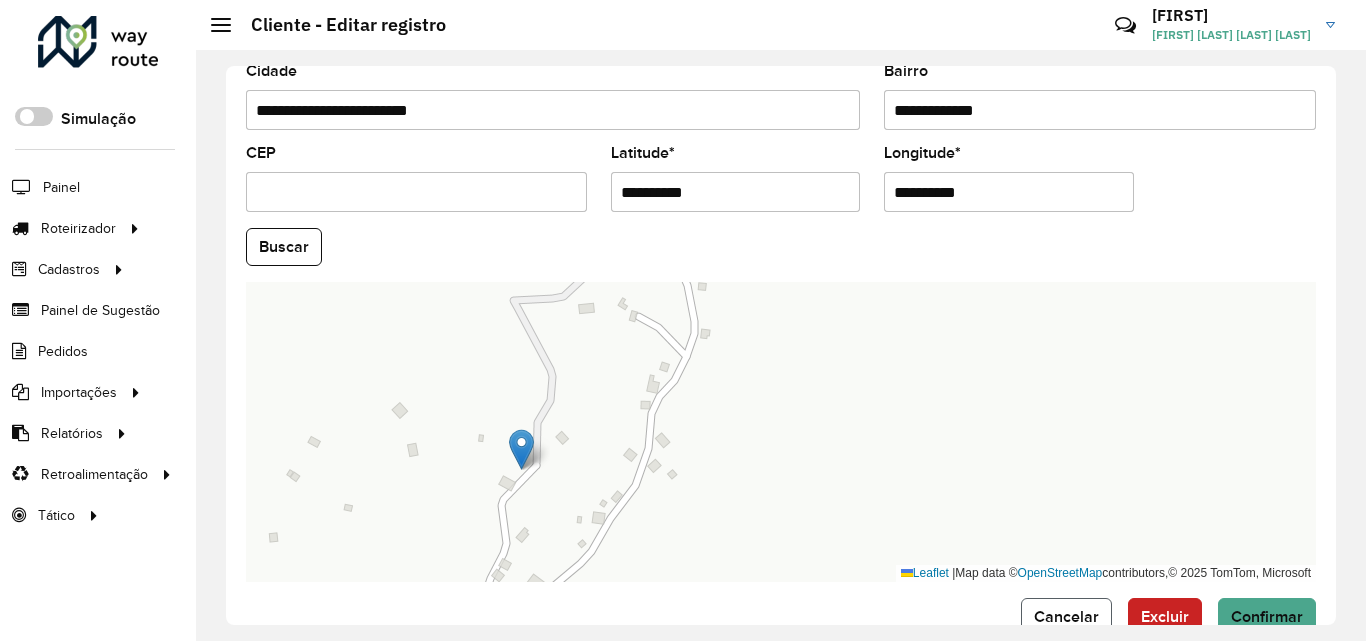 click on "Cancelar" 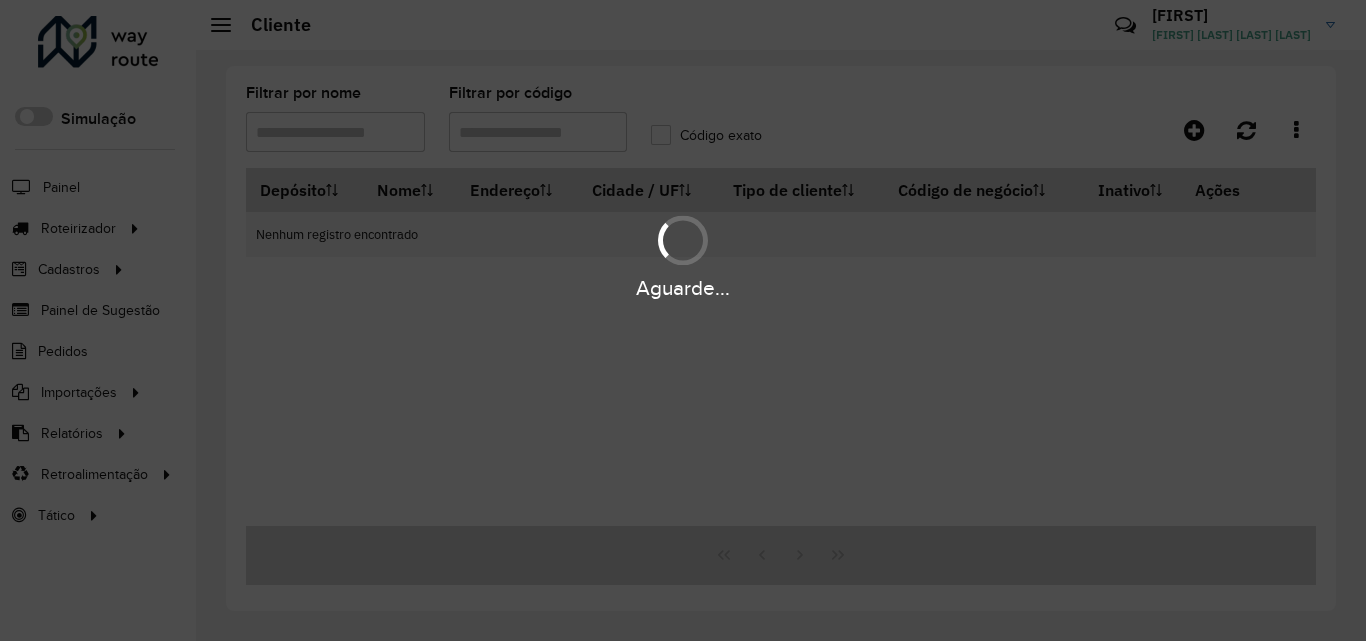 type on "*****" 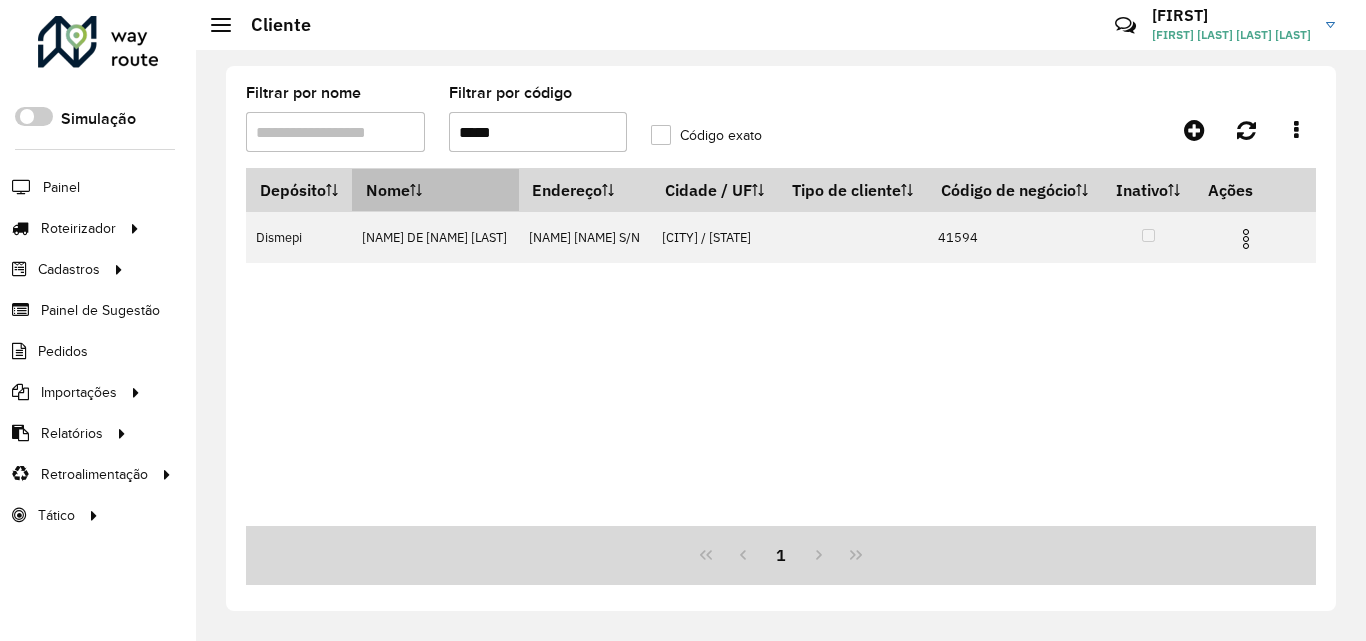 drag, startPoint x: 542, startPoint y: 137, endPoint x: 352, endPoint y: 177, distance: 194.16487 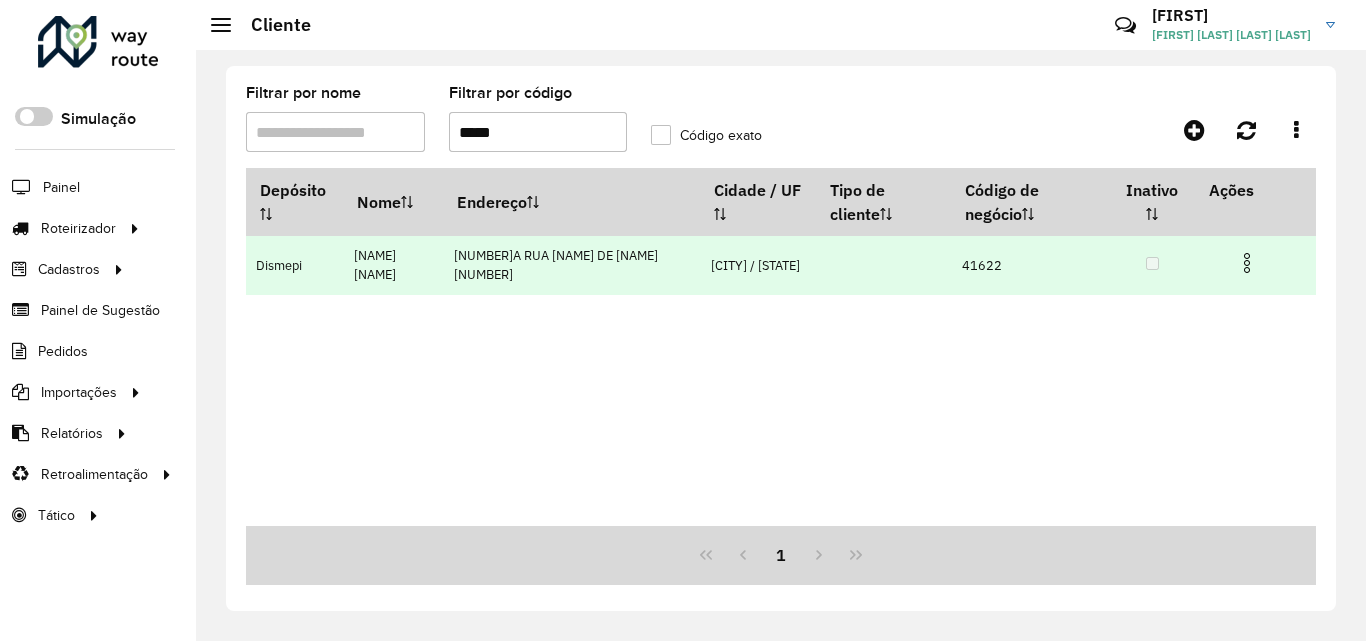 type on "*****" 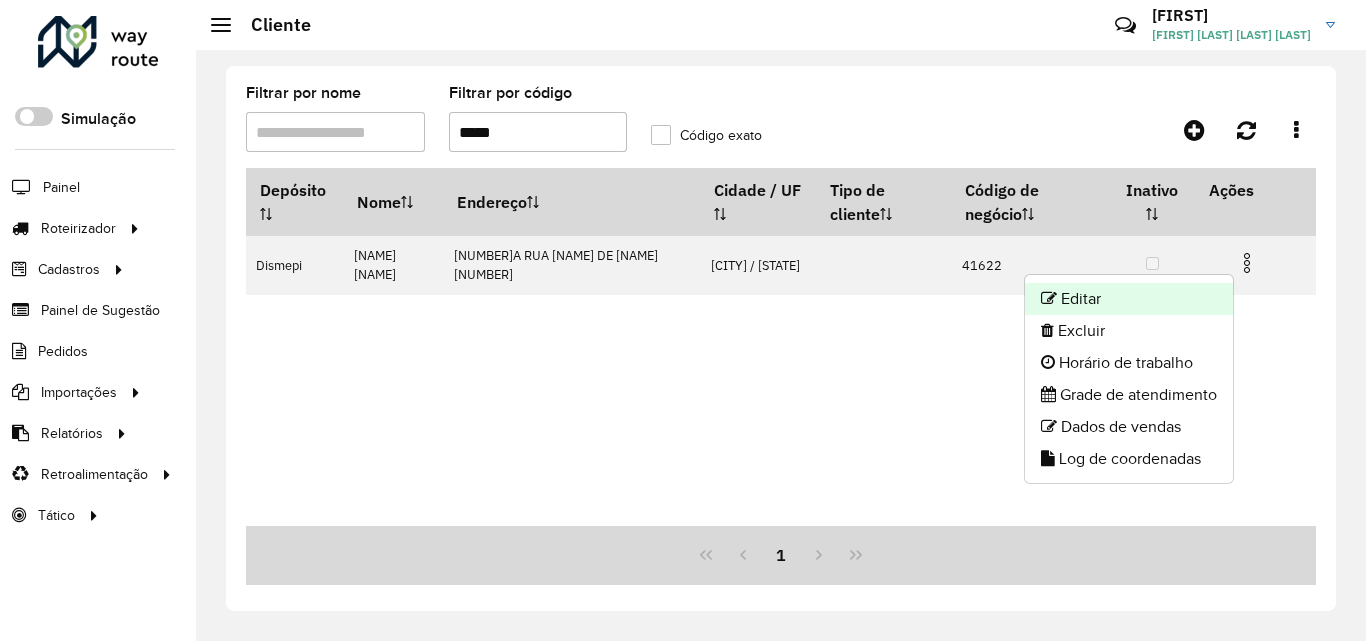 click on "Editar" 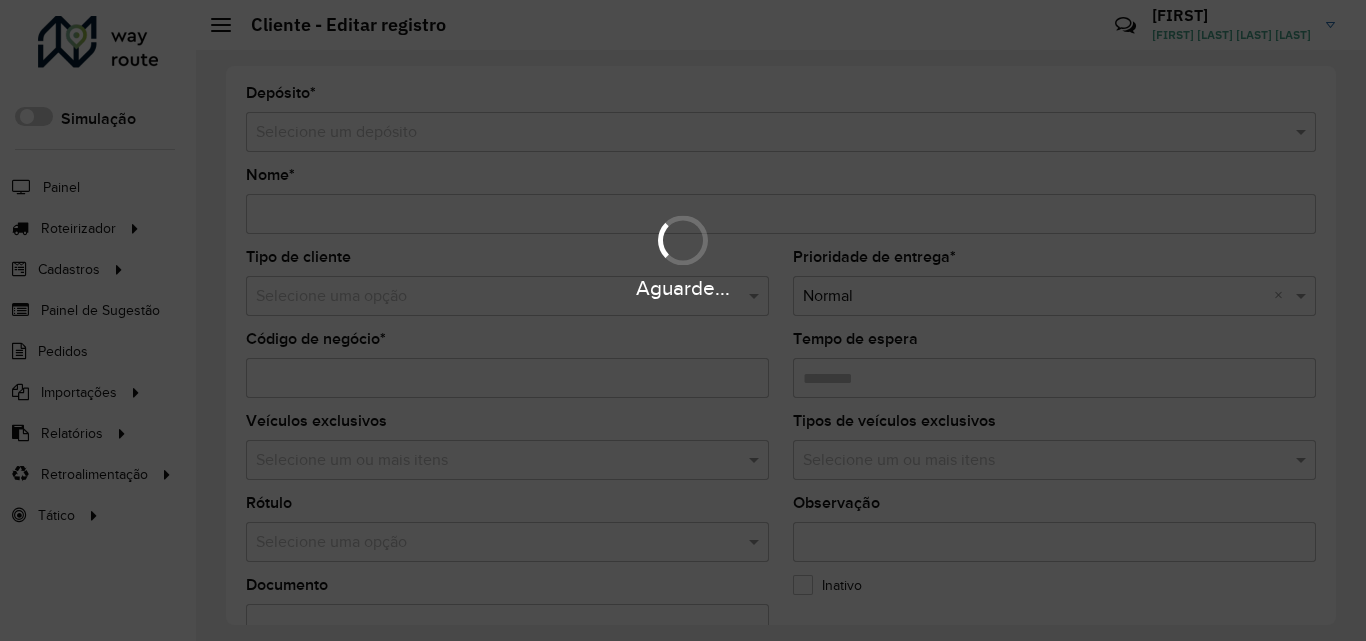 type on "**********" 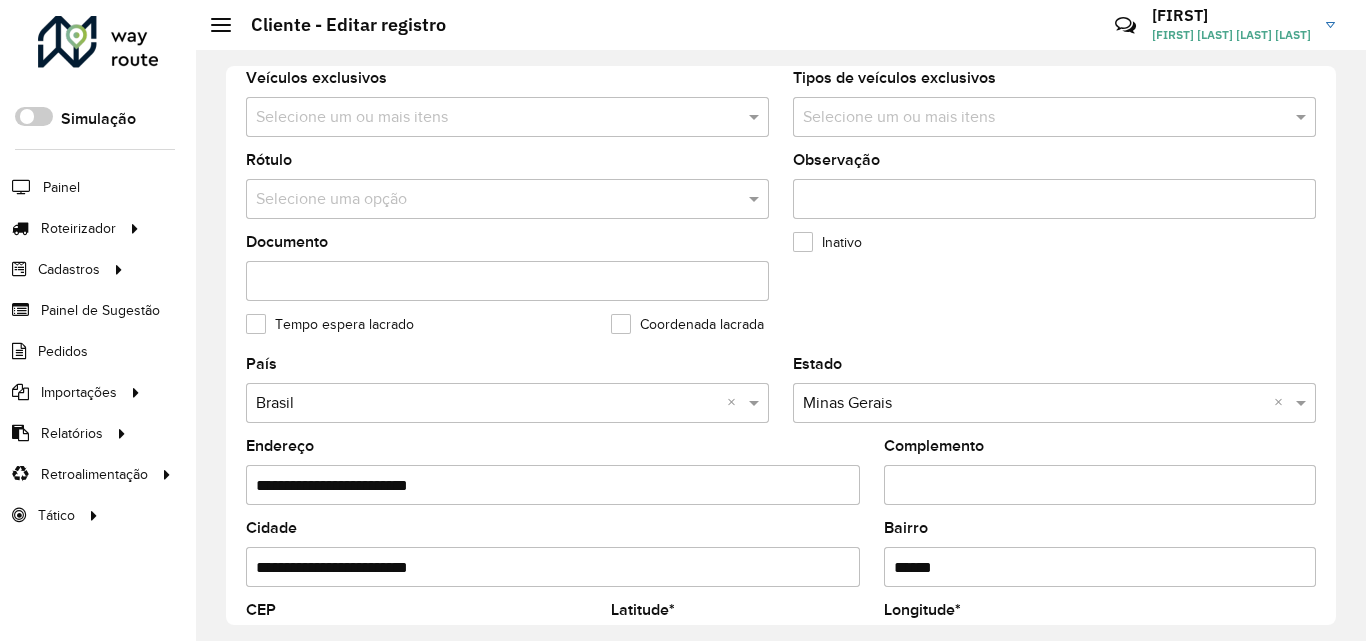 scroll, scrollTop: 800, scrollLeft: 0, axis: vertical 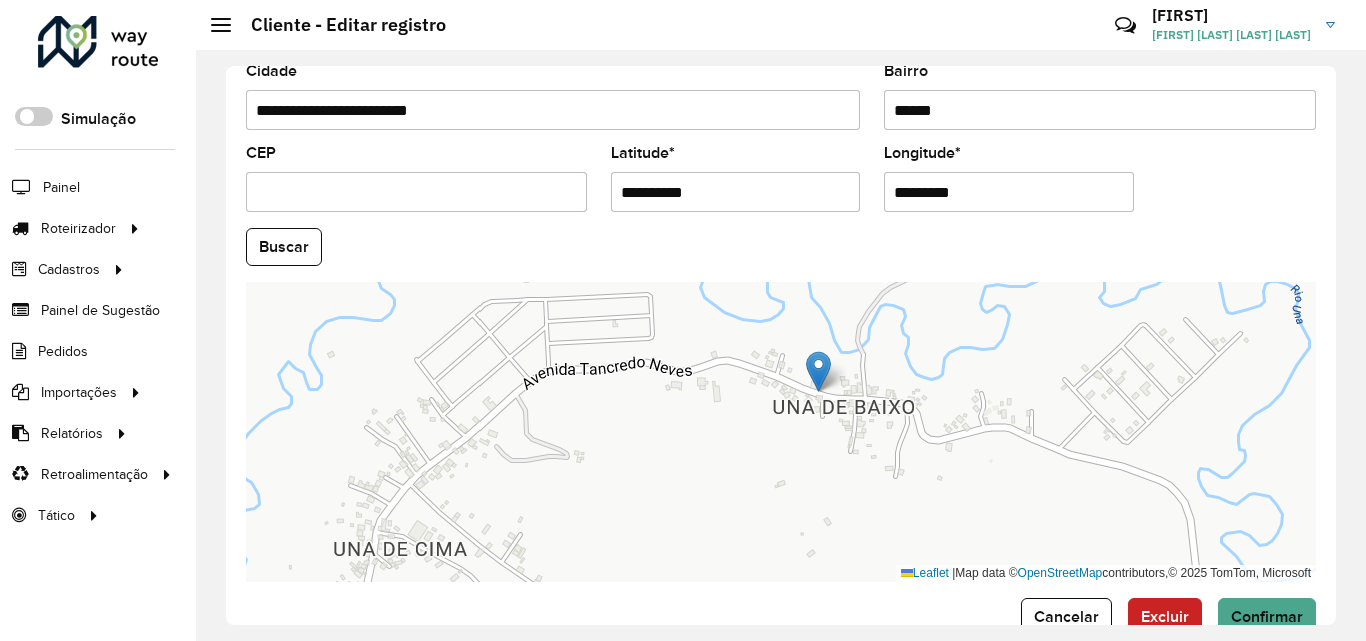 drag, startPoint x: 824, startPoint y: 461, endPoint x: 876, endPoint y: 456, distance: 52.23983 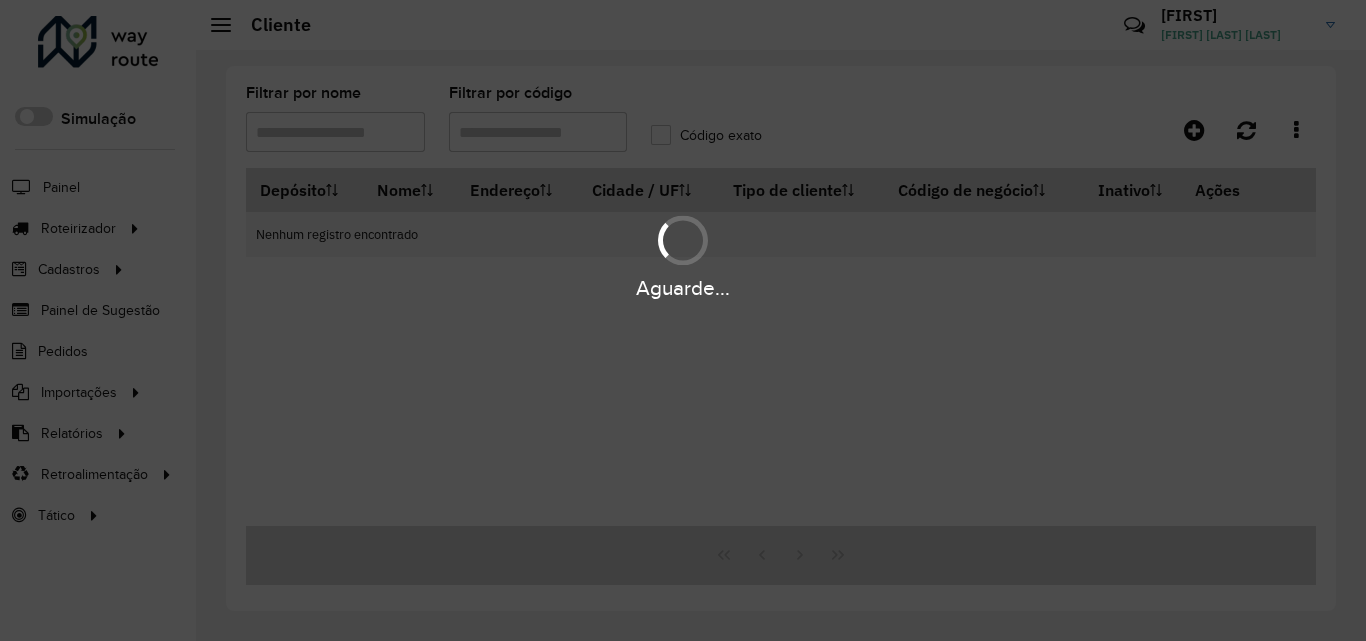 scroll, scrollTop: 0, scrollLeft: 0, axis: both 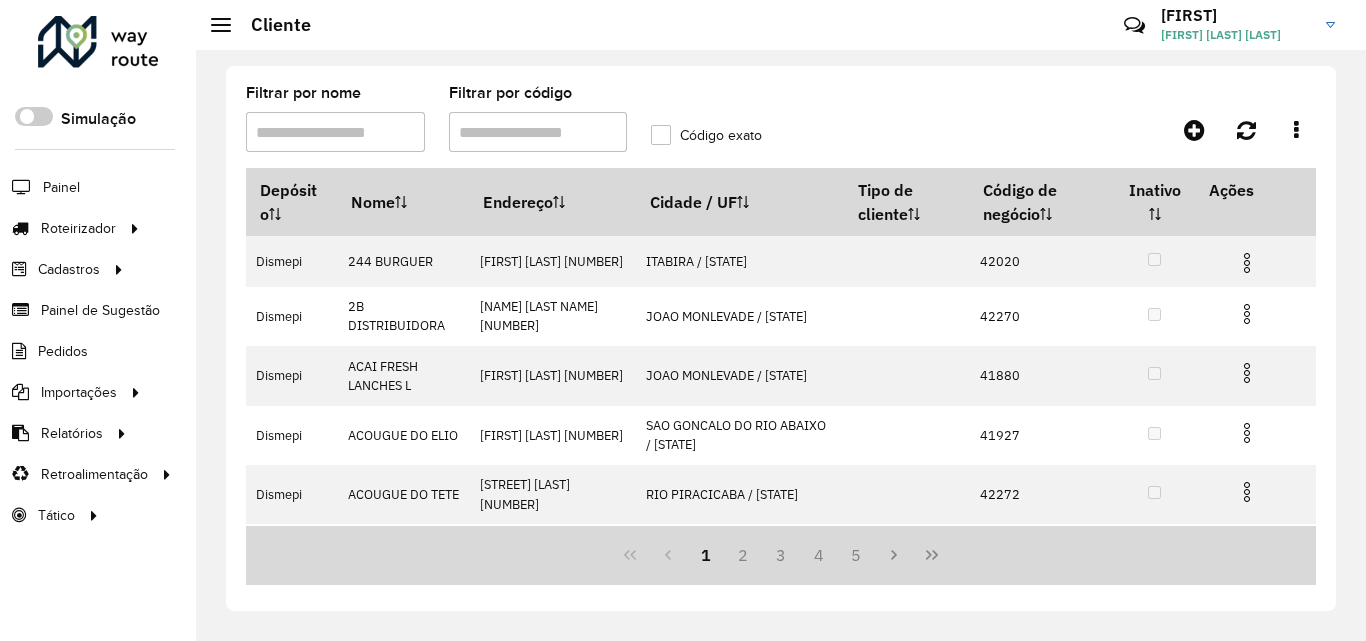 click on "Filtrar por código" at bounding box center (538, 132) 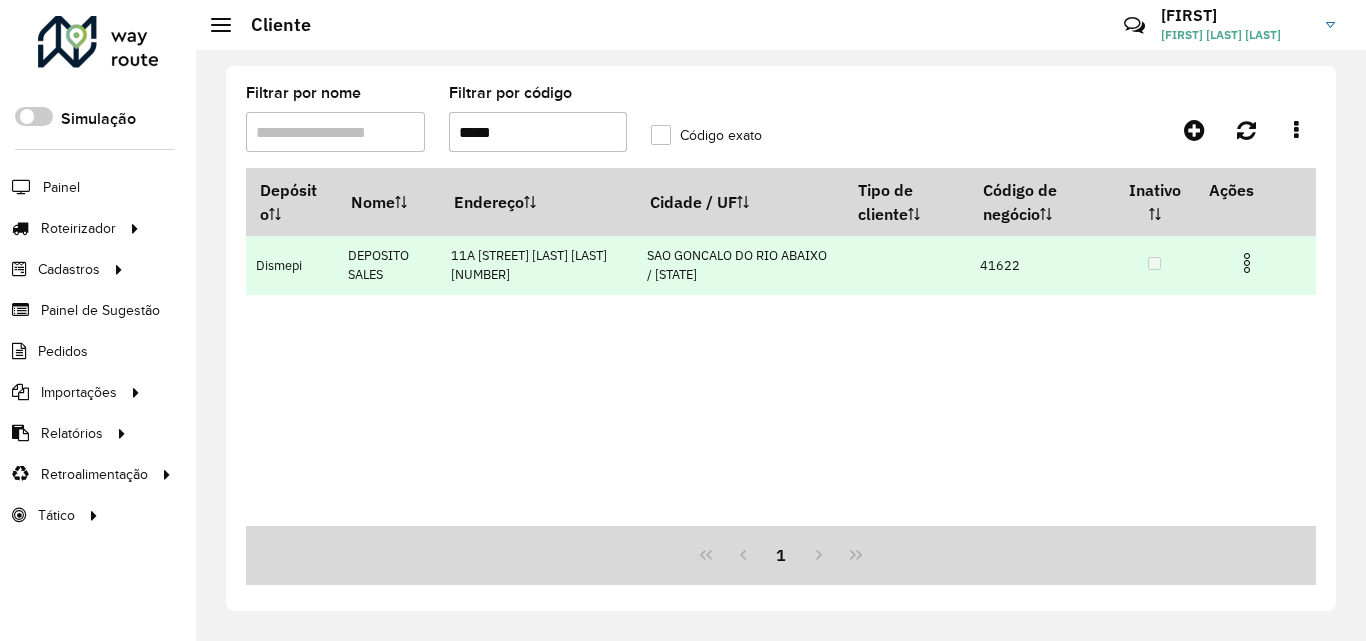 type on "*****" 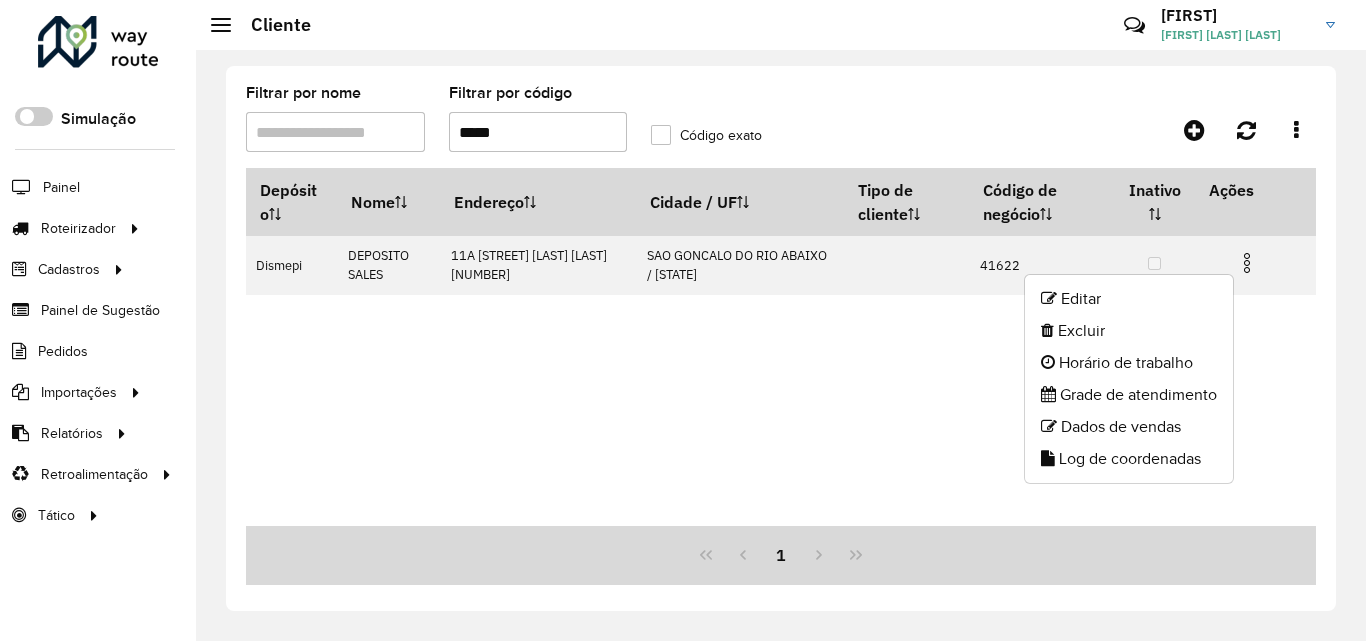 click on "Editar   Excluir   Horário de trabalho   Grade de atendimento   Dados de vendas   Log de coordenadas" 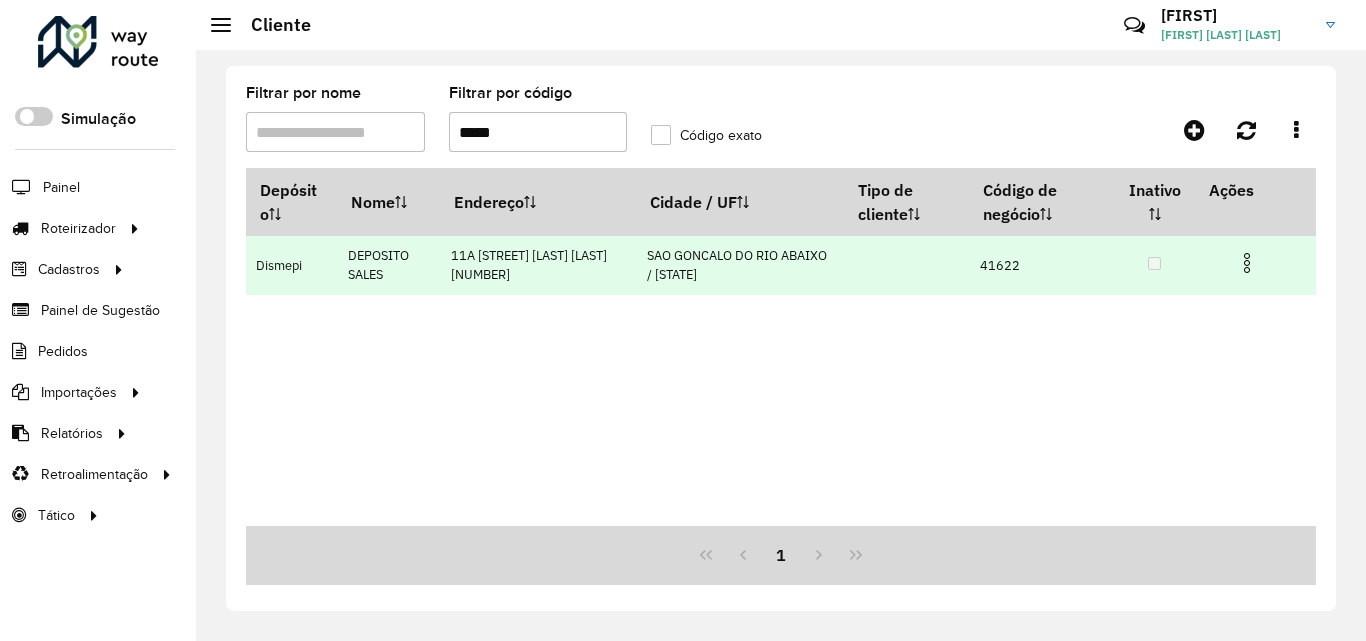 click at bounding box center (1247, 263) 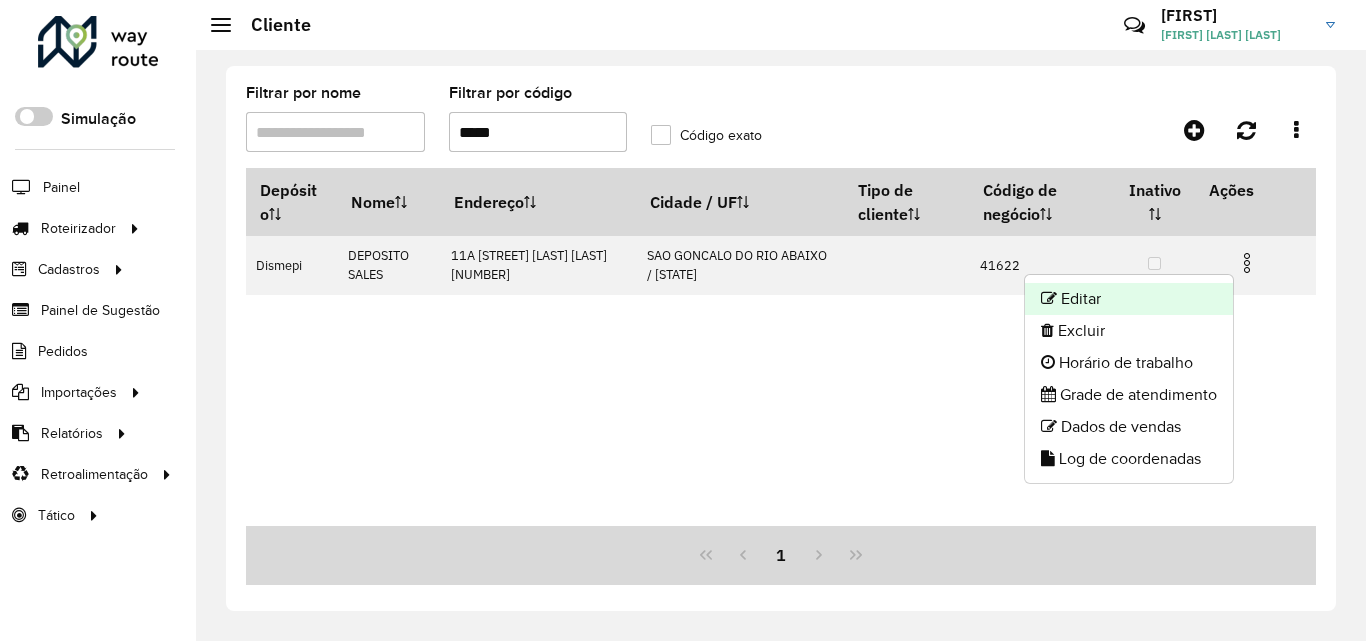 click on "Editar" 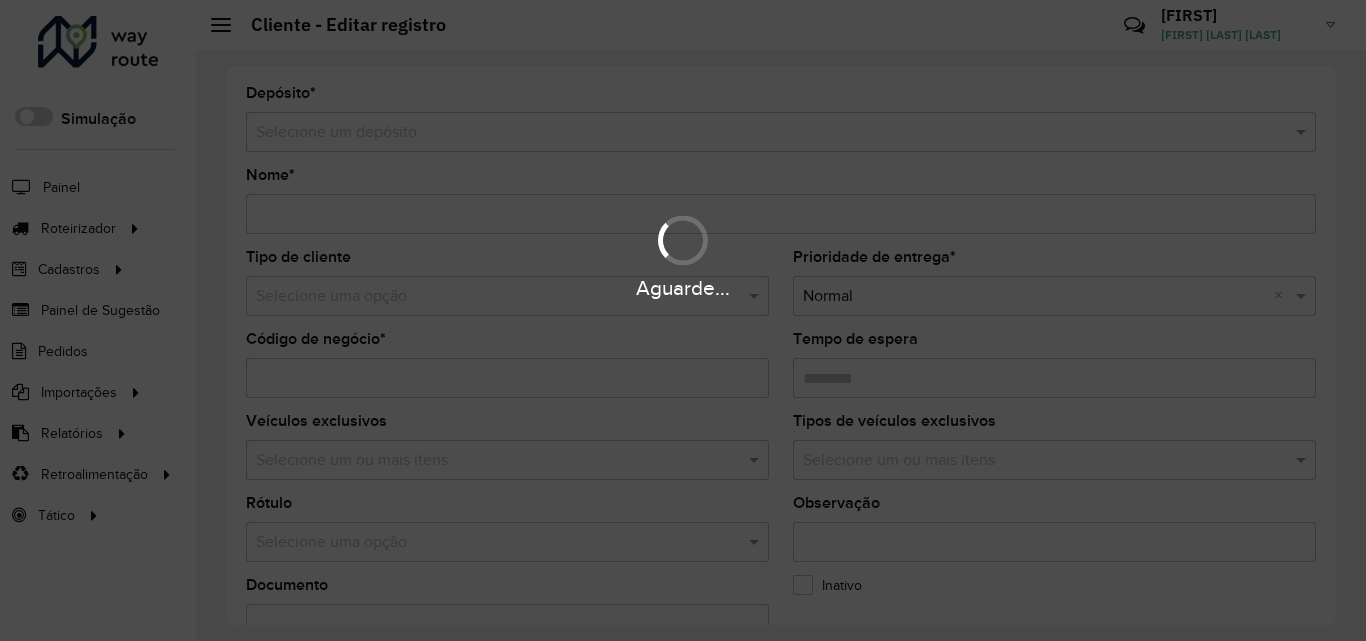 type on "**********" 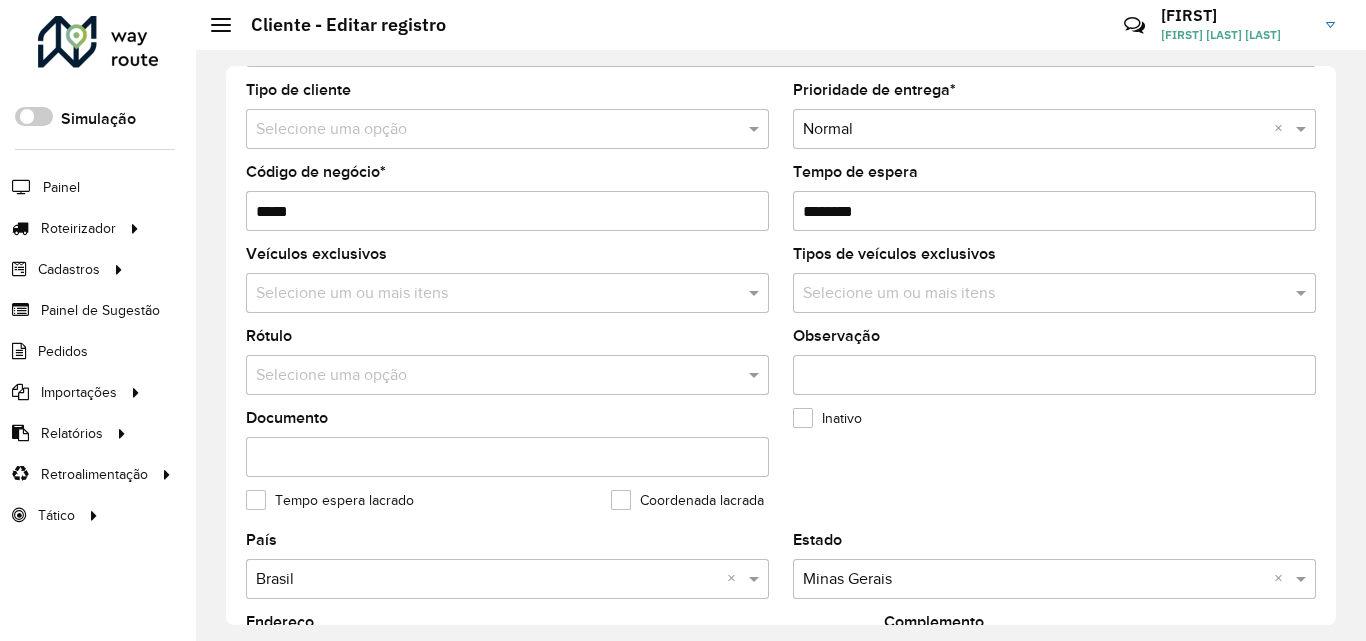 scroll, scrollTop: 700, scrollLeft: 0, axis: vertical 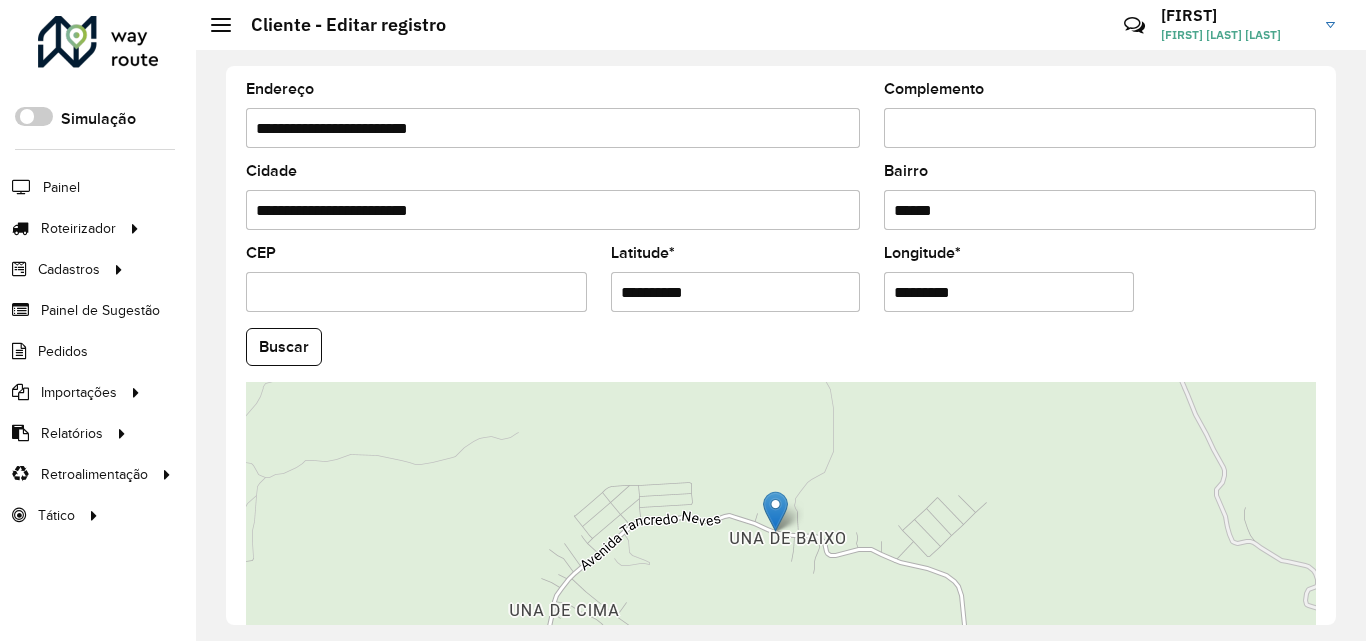 click on "**********" at bounding box center [736, 292] 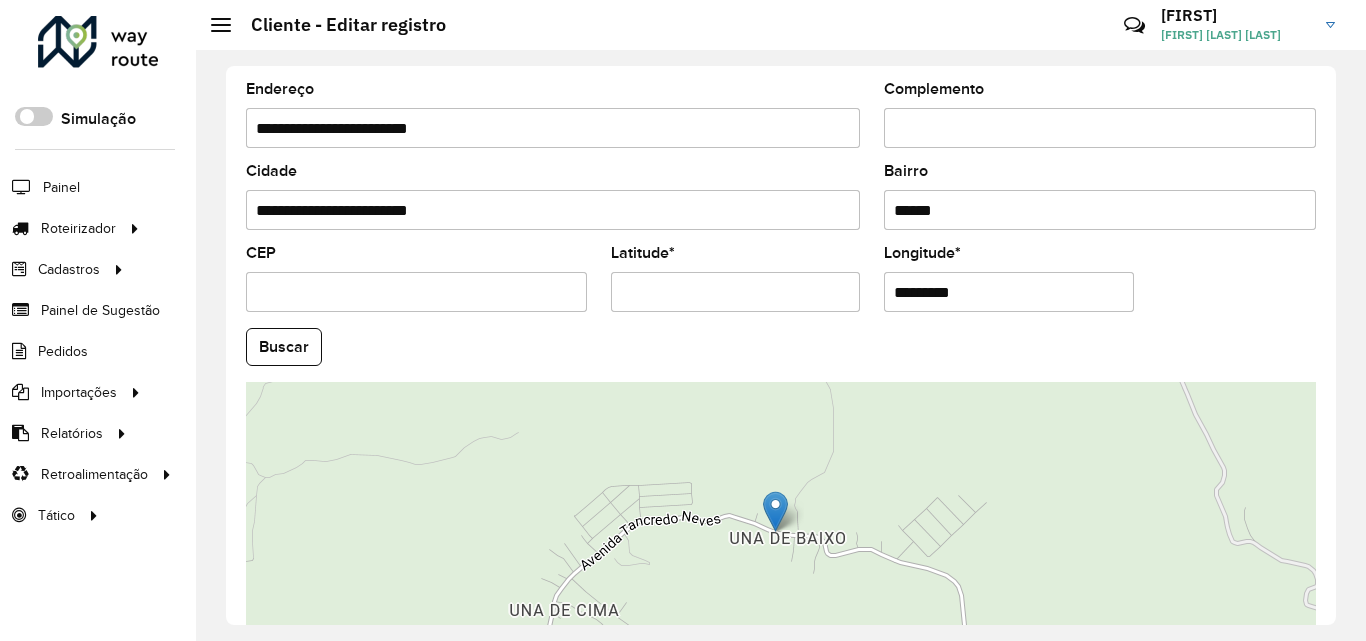paste on "**********" 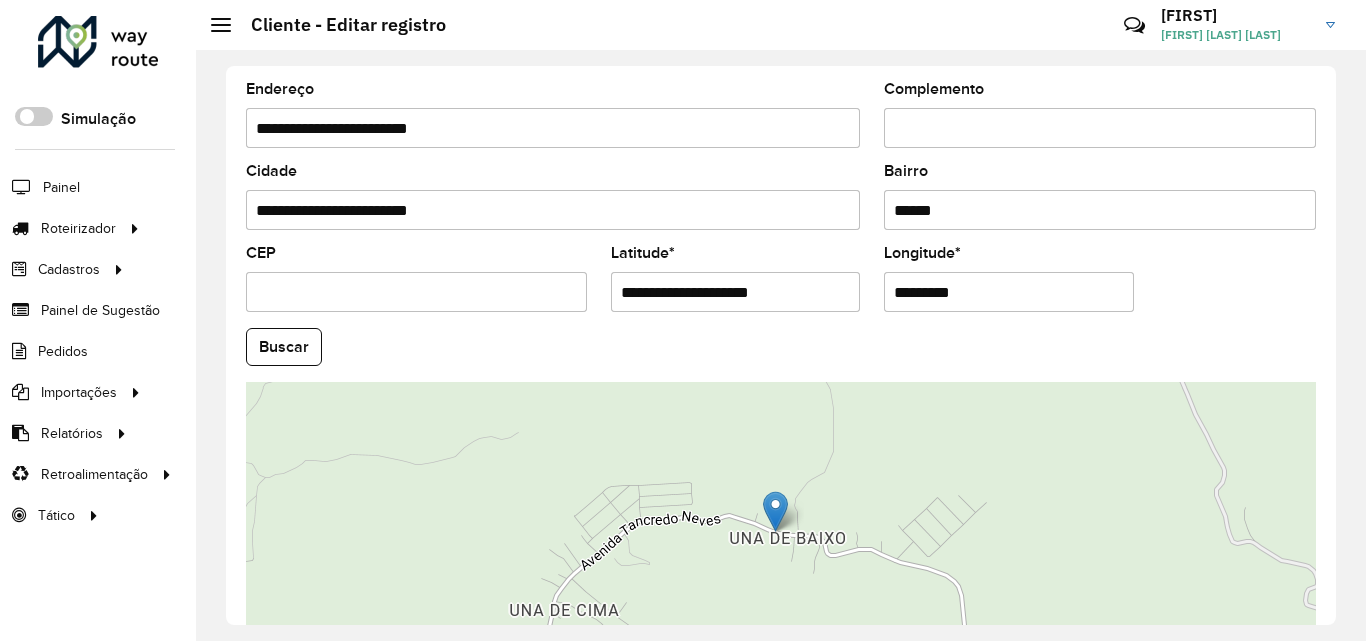 drag, startPoint x: 792, startPoint y: 289, endPoint x: 716, endPoint y: 302, distance: 77.10383 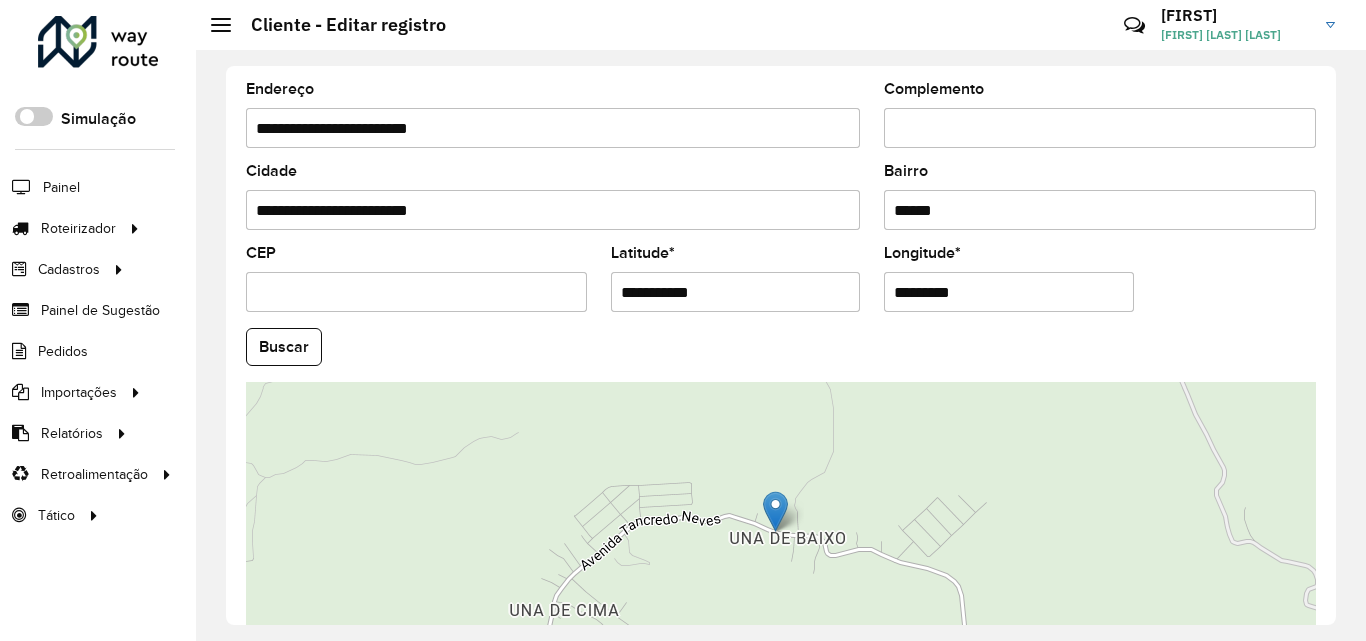 type on "**********" 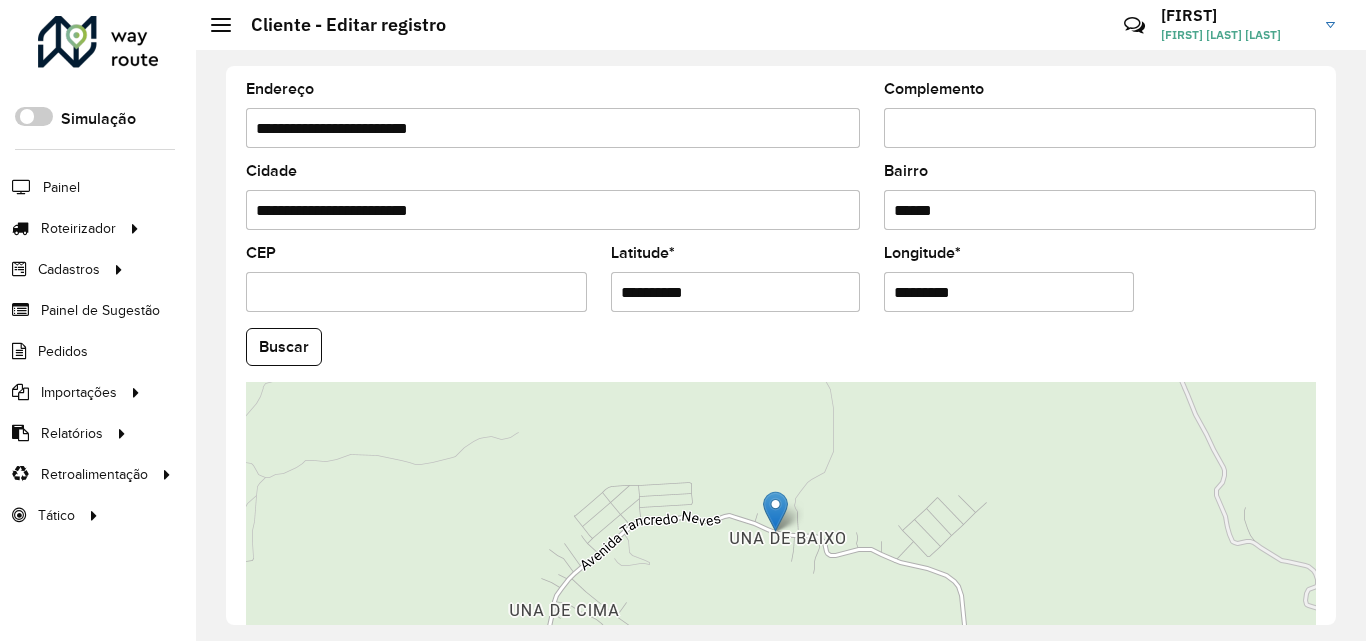 drag, startPoint x: 963, startPoint y: 298, endPoint x: 781, endPoint y: 331, distance: 184.96756 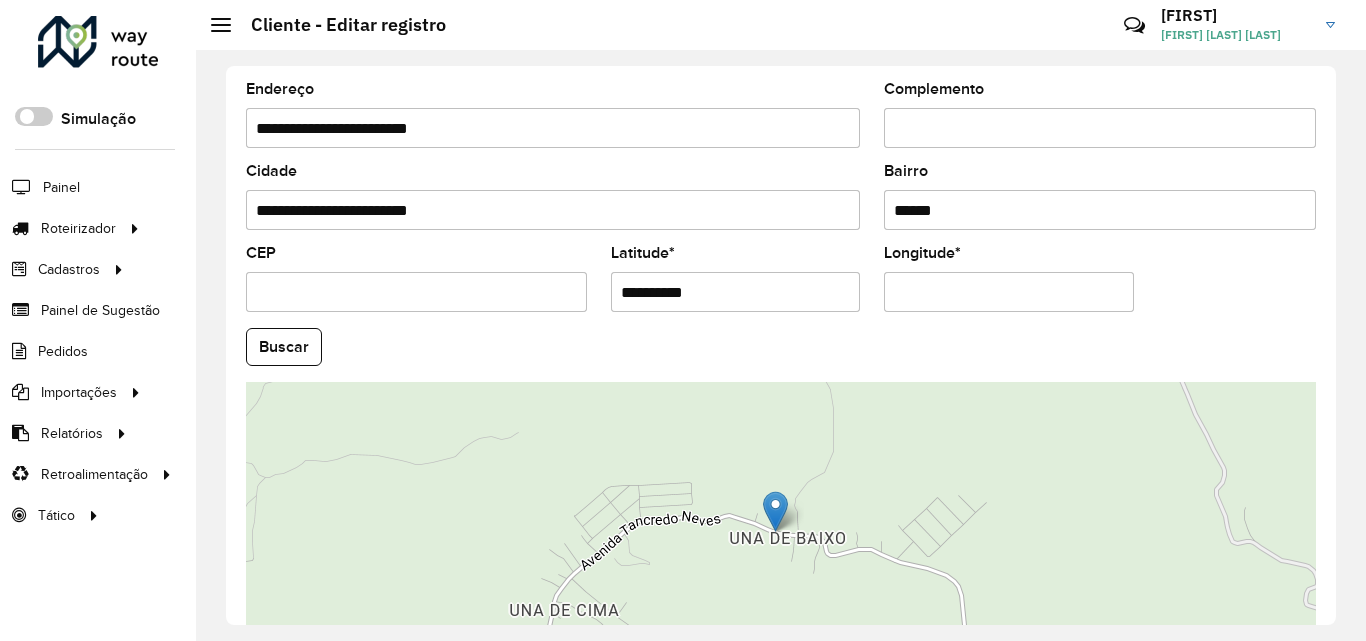 paste on "**********" 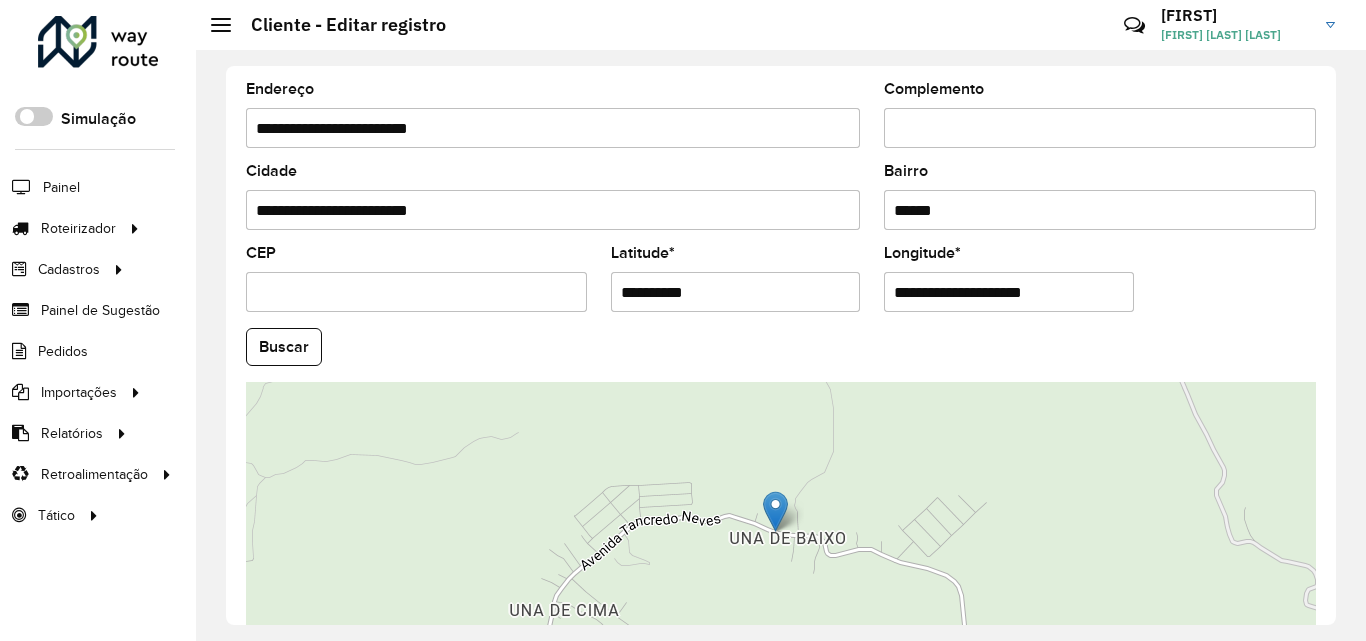 drag, startPoint x: 968, startPoint y: 297, endPoint x: 839, endPoint y: 301, distance: 129.062 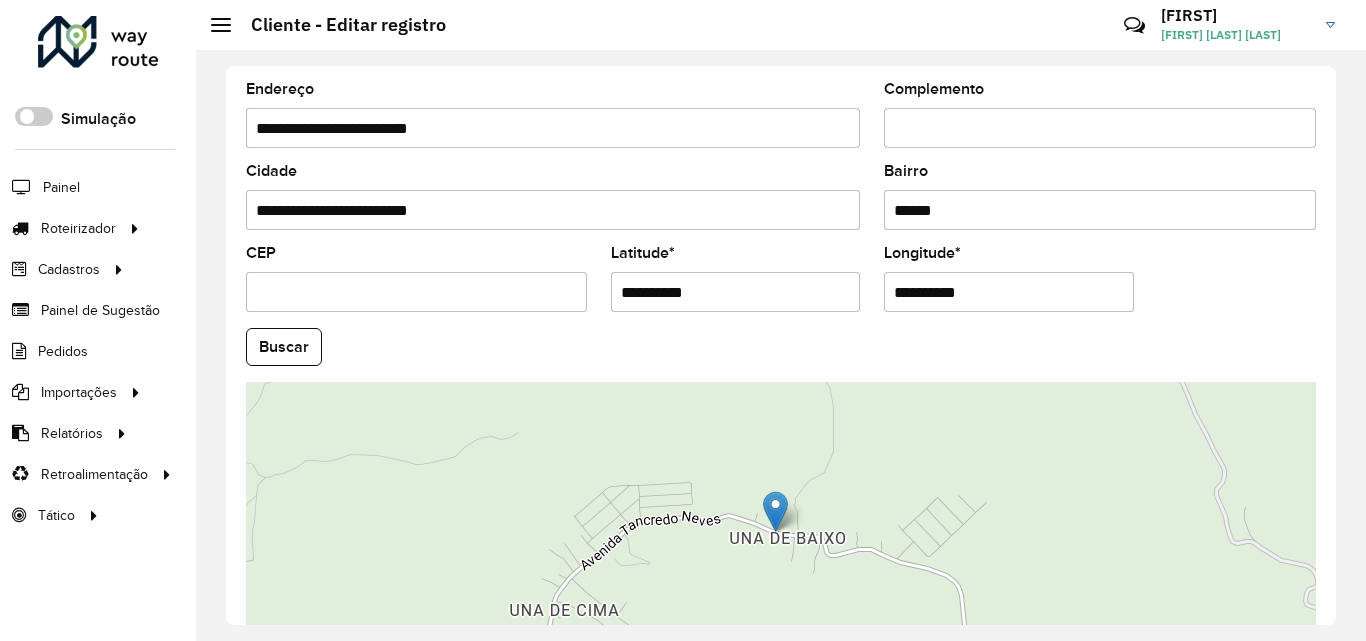 type on "**********" 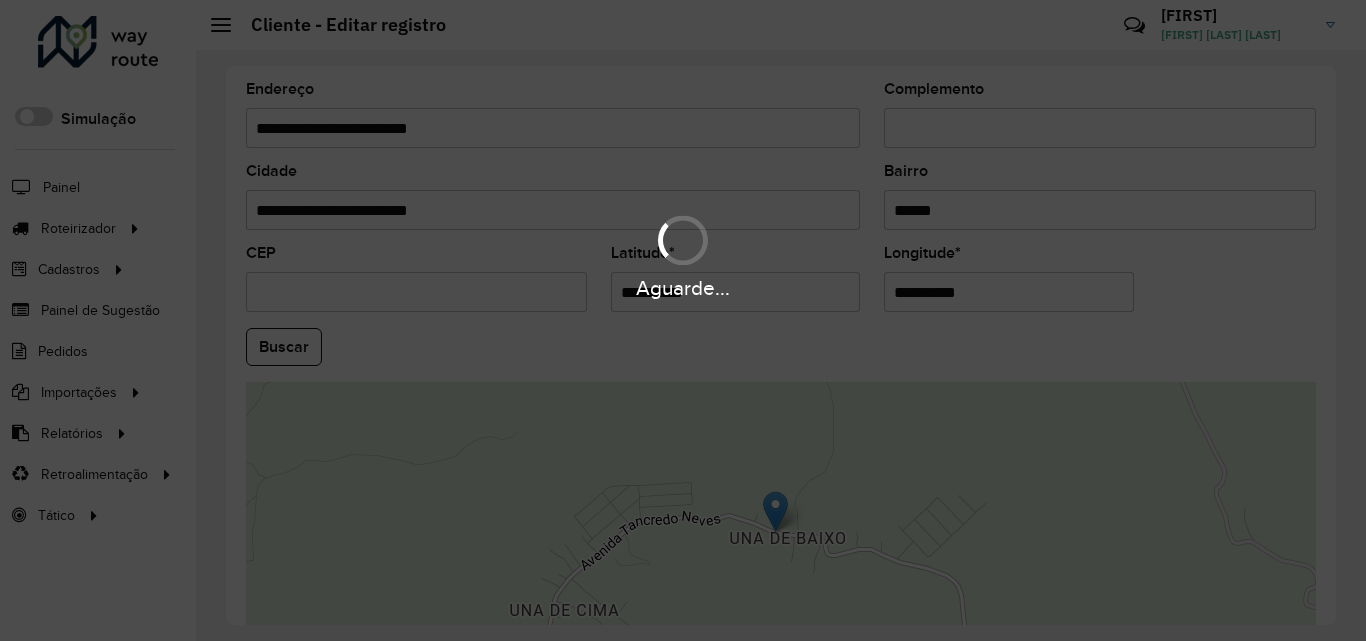 click on "Aguarde...  Pop-up bloqueado!  Seu navegador bloqueou automáticamente a abertura de uma nova janela.   Acesse as configurações e adicione o endereço do sistema a lista de permissão.   Fechar  Roteirizador AmbevTech Simulação Painel Roteirizador Entregas Vendas Cadastros Checkpoint Classificações de venda Cliente Consulta de setores Depósito Disponibilidade de veículos Fator tipo de produto Gabarito planner Grupo Rota Fator Tipo Produto Grupo de rotas exclusiva Grupo de setores Layout integração Modelo Parada Pedágio Perfil de Vendedor Ponto de apoio FAD Produto Restrição de Atendimento Planner Rodízio de placa Rota exclusiva FAD Rótulo Setor Setor Planner Tipo de cliente Tipo de veículo Tipo de veículo RN Transportadora Vendedor Veículo Painel de Sugestão Pedidos Importações Classificação e volume de venda Clientes Fator tipo produto Gabarito planner Grade de atendimento Janela de atendimento Localização Pedidos Restrição de Atendimento Planner Tempo de espera Vendedor Veículos" at bounding box center [683, 320] 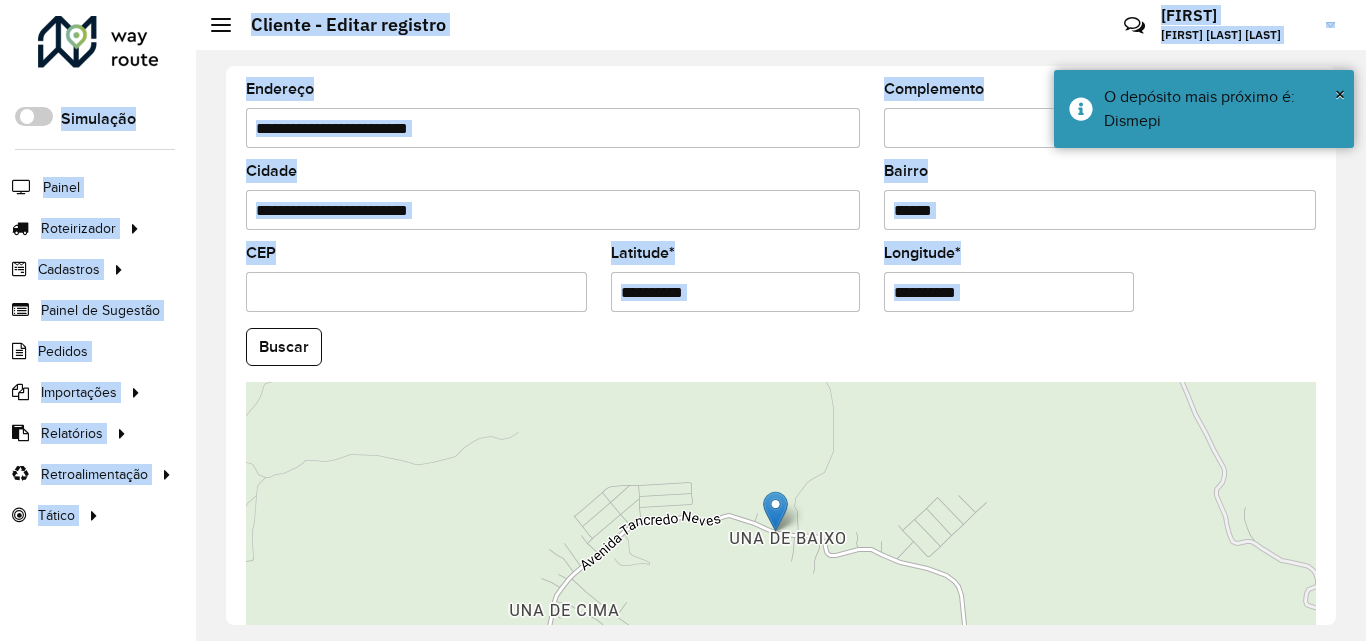 click on "Buscar" 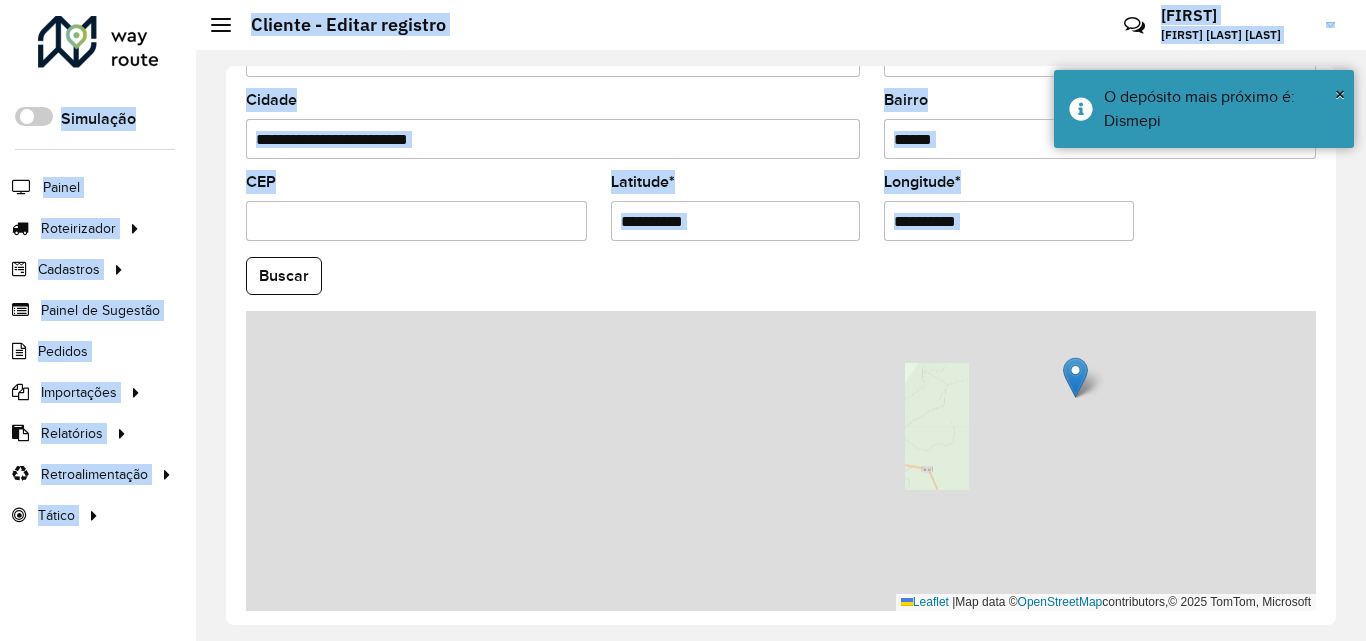 scroll, scrollTop: 847, scrollLeft: 0, axis: vertical 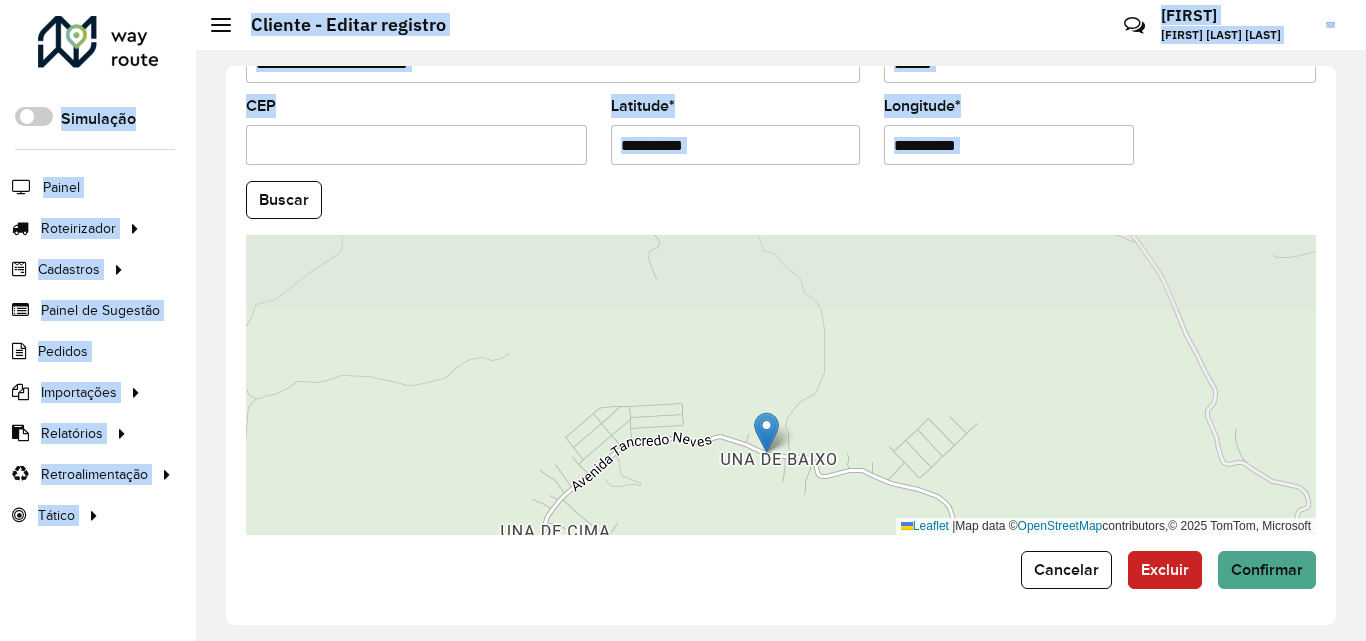 drag, startPoint x: 934, startPoint y: 414, endPoint x: 953, endPoint y: 575, distance: 162.11725 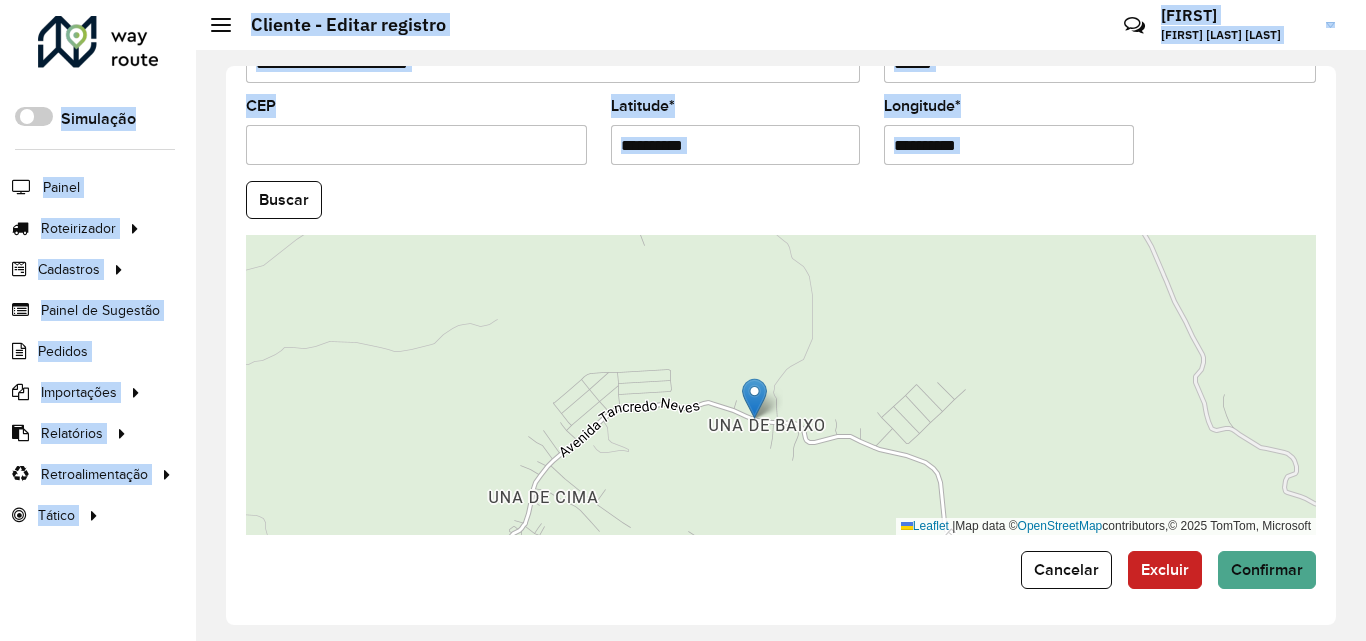 click on "Buscar" 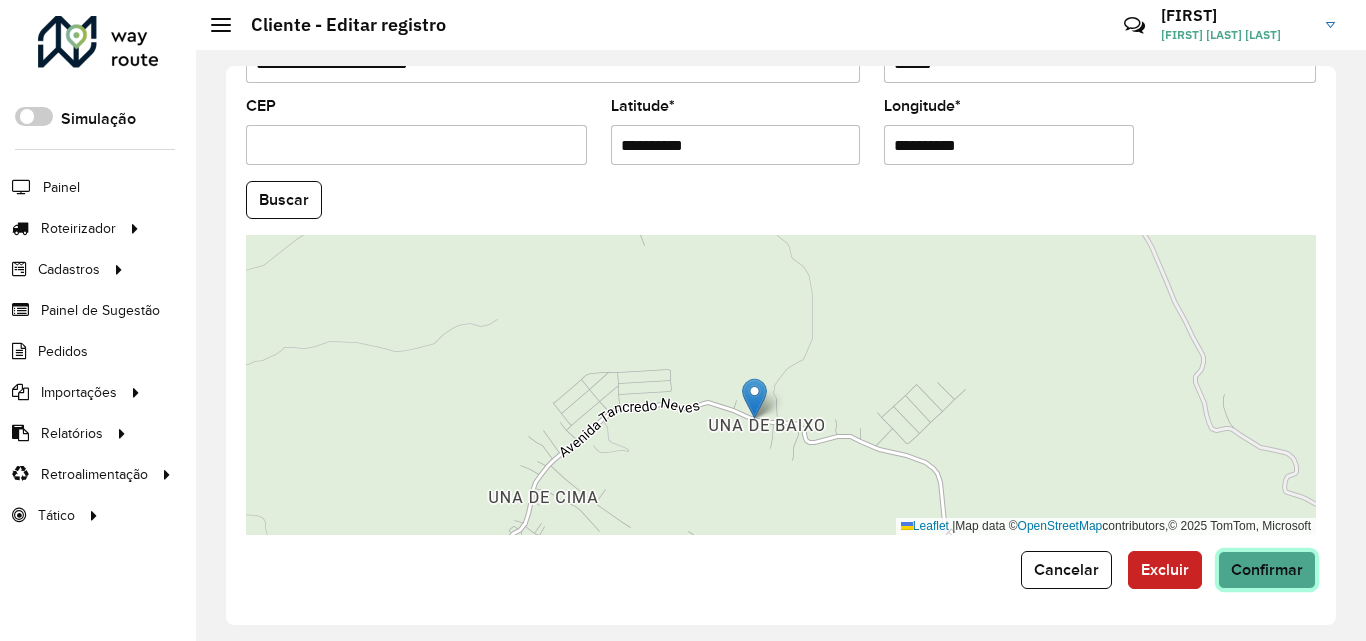 drag, startPoint x: 1267, startPoint y: 571, endPoint x: 1255, endPoint y: 570, distance: 12.0415945 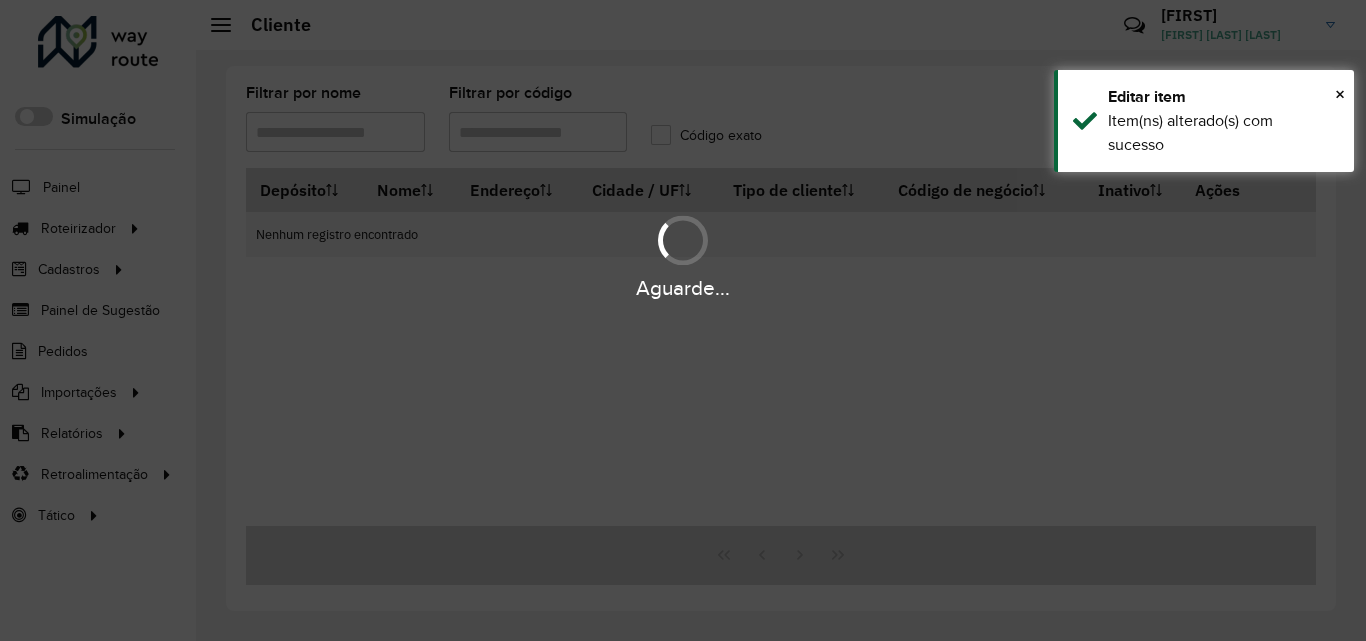 type on "*****" 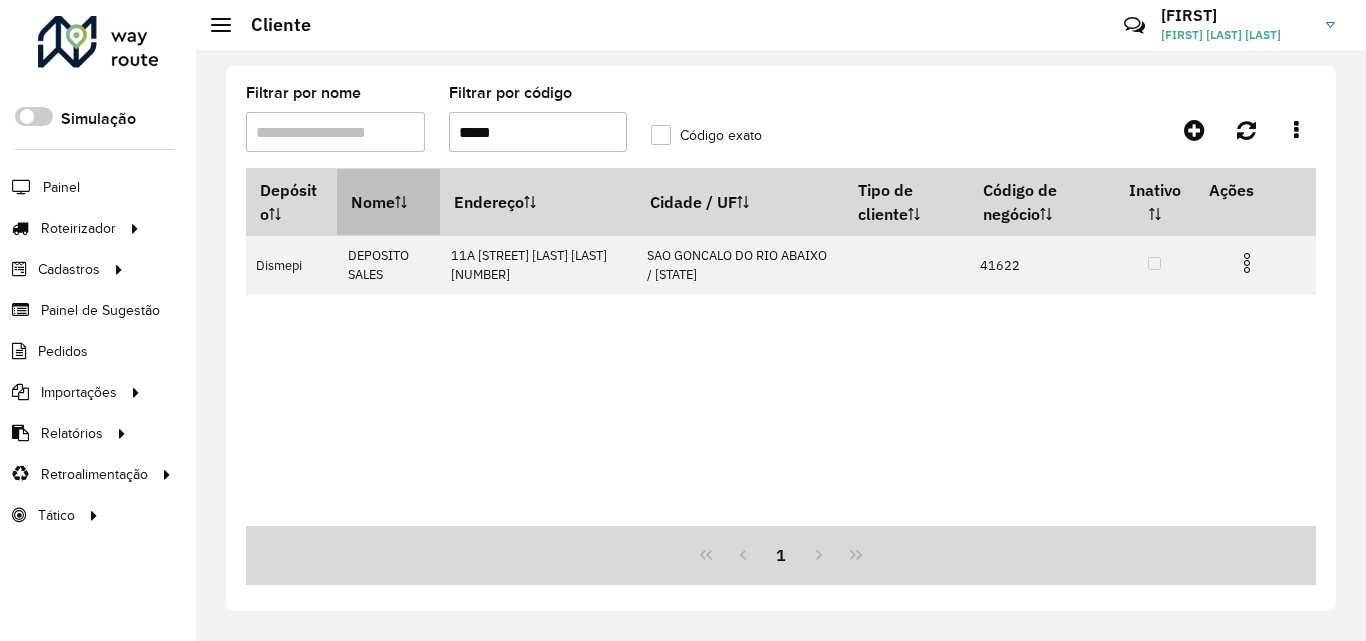 drag, startPoint x: 577, startPoint y: 143, endPoint x: 351, endPoint y: 182, distance: 229.34036 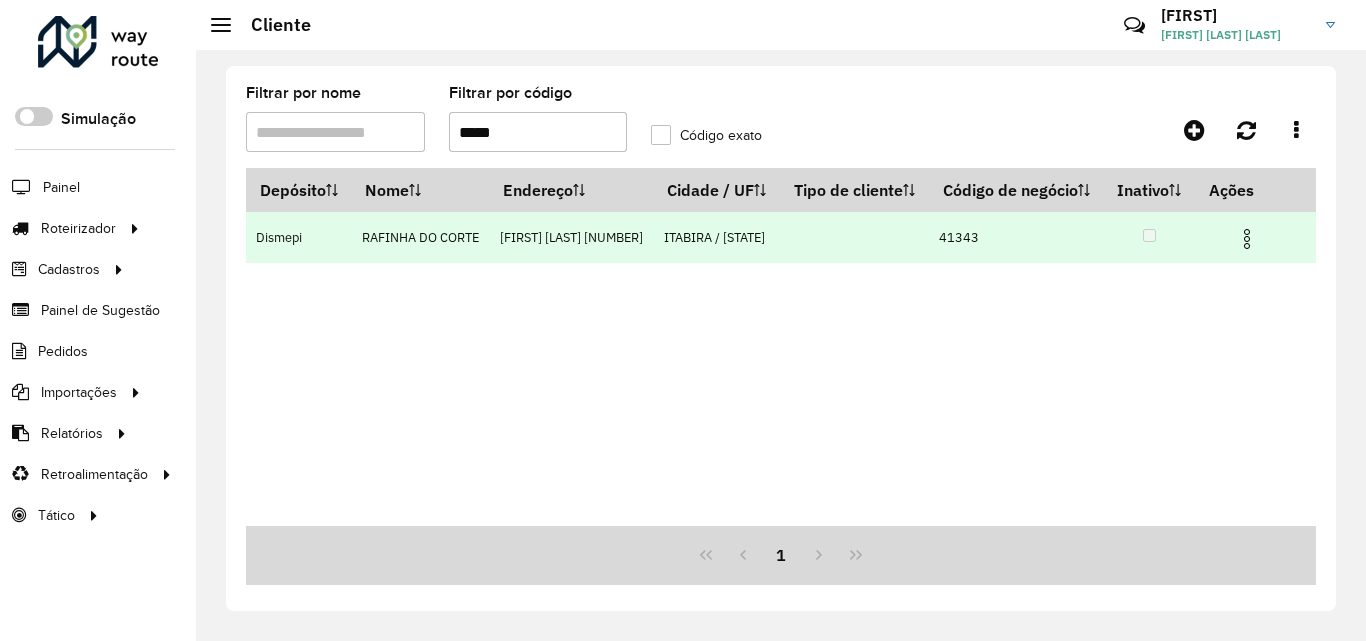 type on "*****" 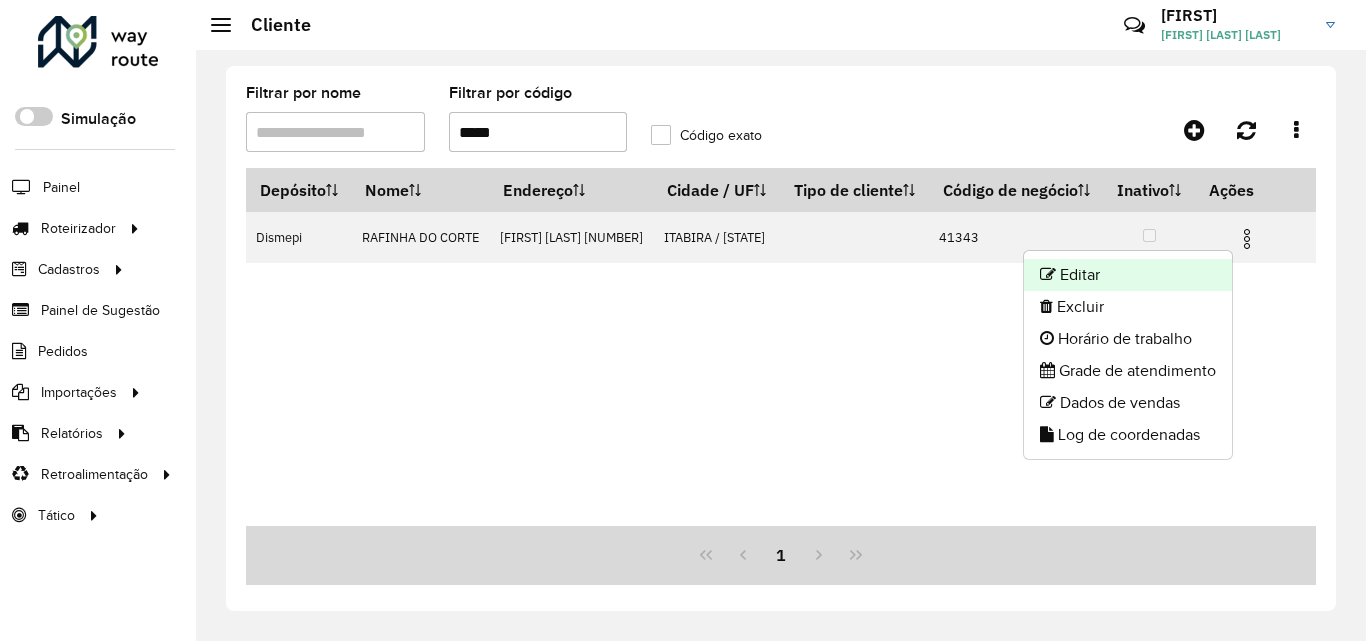 click on "Editar" 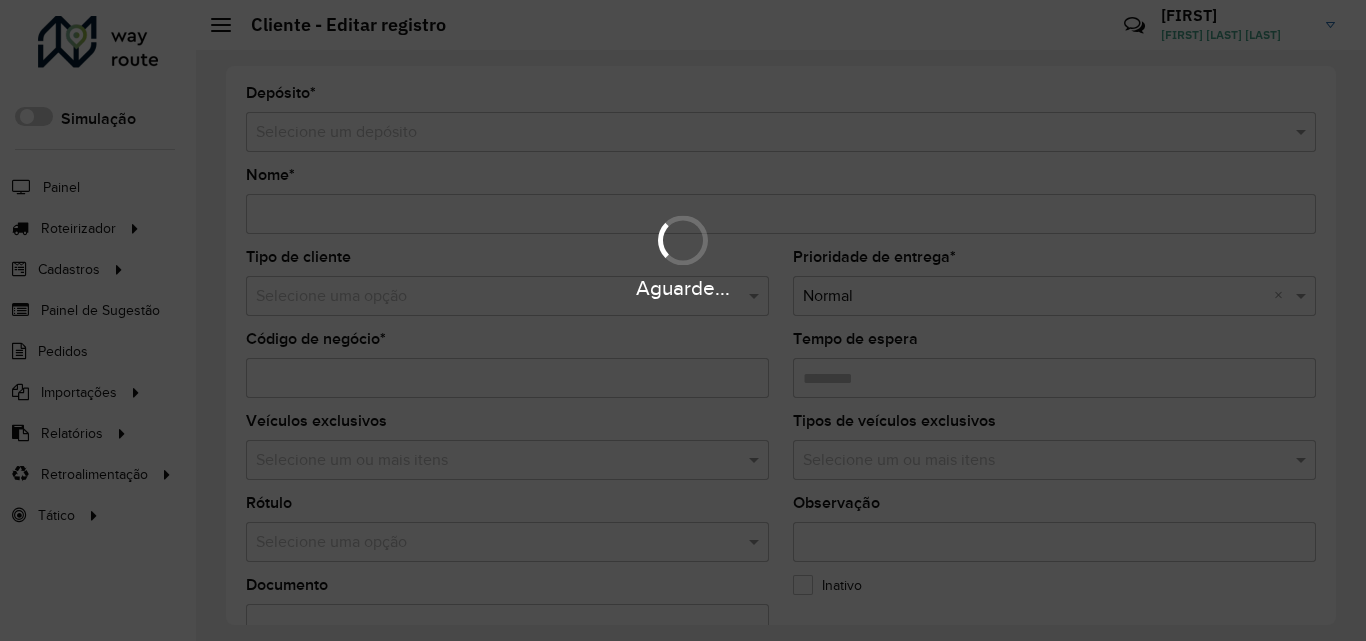 type on "**********" 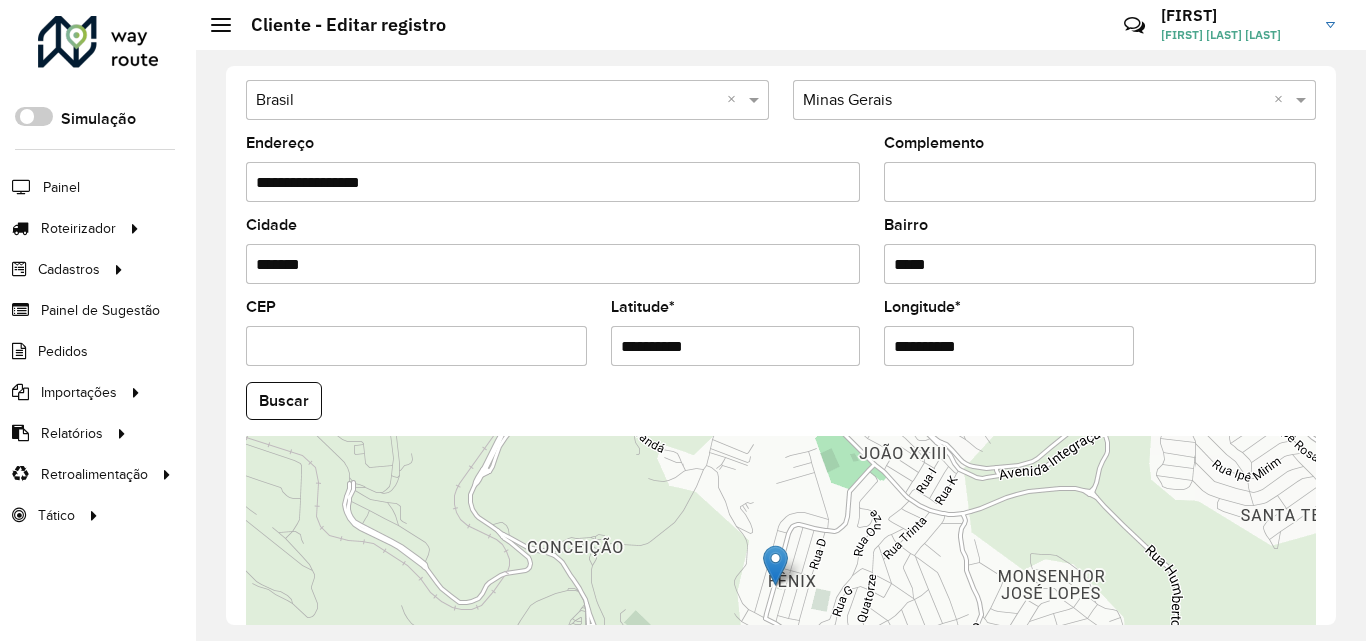 scroll, scrollTop: 847, scrollLeft: 0, axis: vertical 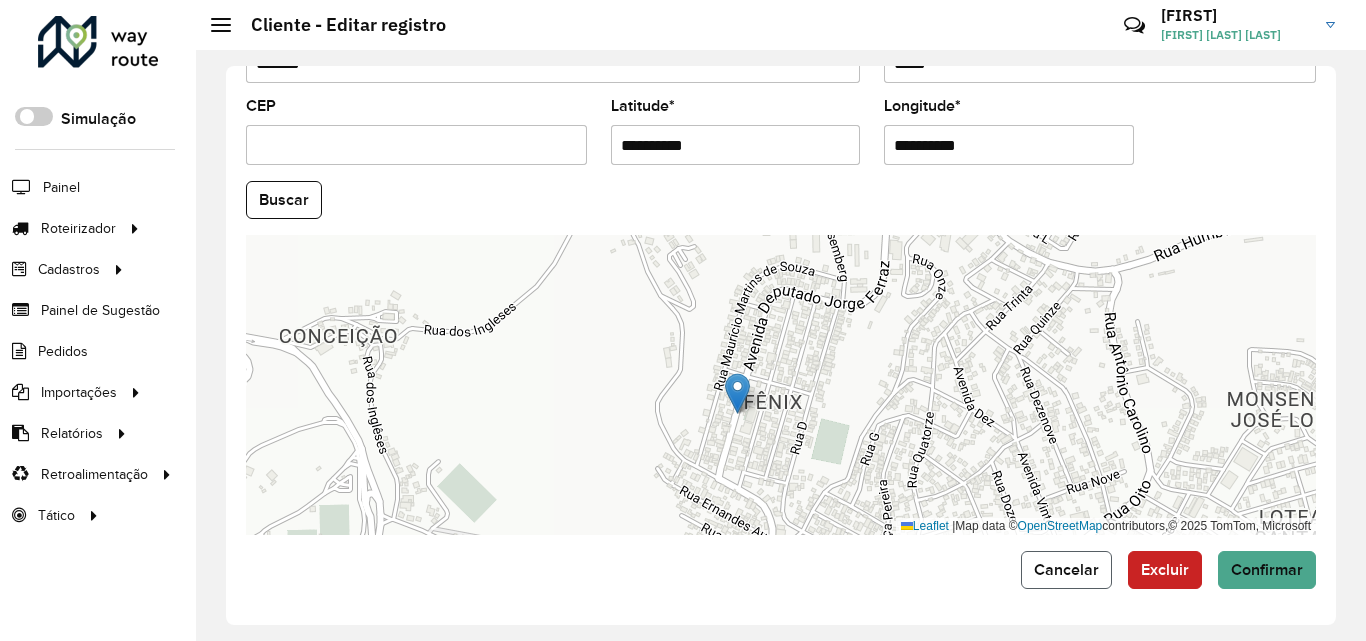 click on "Cancelar" 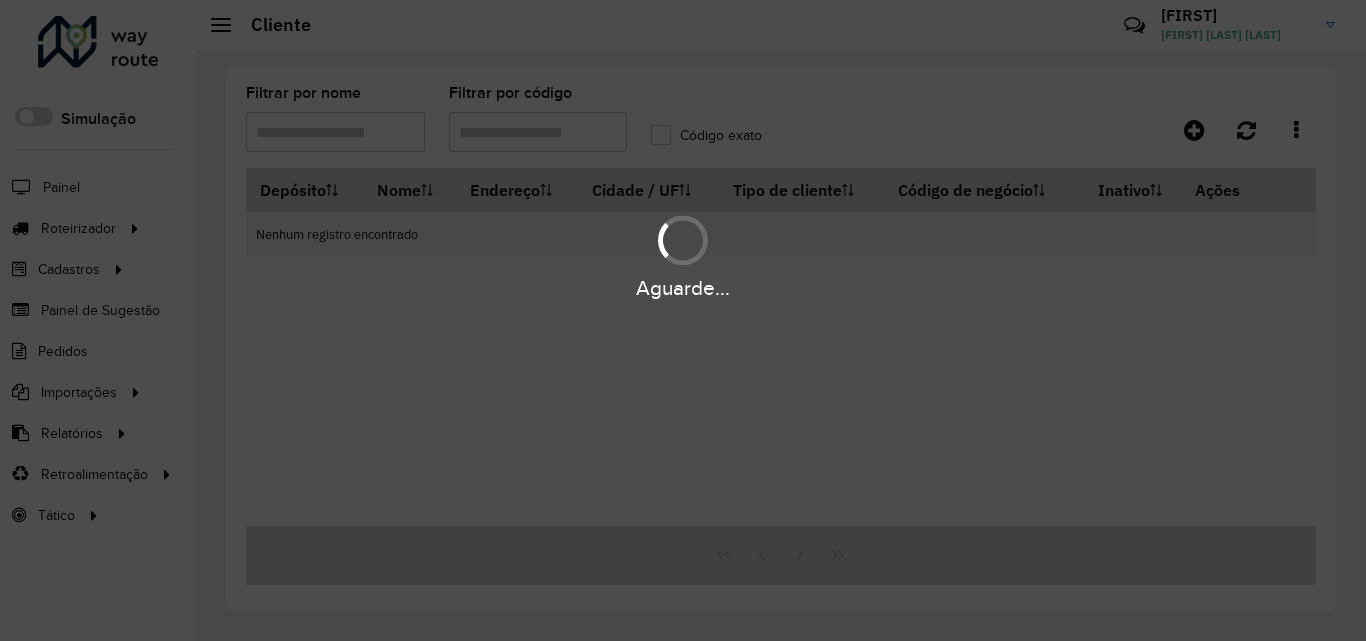 type on "*****" 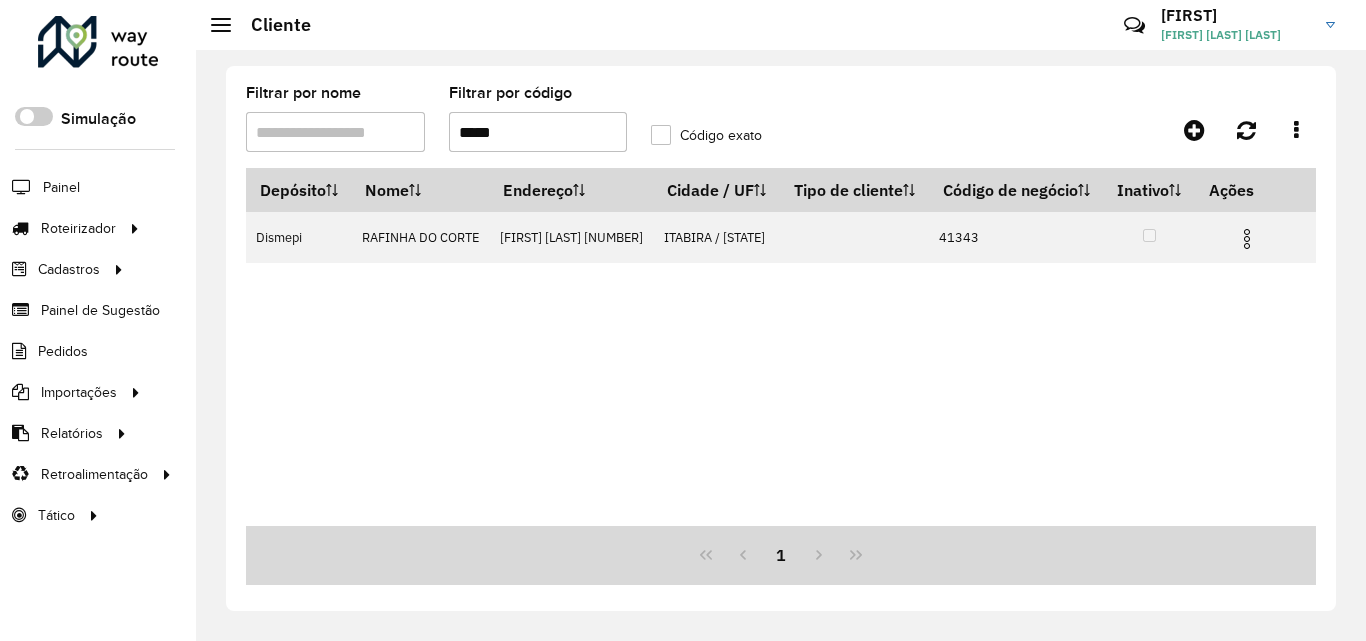 click on "*****" at bounding box center (538, 132) 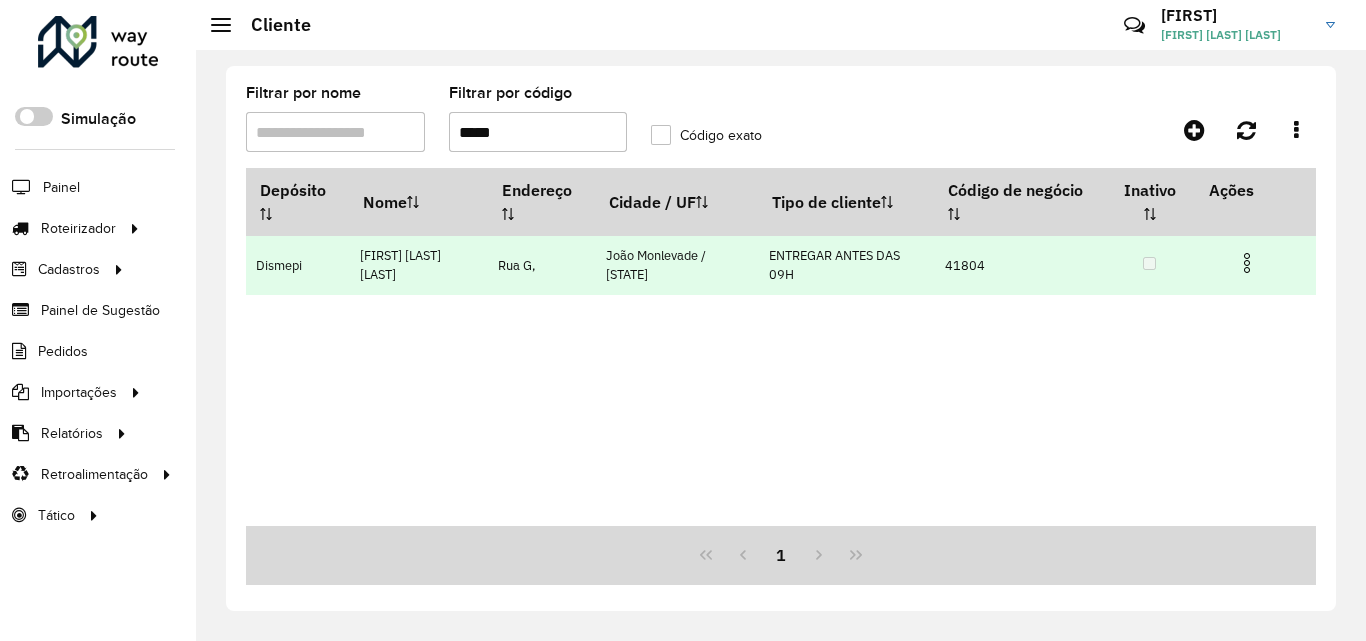 type on "*****" 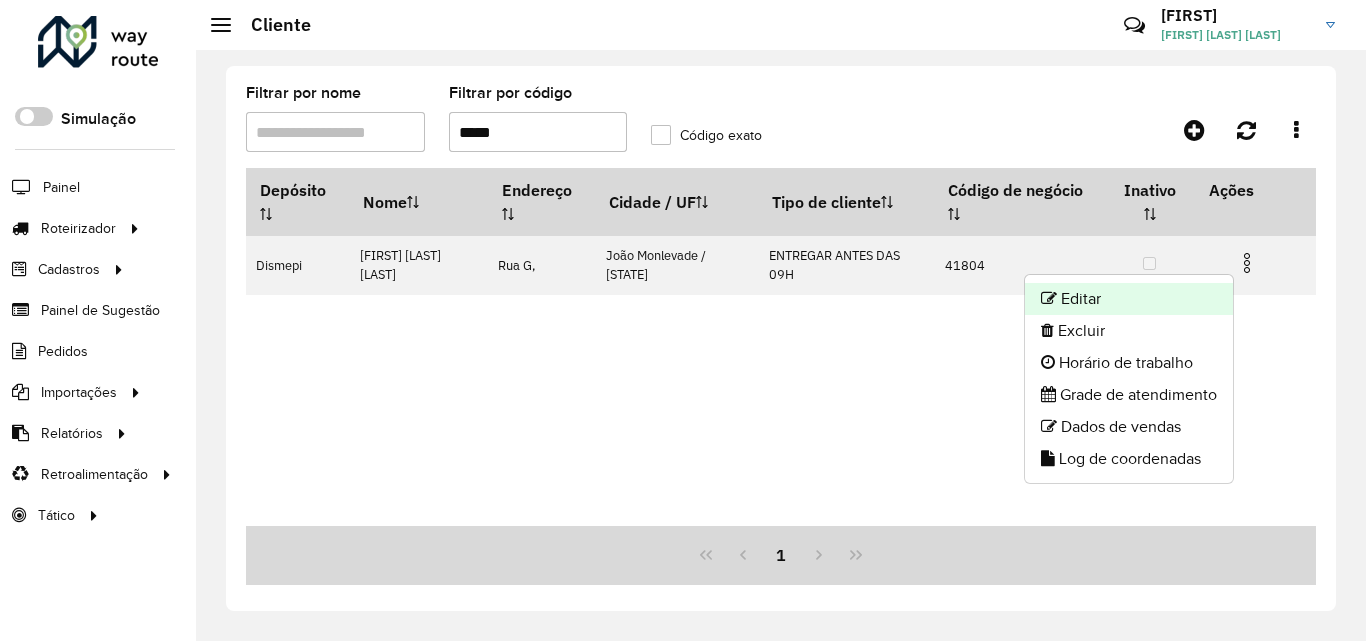 click on "Editar" 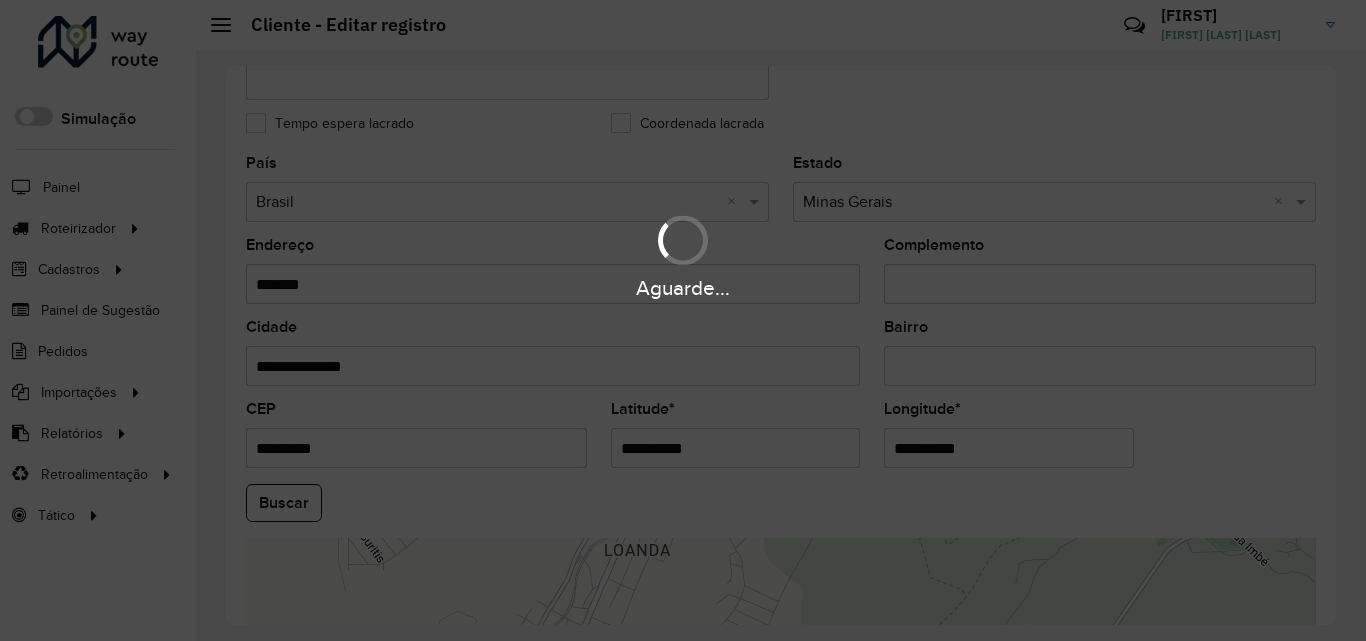 scroll, scrollTop: 847, scrollLeft: 0, axis: vertical 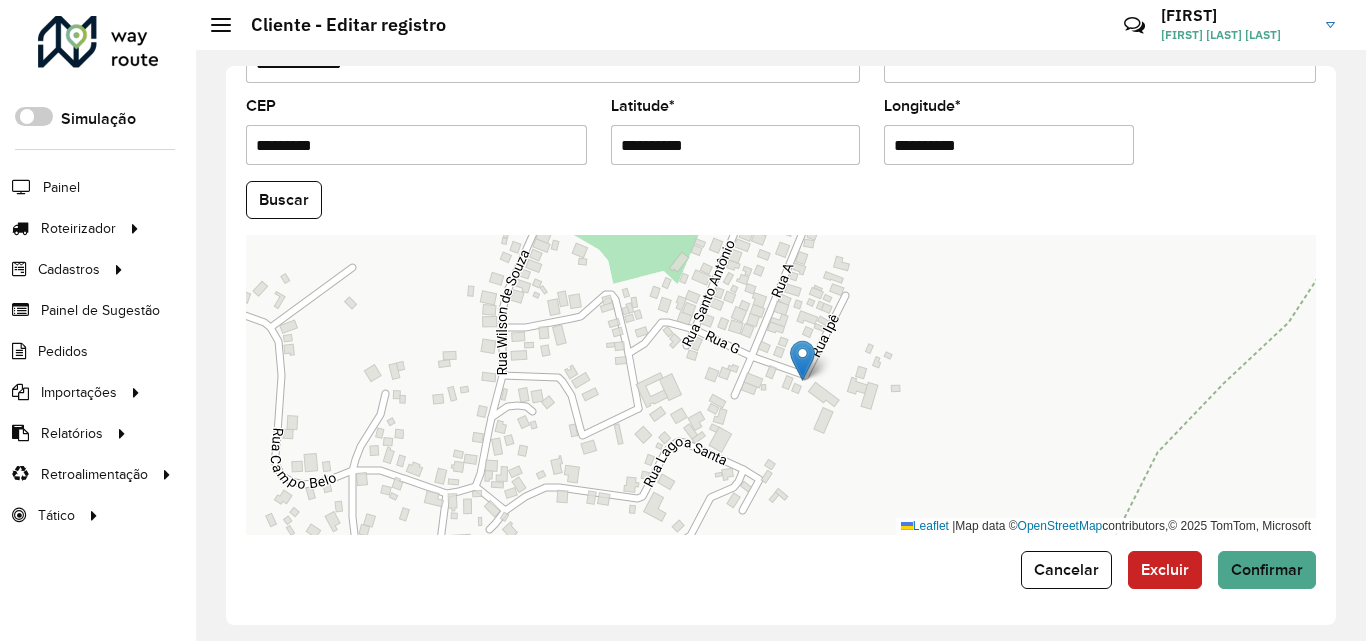 drag, startPoint x: 852, startPoint y: 459, endPoint x: 913, endPoint y: 359, distance: 117.13667 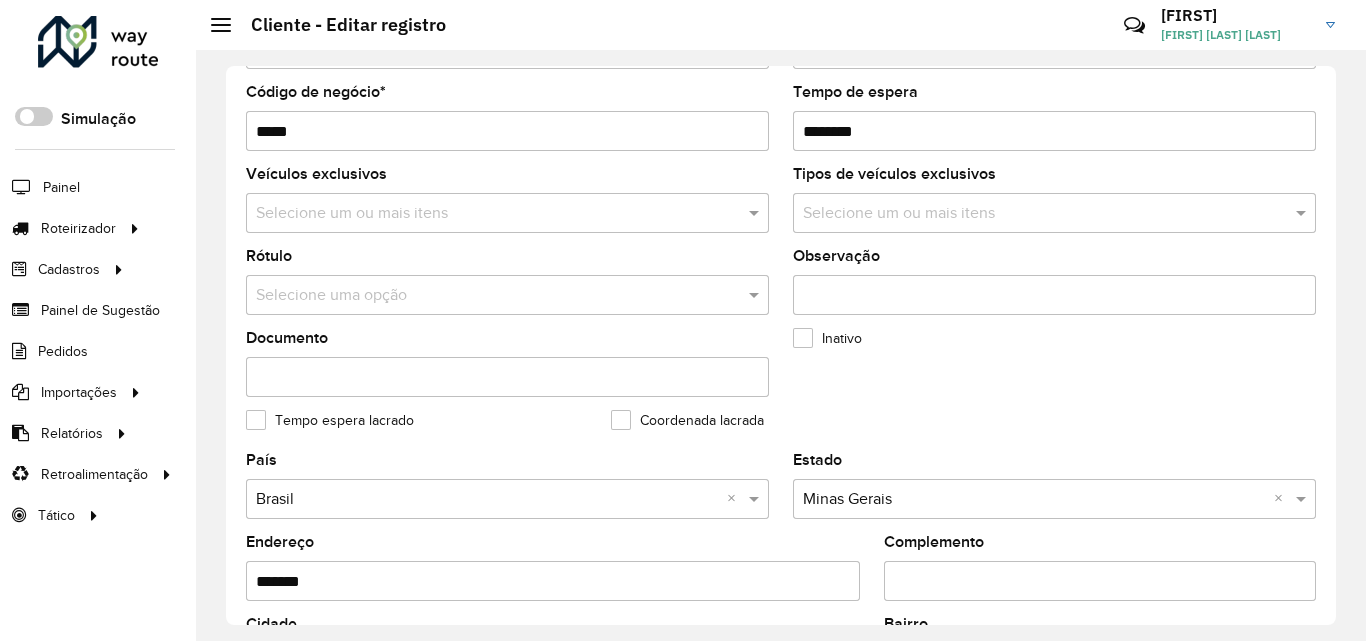 scroll, scrollTop: 0, scrollLeft: 0, axis: both 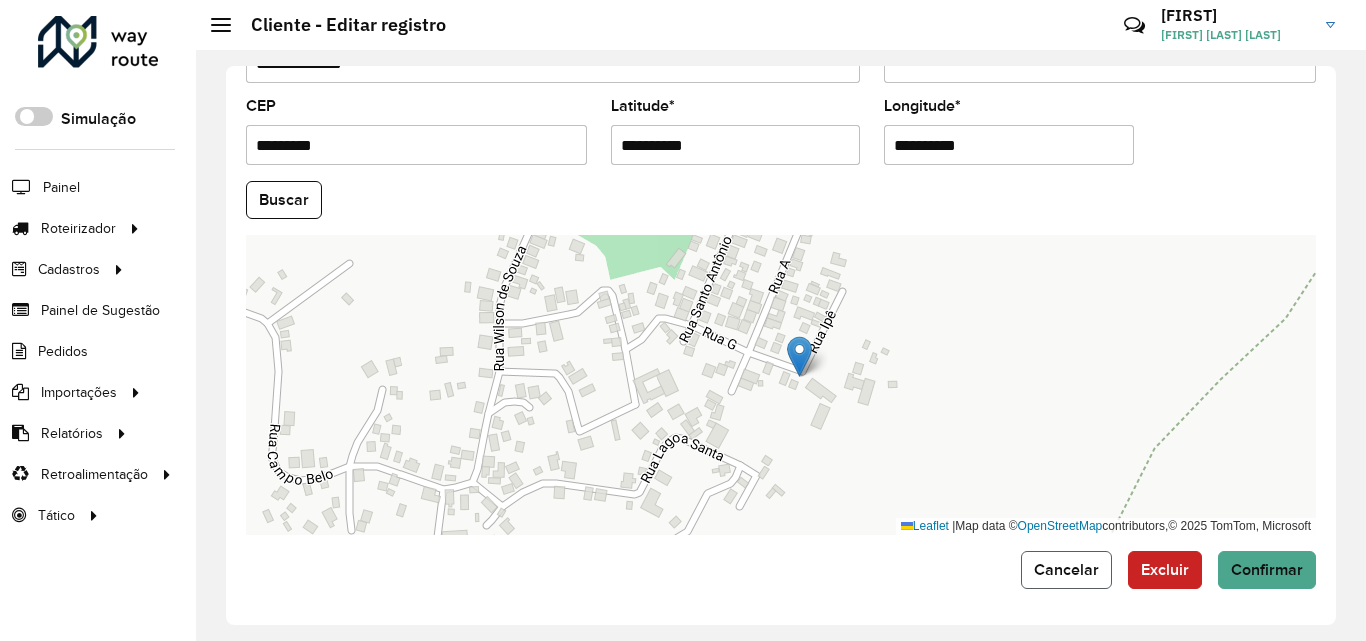 click on "Cancelar" 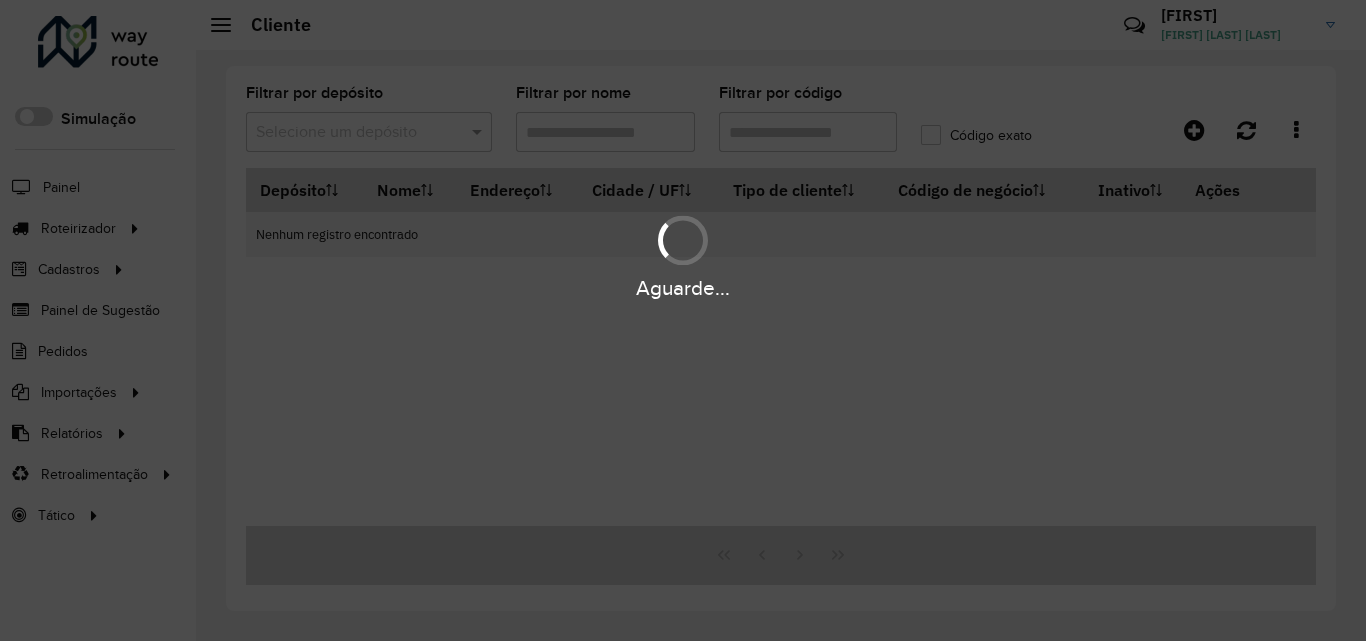 type on "*****" 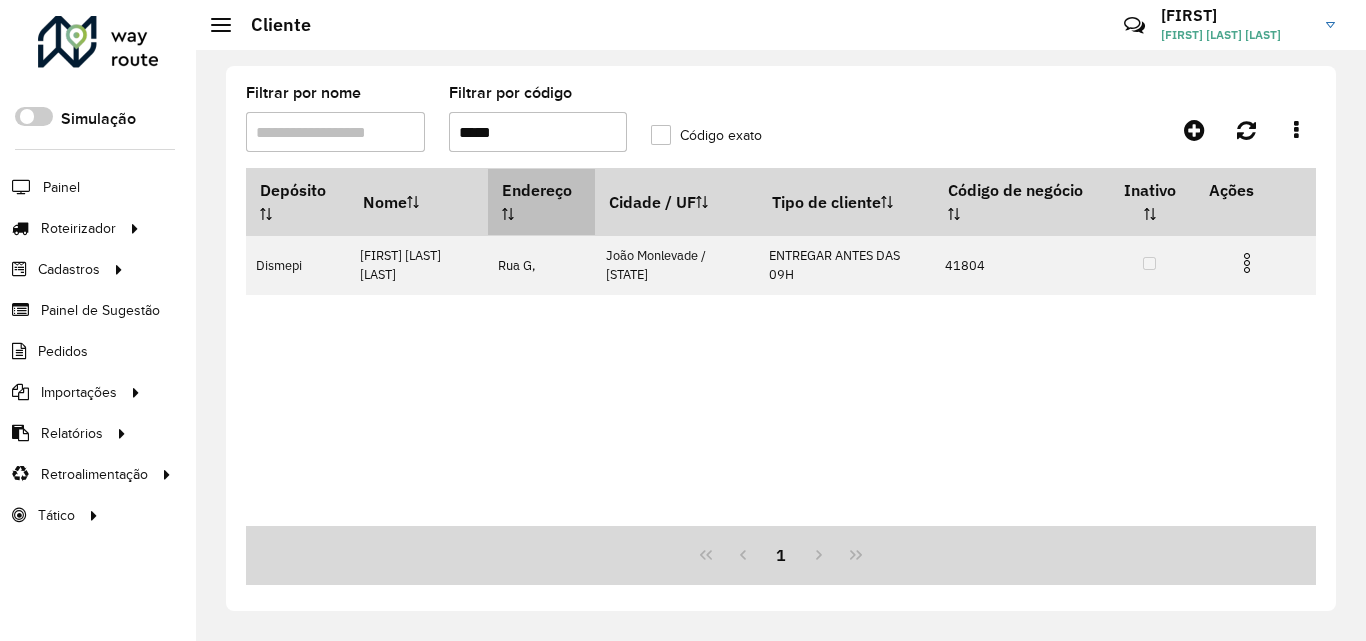 drag, startPoint x: 562, startPoint y: 125, endPoint x: 608, endPoint y: 182, distance: 73.24616 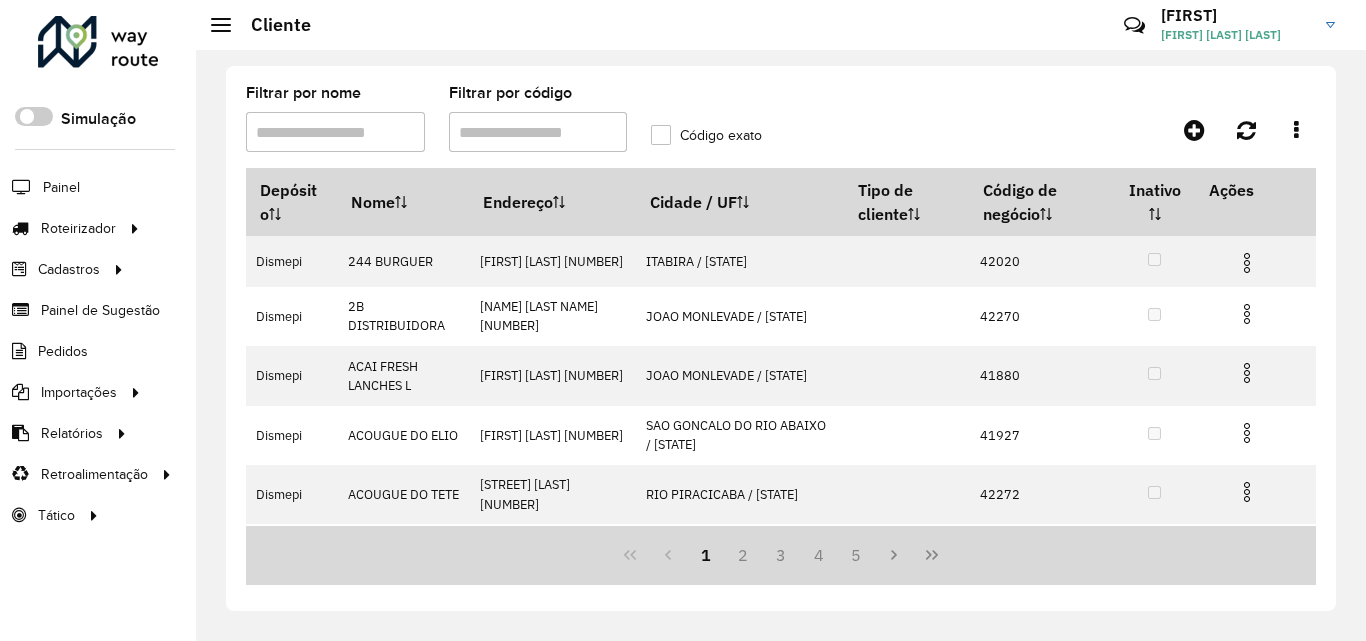 type on "*" 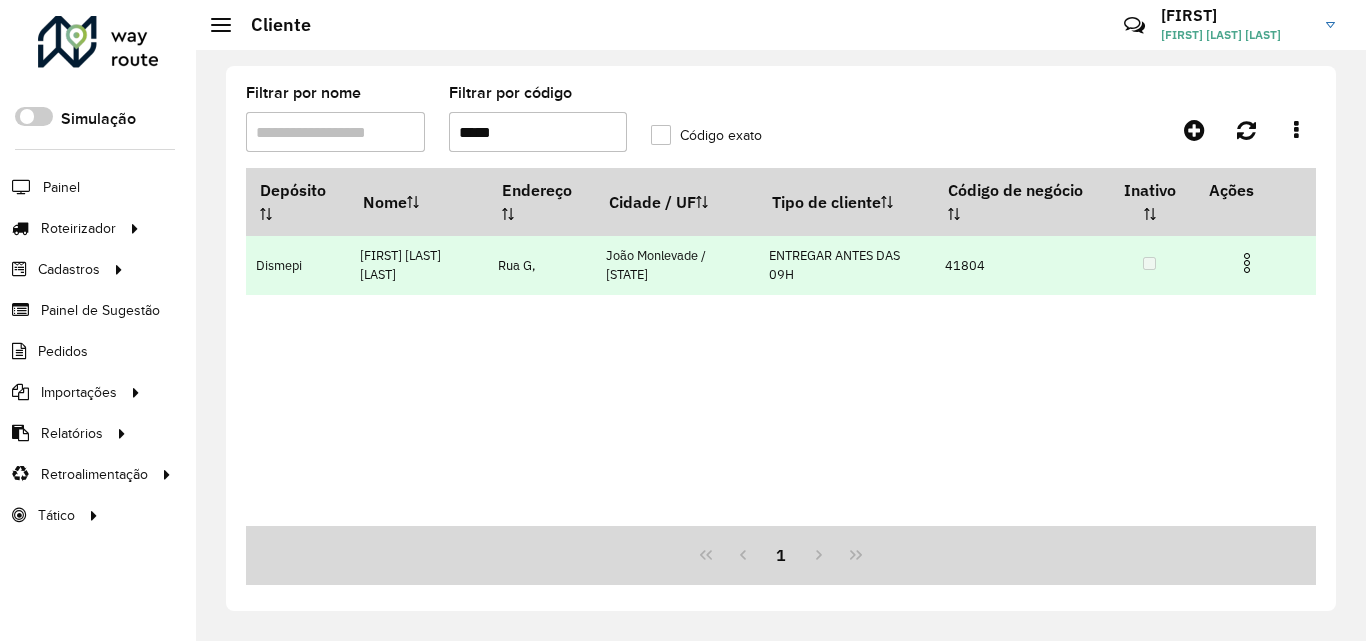 type on "*****" 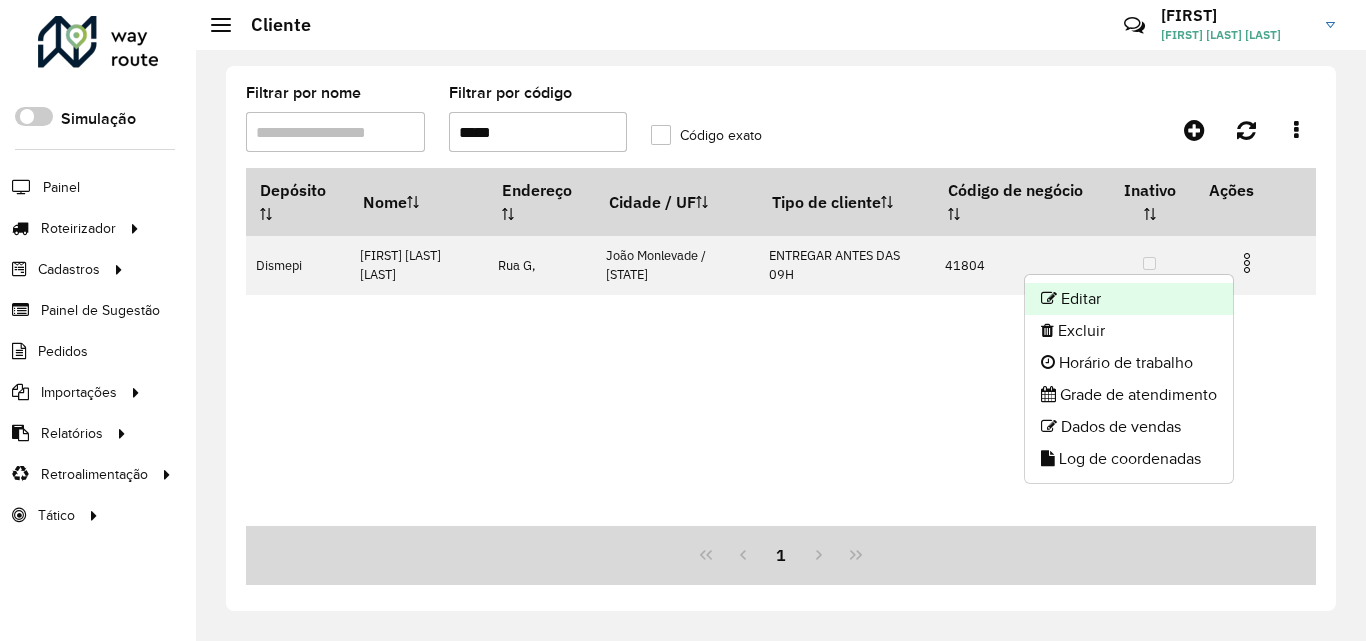 click on "Editar" 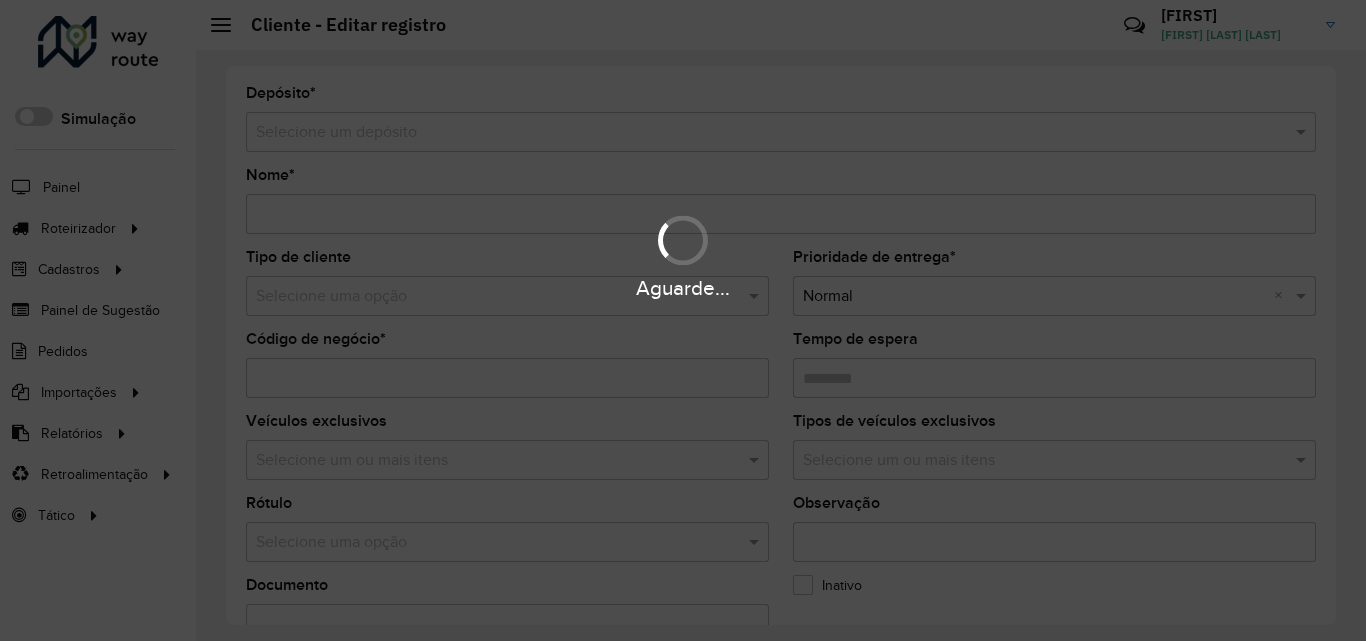 type on "**********" 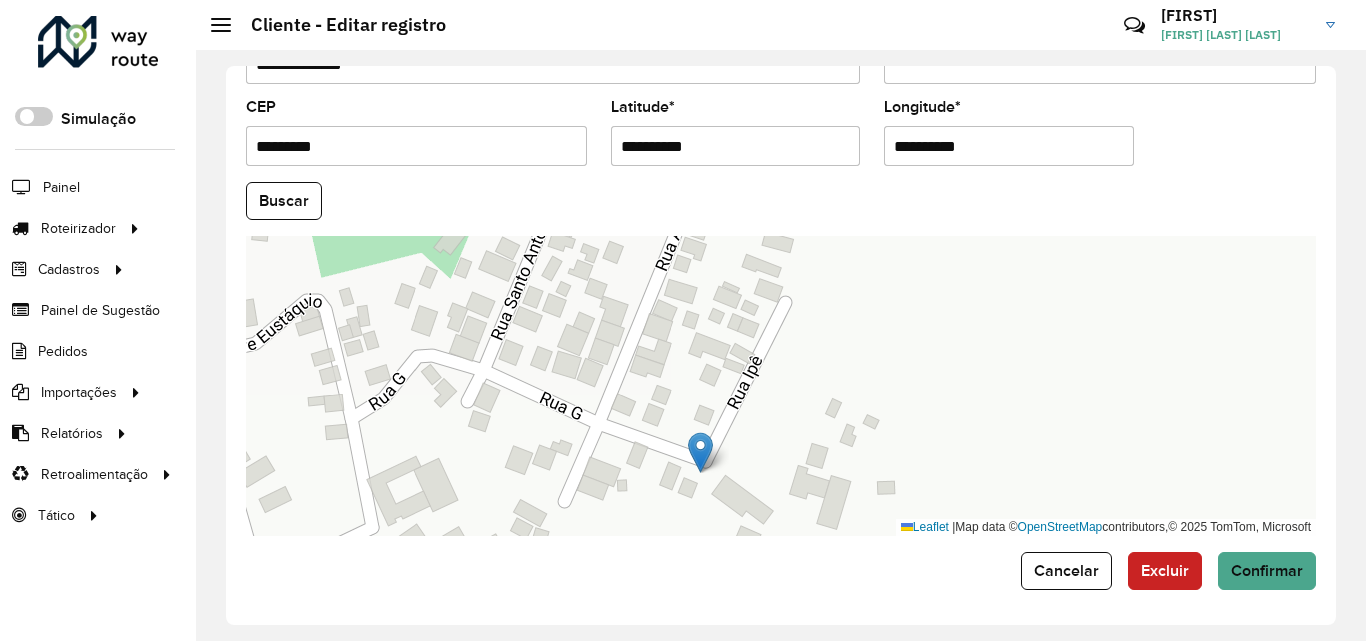 scroll, scrollTop: 847, scrollLeft: 0, axis: vertical 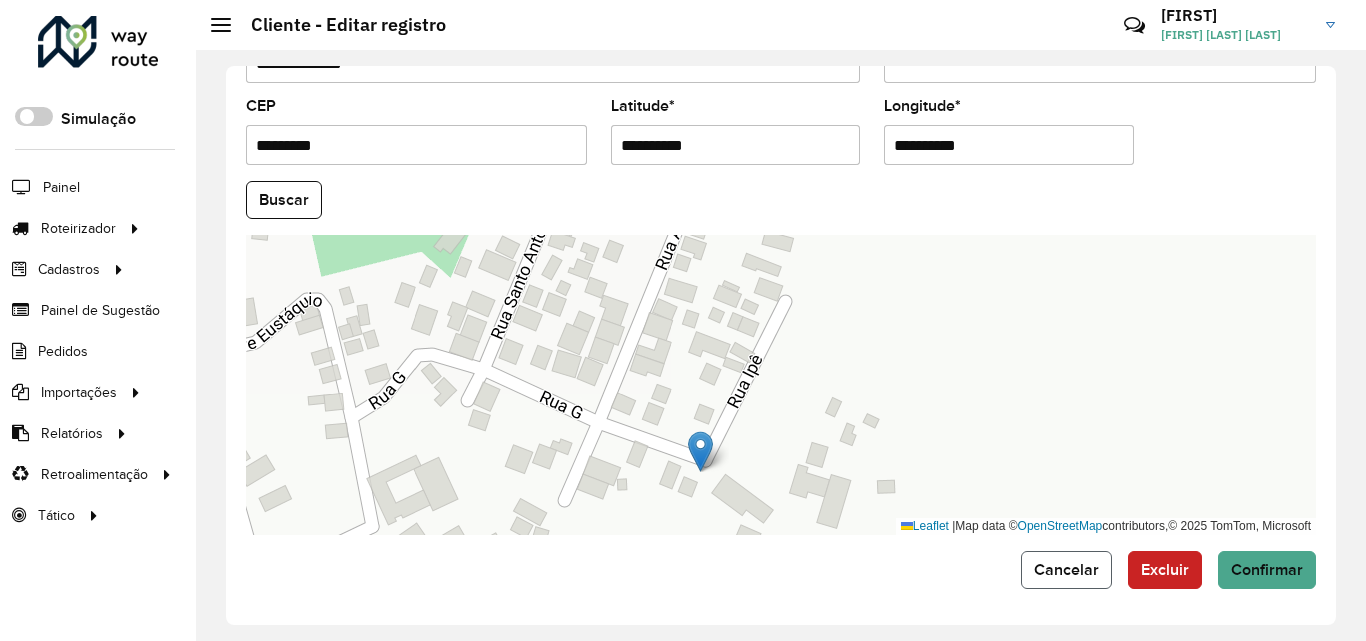 click on "Cancelar" 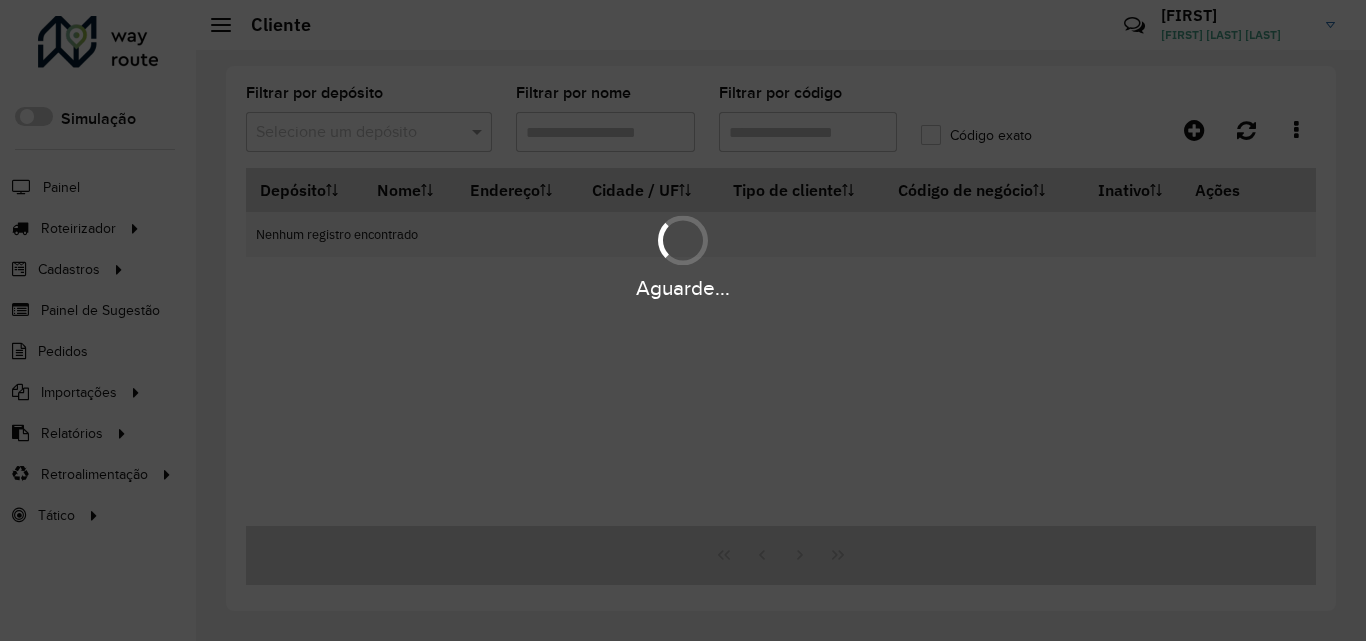 type on "*****" 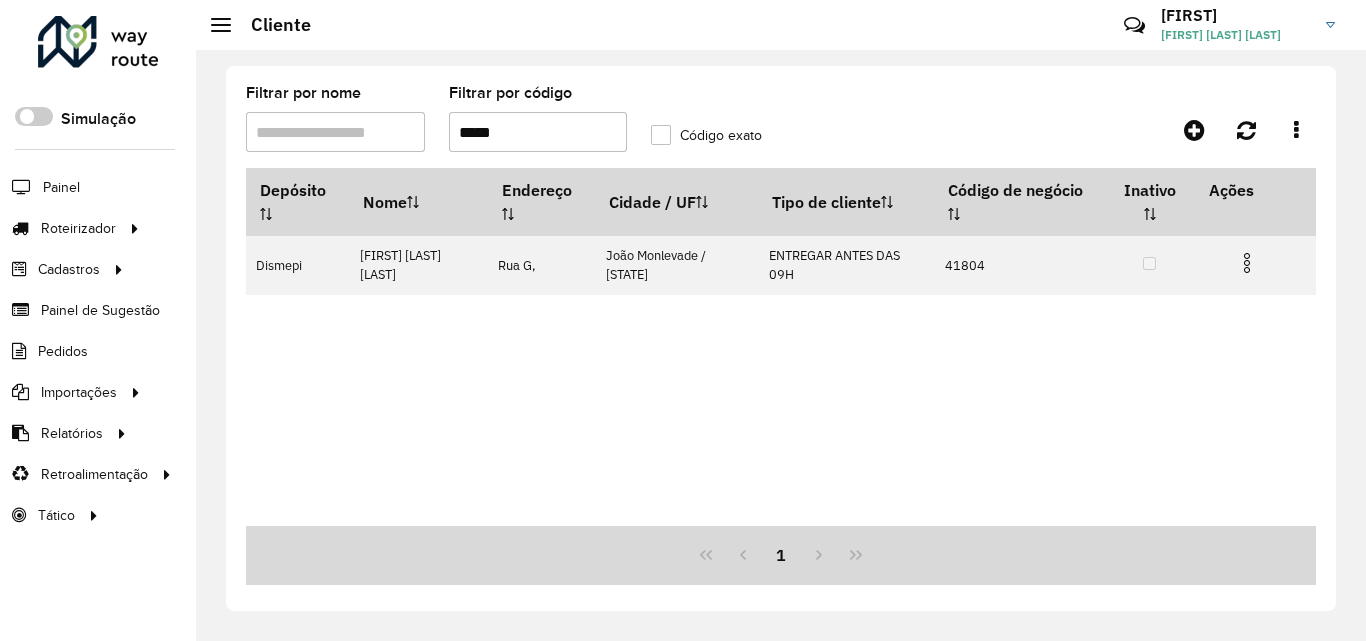 drag, startPoint x: 537, startPoint y: 124, endPoint x: 149, endPoint y: 138, distance: 388.2525 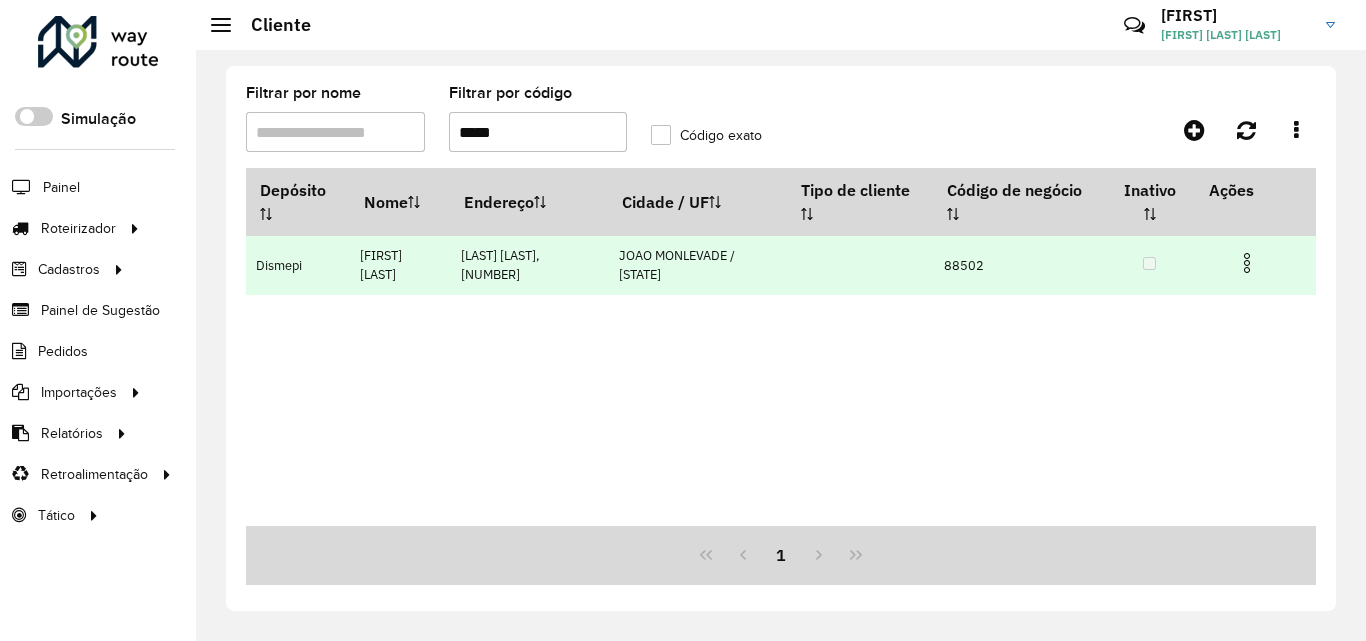 type on "*****" 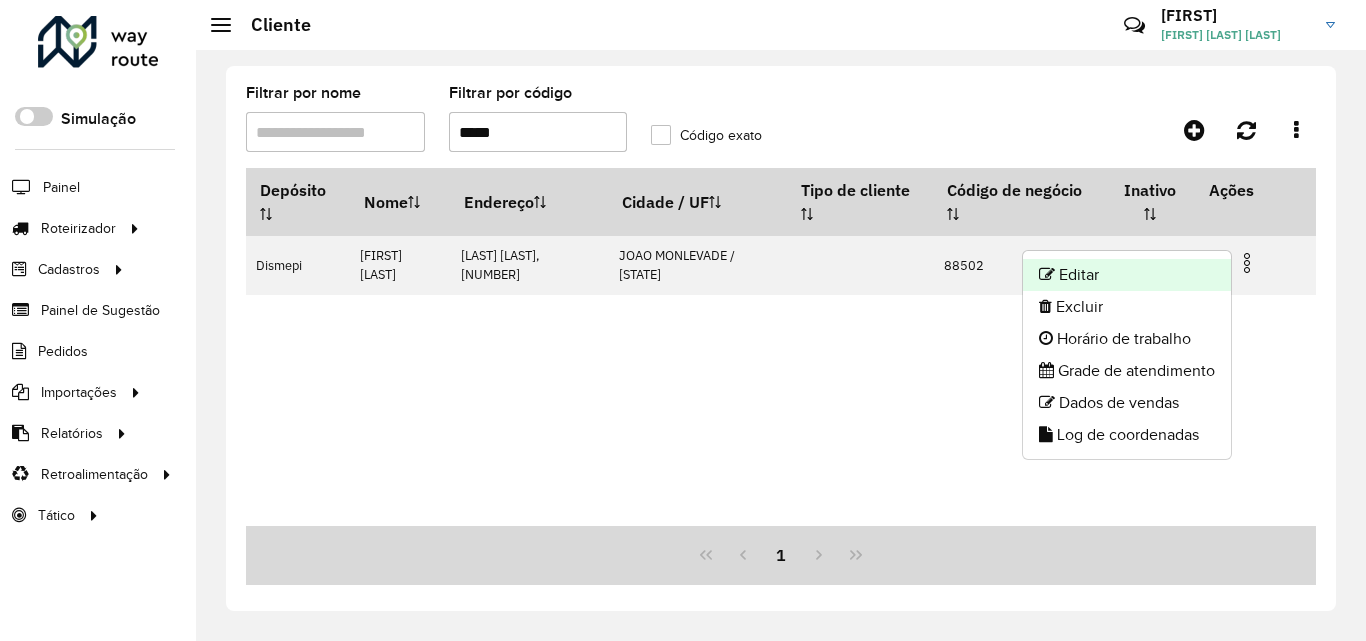 click on "Editar" 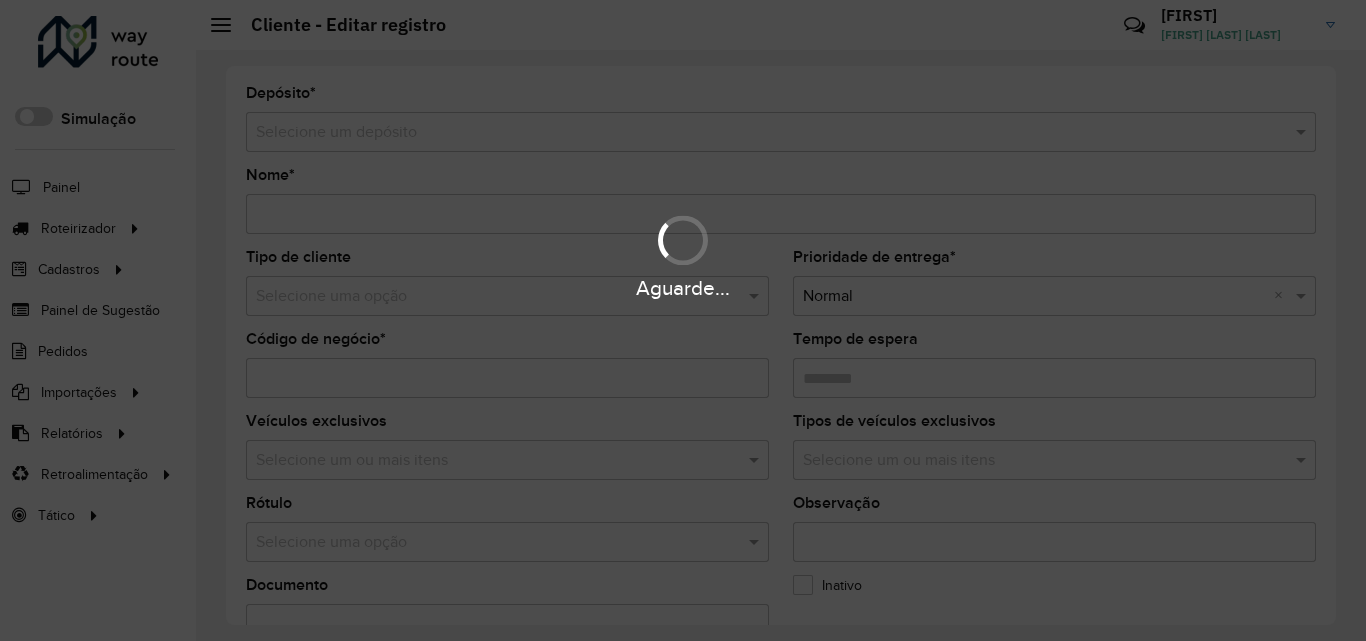 type on "**********" 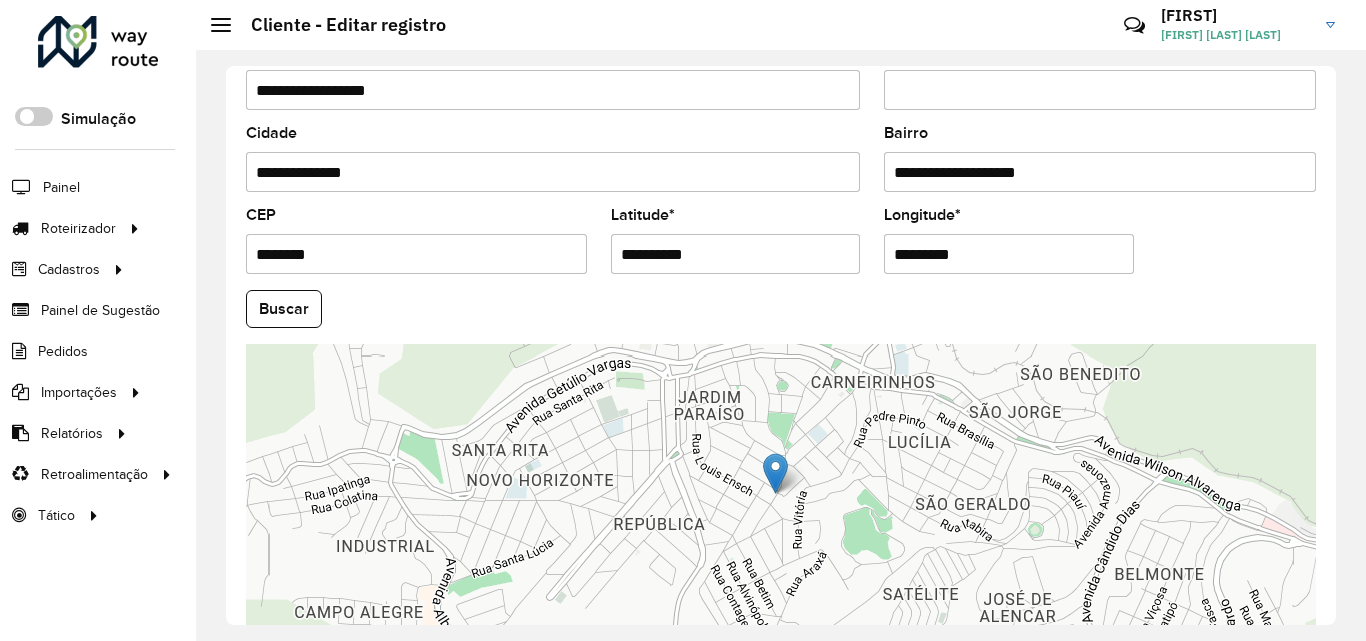 scroll, scrollTop: 800, scrollLeft: 0, axis: vertical 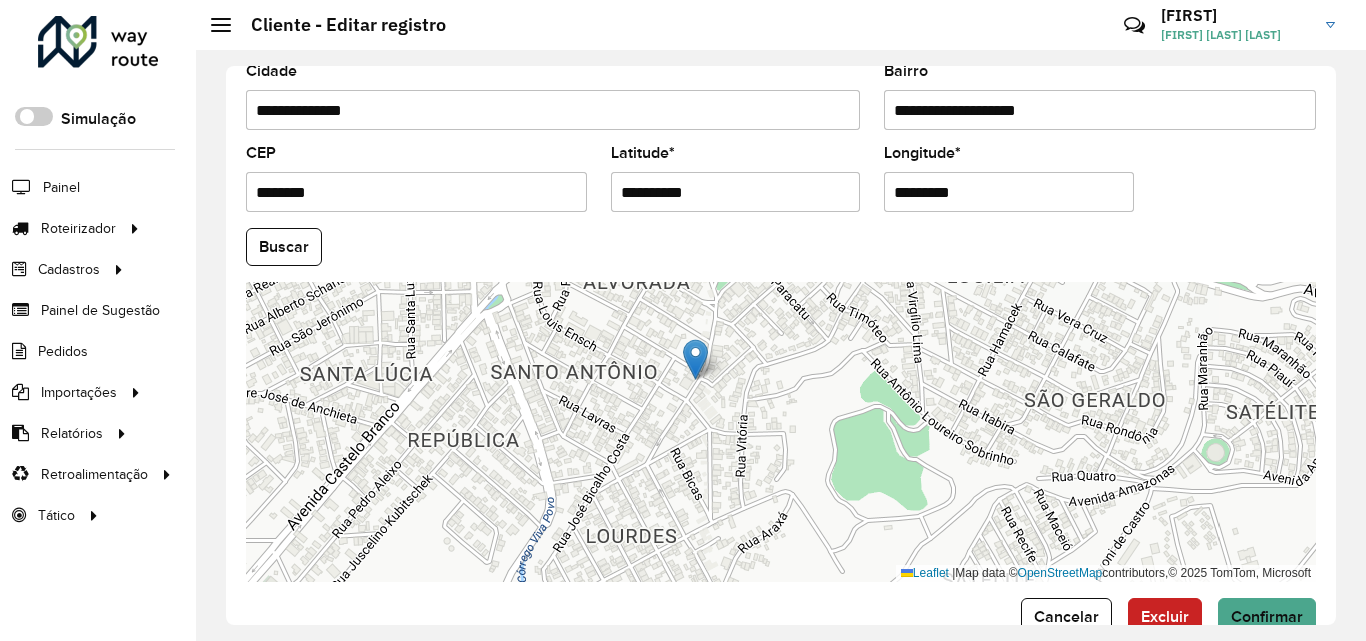 drag, startPoint x: 815, startPoint y: 426, endPoint x: 805, endPoint y: 473, distance: 48.052055 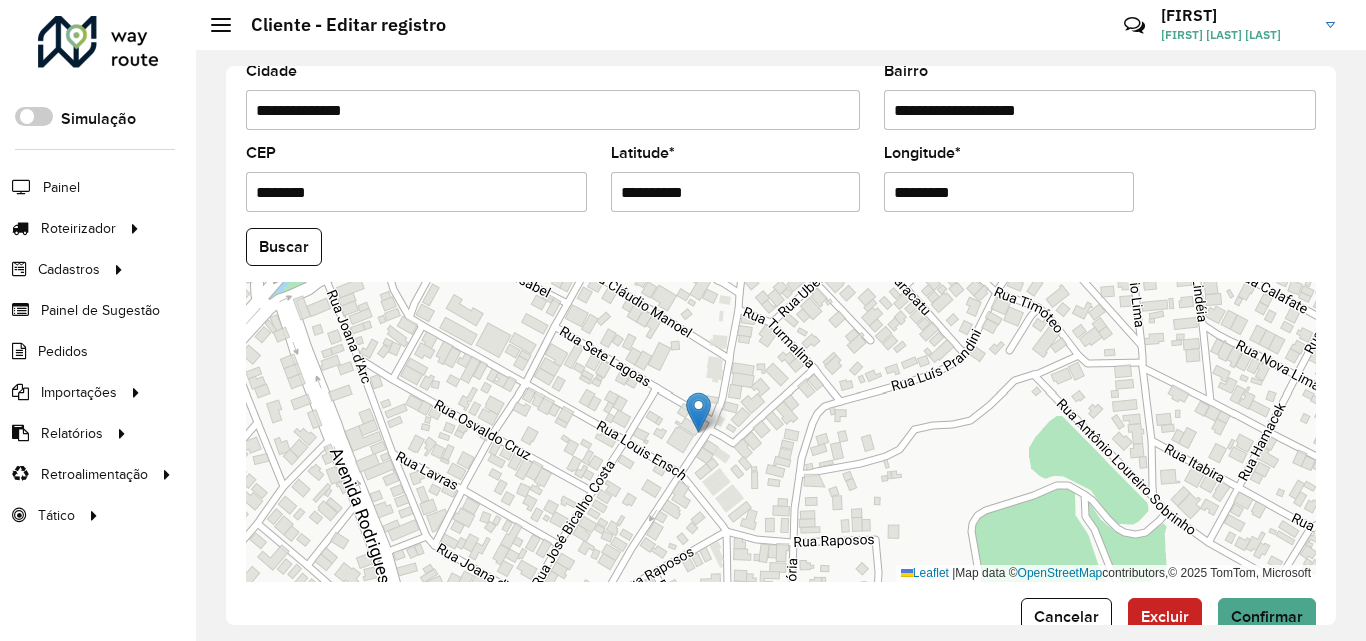 drag, startPoint x: 752, startPoint y: 190, endPoint x: 489, endPoint y: 234, distance: 266.6552 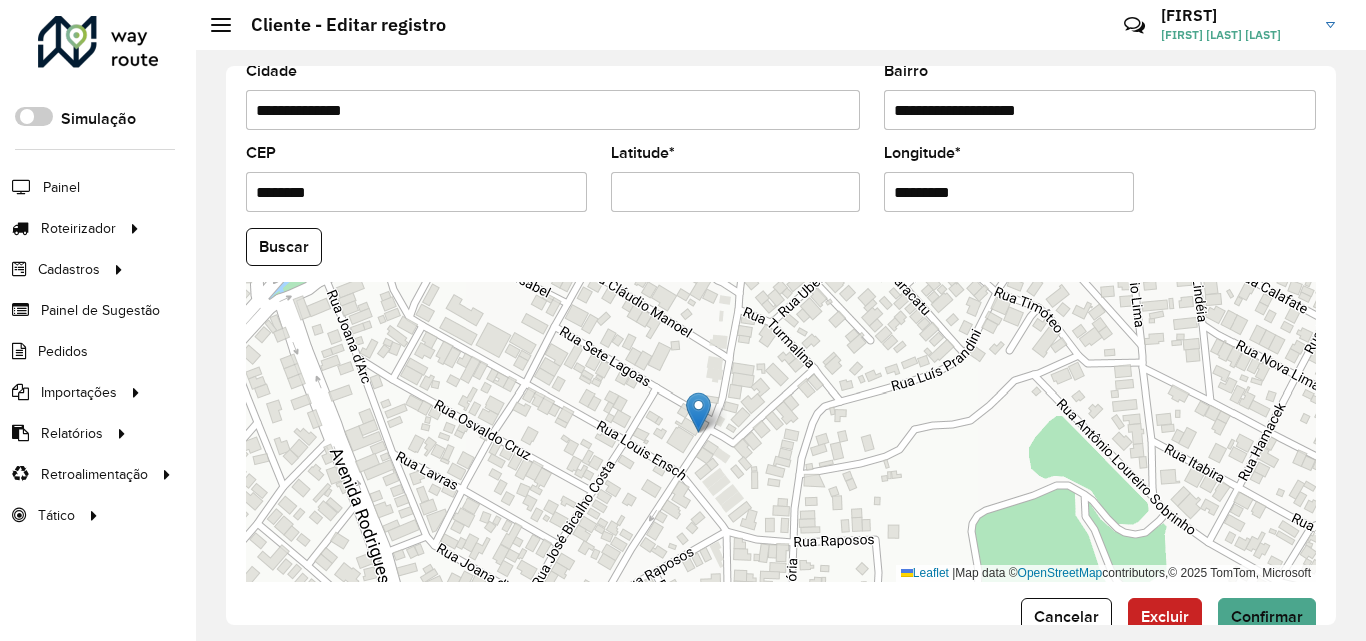 paste on "**********" 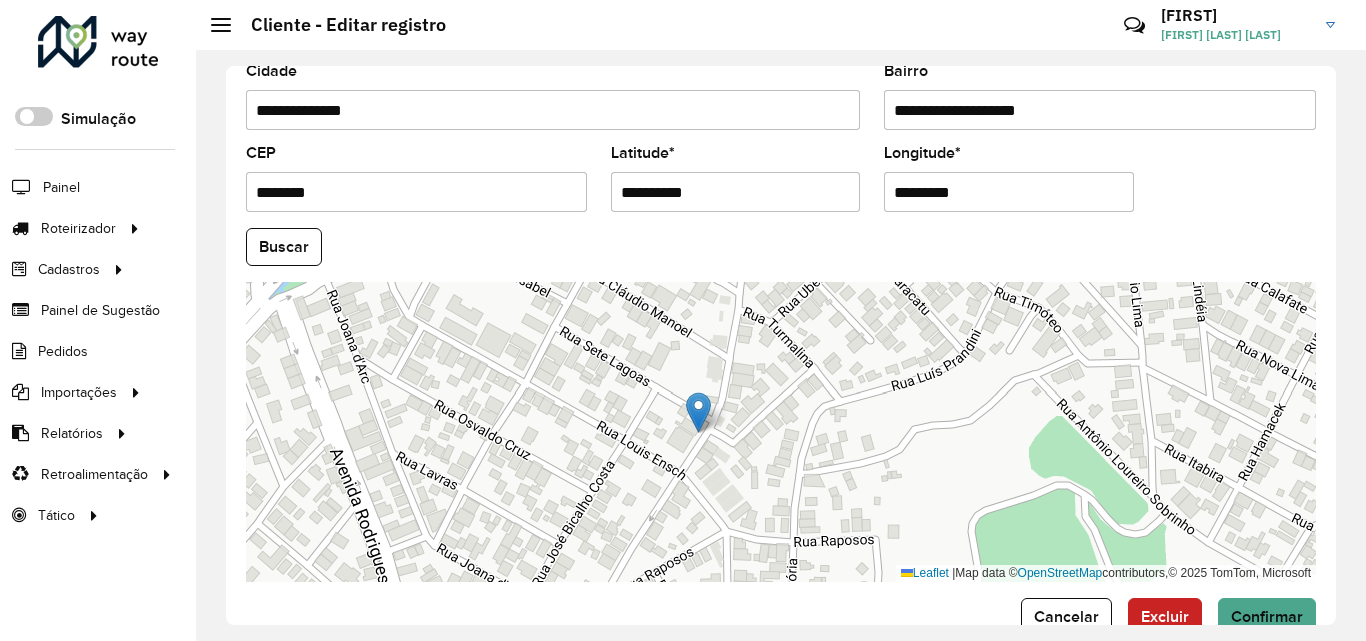 type on "**********" 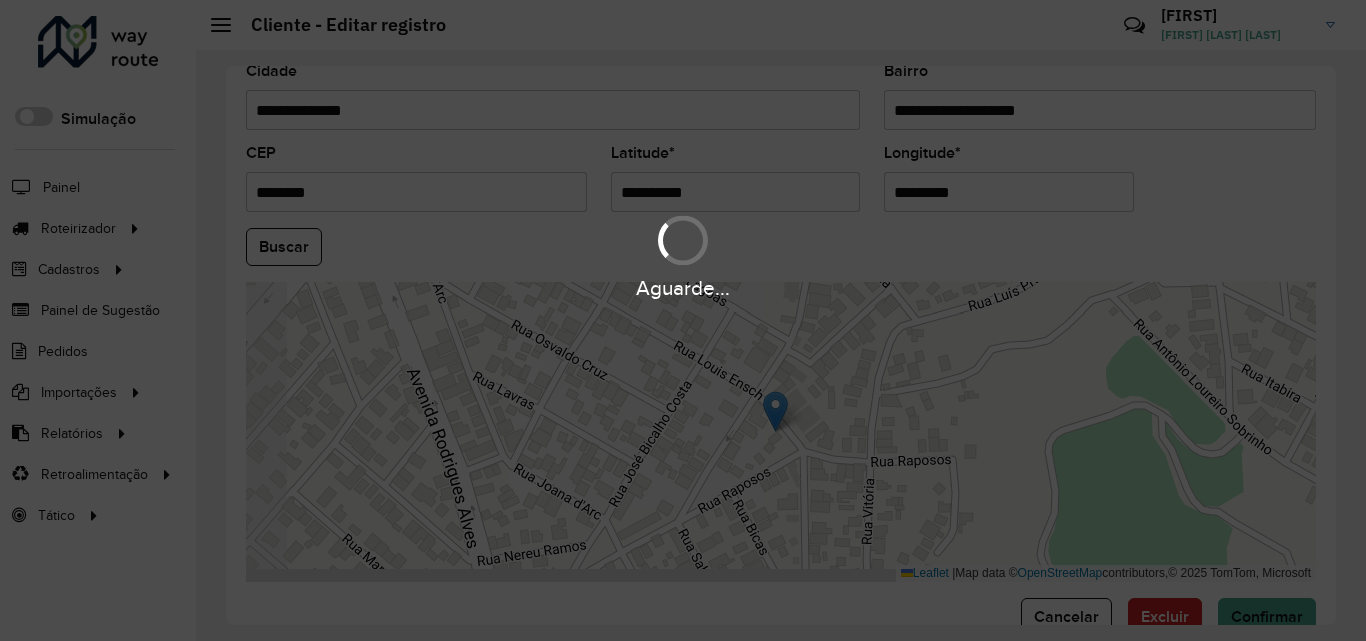 drag, startPoint x: 1024, startPoint y: 177, endPoint x: 810, endPoint y: 217, distance: 217.70622 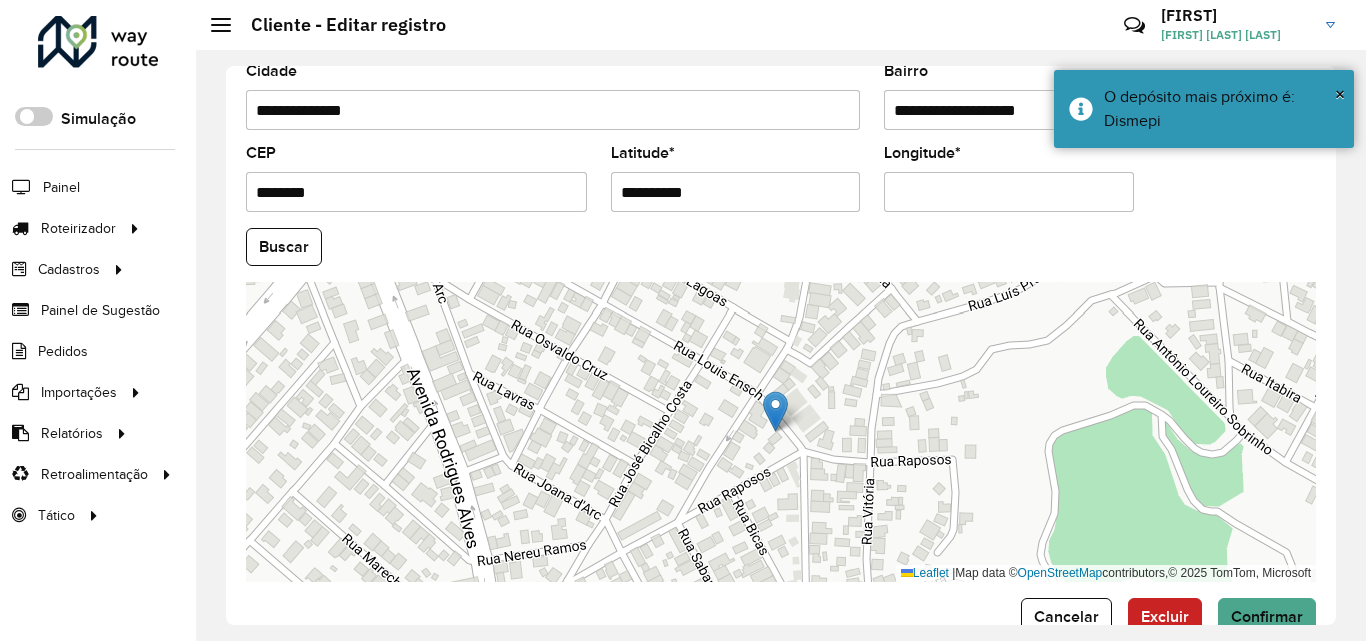 paste on "**********" 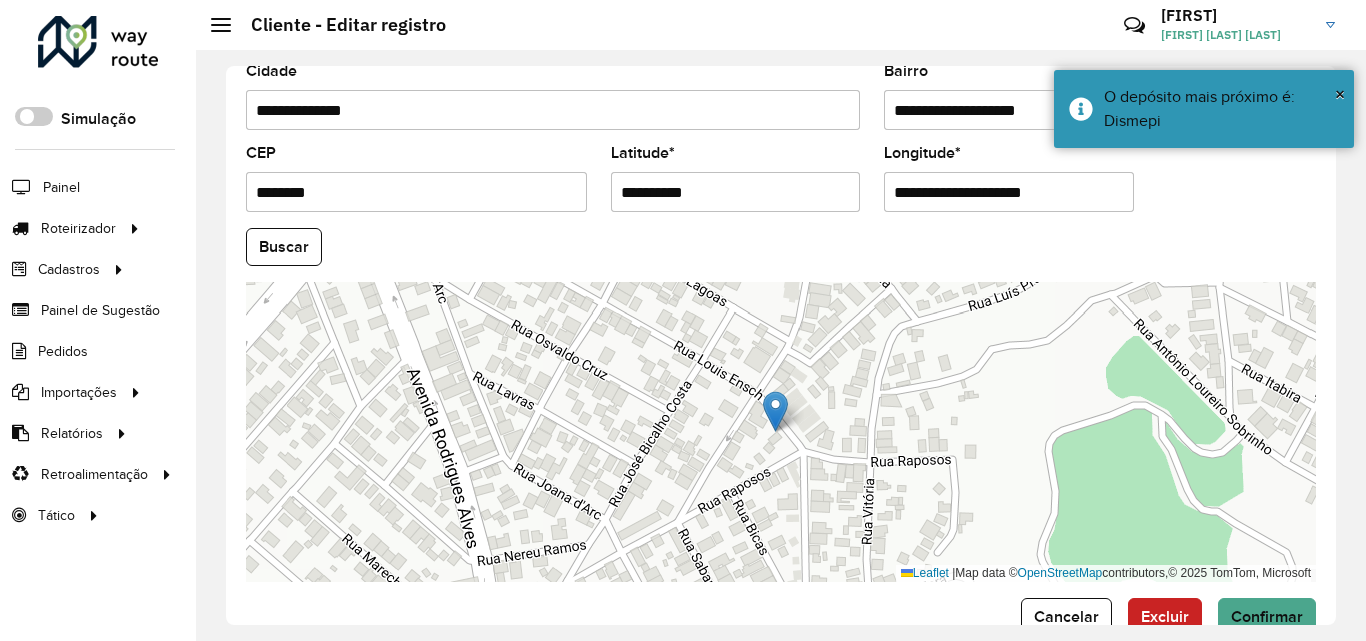 click on "**********" at bounding box center (1009, 192) 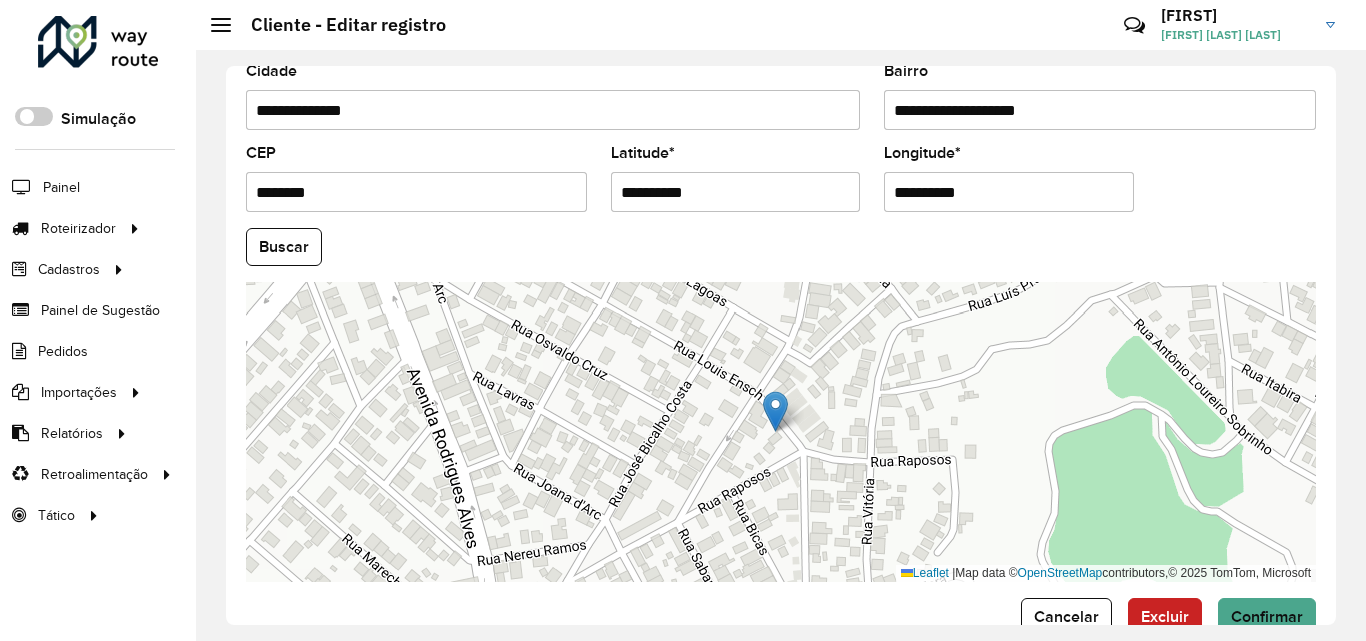 type on "**********" 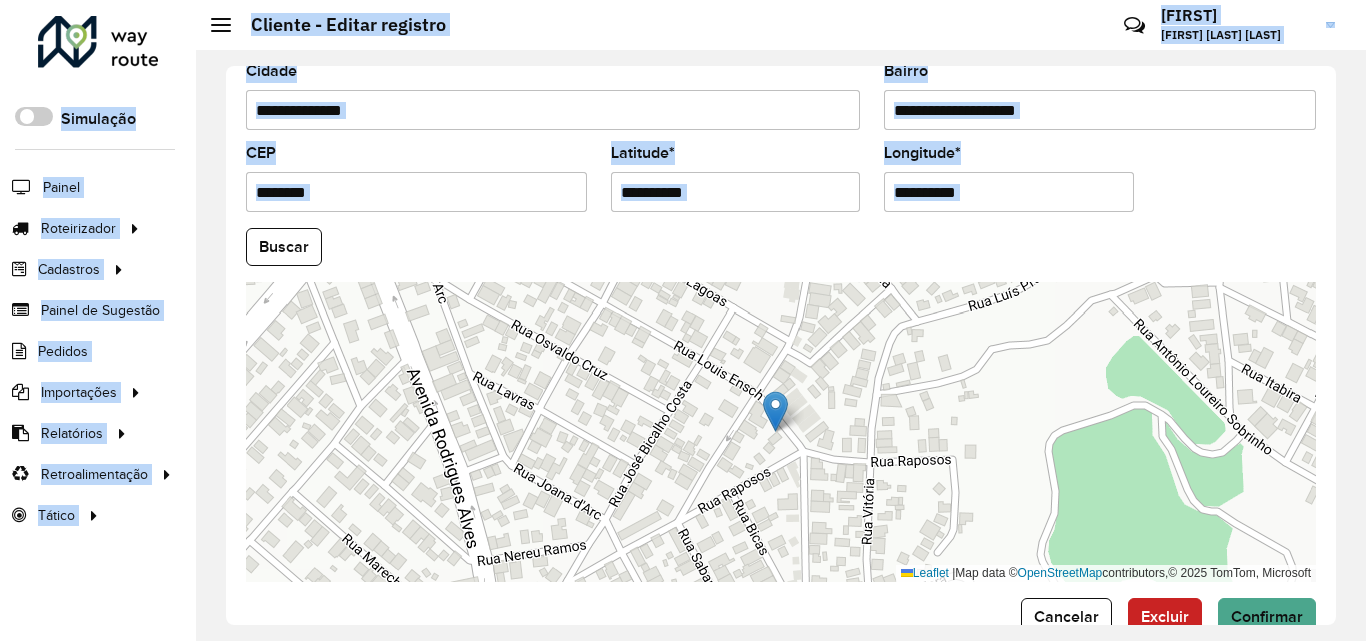 click on "Aguarde...  Pop-up bloqueado!  Seu navegador bloqueou automáticamente a abertura de uma nova janela.   Acesse as configurações e adicione o endereço do sistema a lista de permissão.   Fechar  Roteirizador AmbevTech Simulação Painel Roteirizador Entregas Vendas Cadastros Checkpoint Classificações de venda Cliente Consulta de setores Depósito Disponibilidade de veículos Fator tipo de produto Gabarito planner Grupo Rota Fator Tipo Produto Grupo de rotas exclusiva Grupo de setores Layout integração Modelo Parada Pedágio Perfil de Vendedor Ponto de apoio FAD Produto Restrição de Atendimento Planner Rodízio de placa Rota exclusiva FAD Rótulo Setor Setor Planner Tipo de cliente Tipo de veículo Tipo de veículo RN Transportadora Vendedor Veículo Painel de Sugestão Pedidos Importações Classificação e volume de venda Clientes Fator tipo produto Gabarito planner Grade de atendimento Janela de atendimento Localização Pedidos Restrição de Atendimento Planner Tempo de espera Vendedor Veículos" at bounding box center (683, 320) 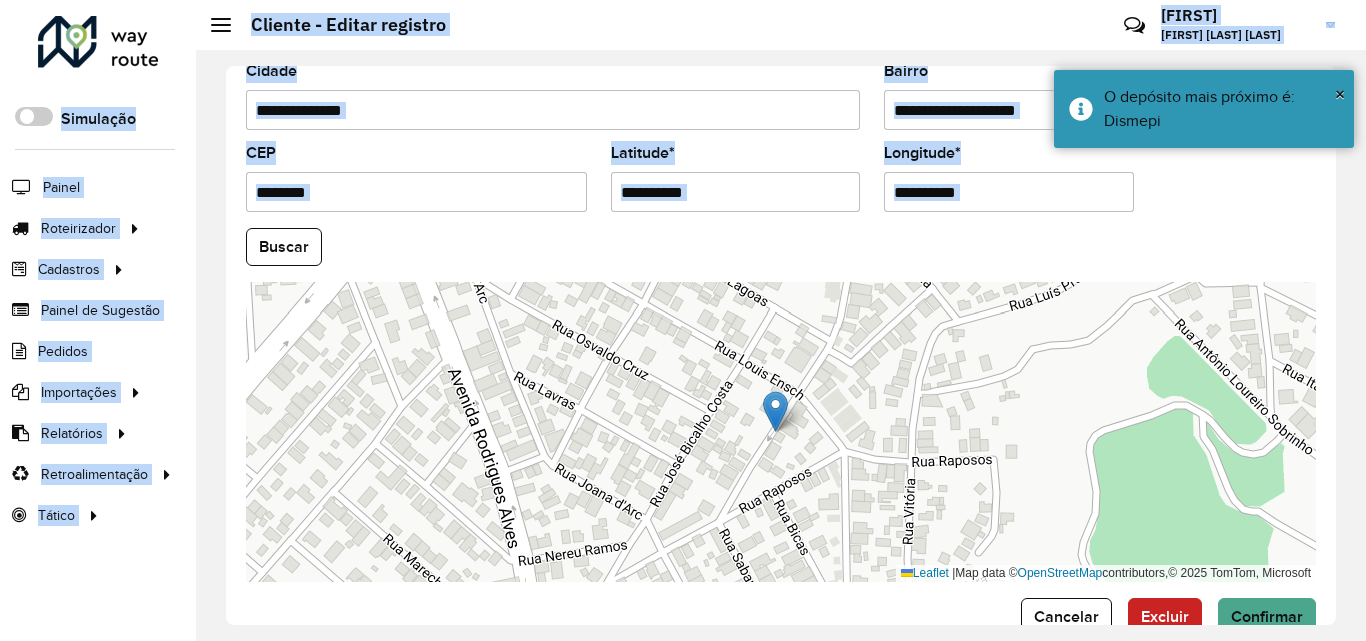 click on "Buscar" 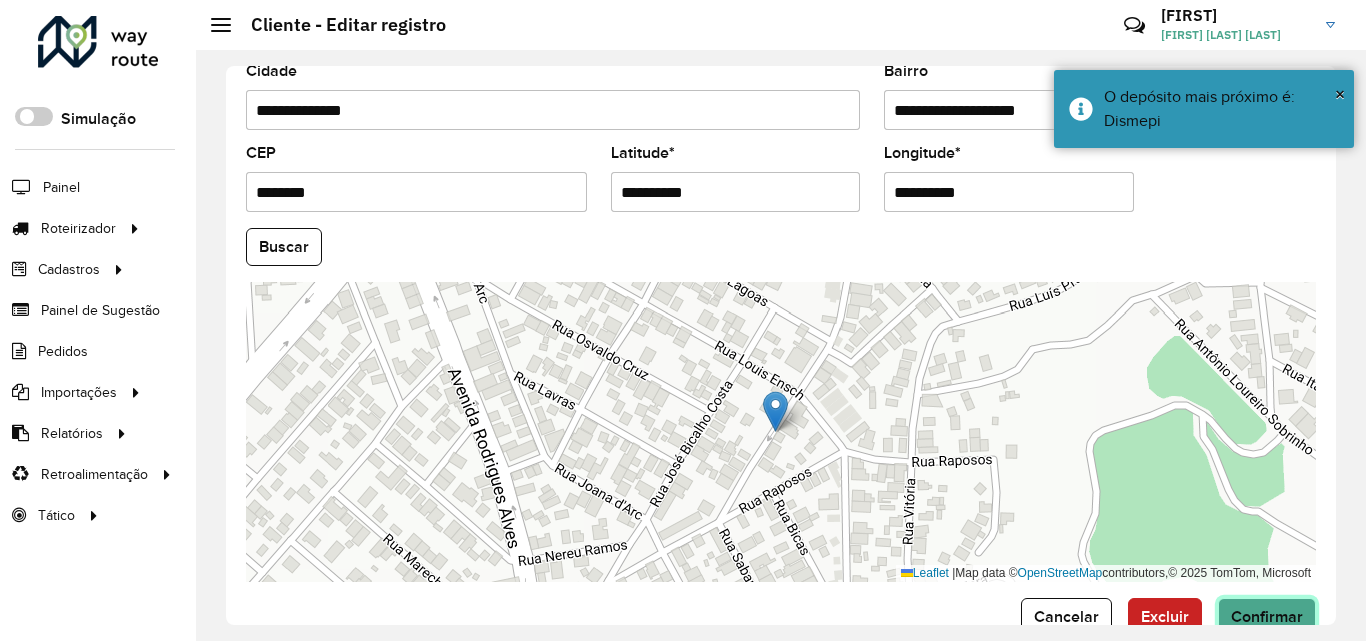click on "Confirmar" 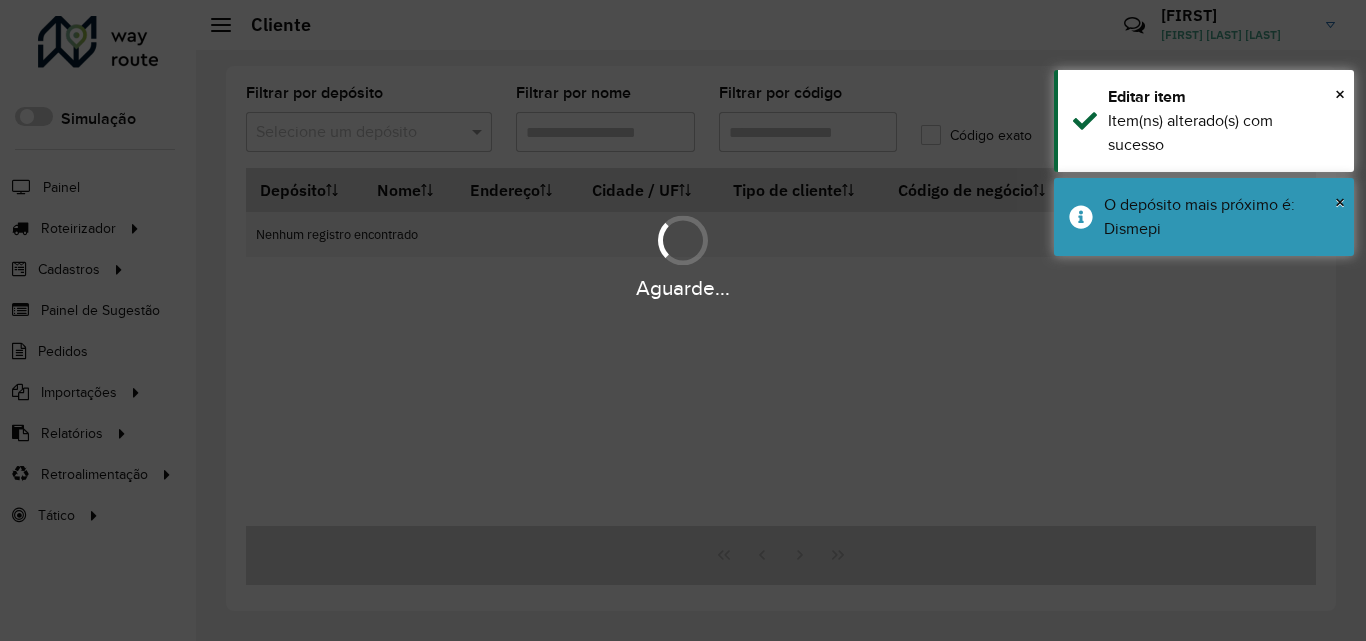 type on "*****" 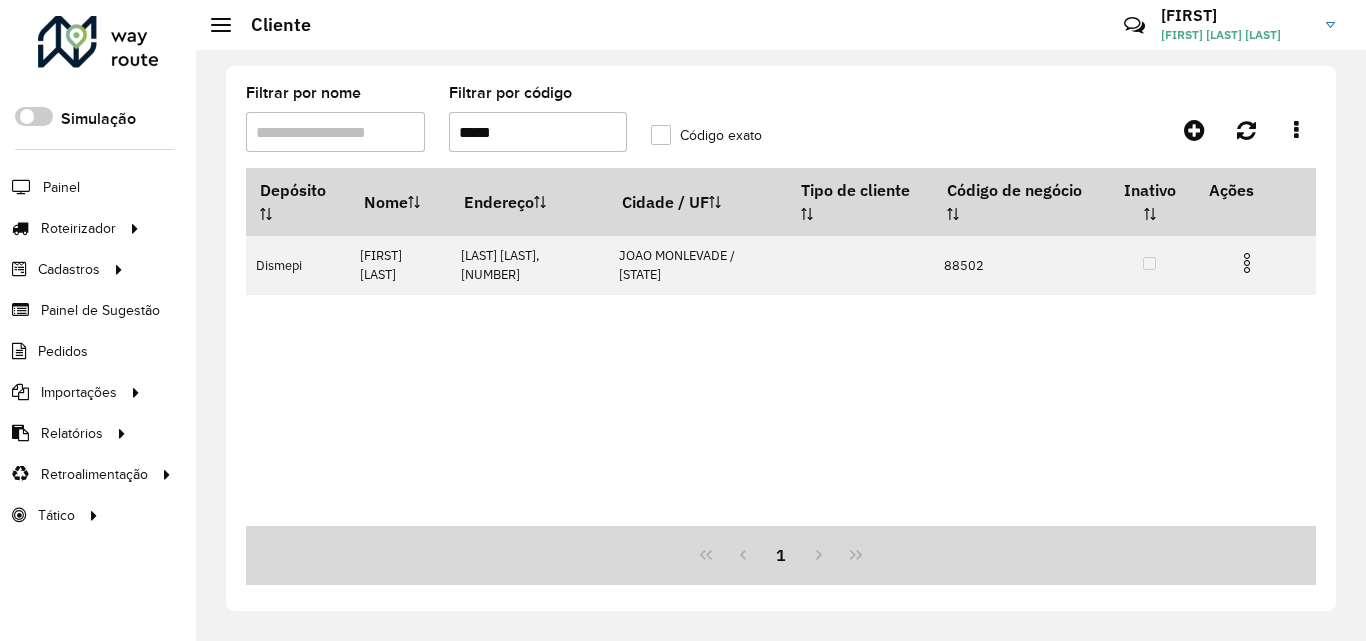 click on "*****" at bounding box center (538, 132) 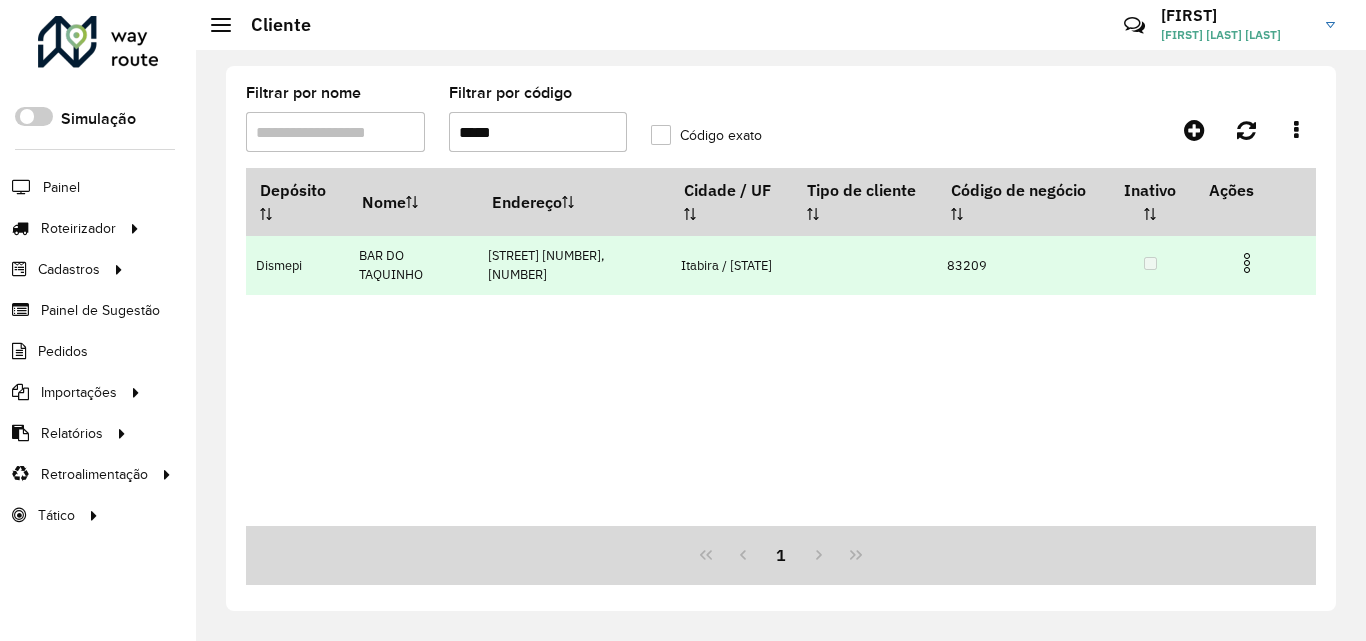 type on "*****" 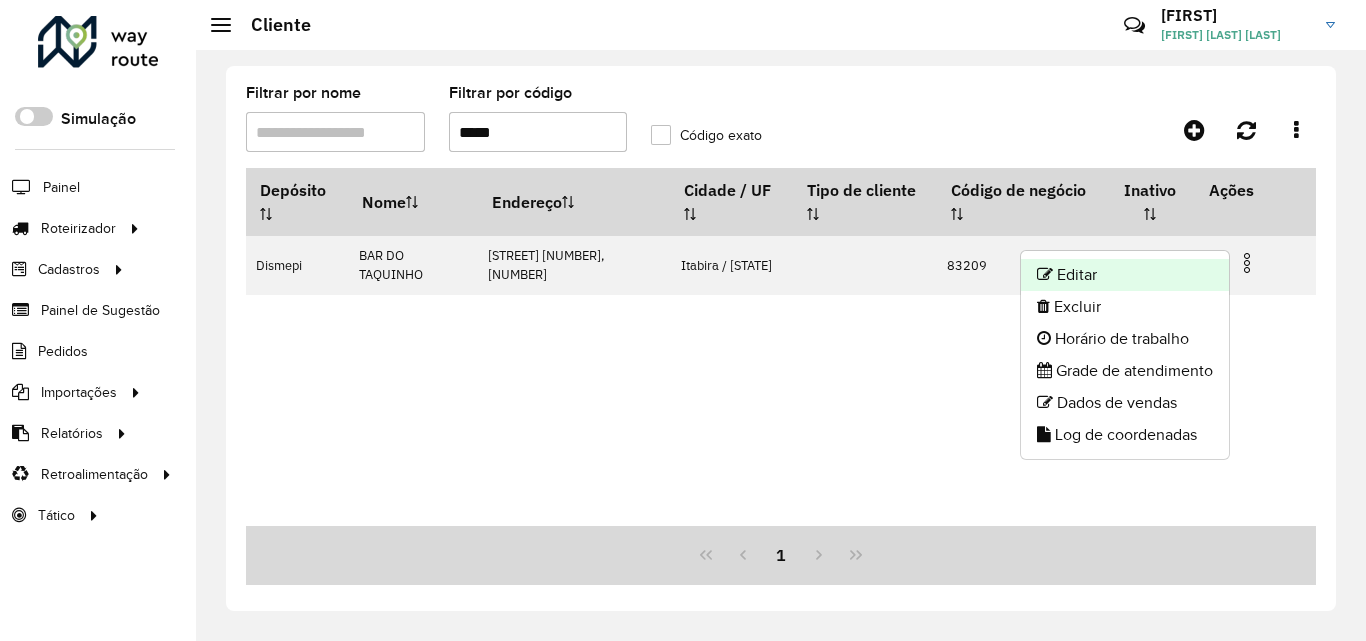 click on "Editar" 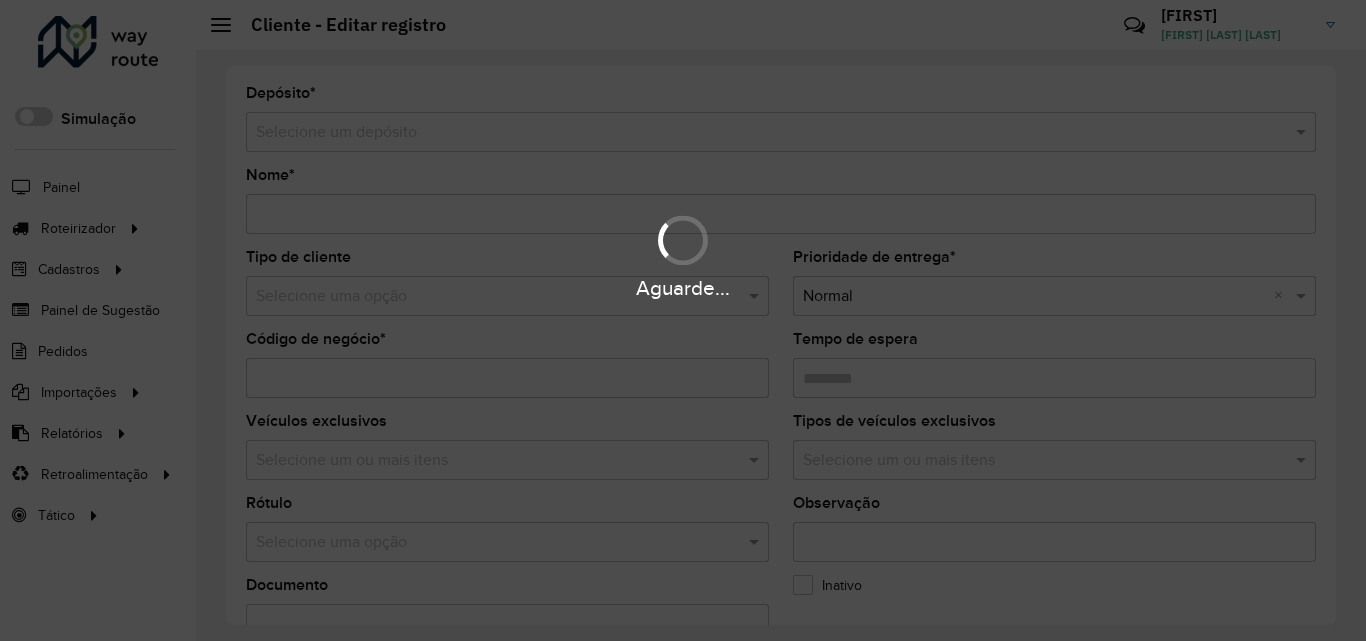 type on "**********" 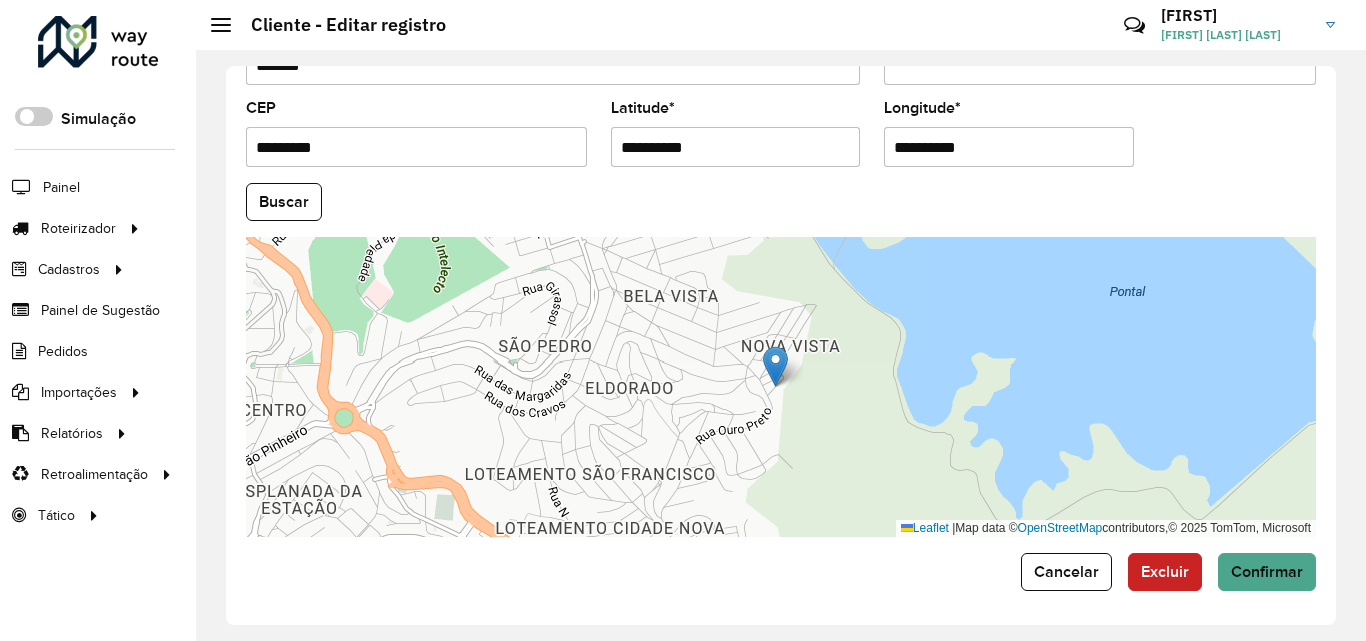 scroll, scrollTop: 847, scrollLeft: 0, axis: vertical 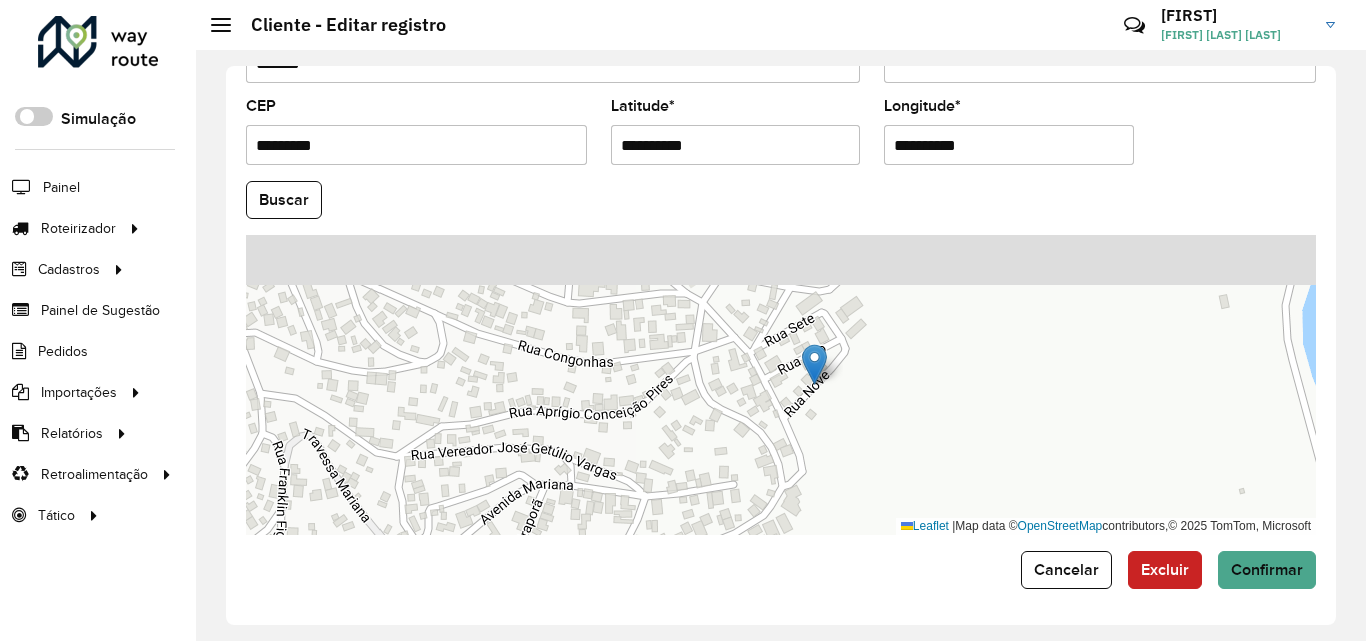 drag, startPoint x: 893, startPoint y: 346, endPoint x: 889, endPoint y: 450, distance: 104.0769 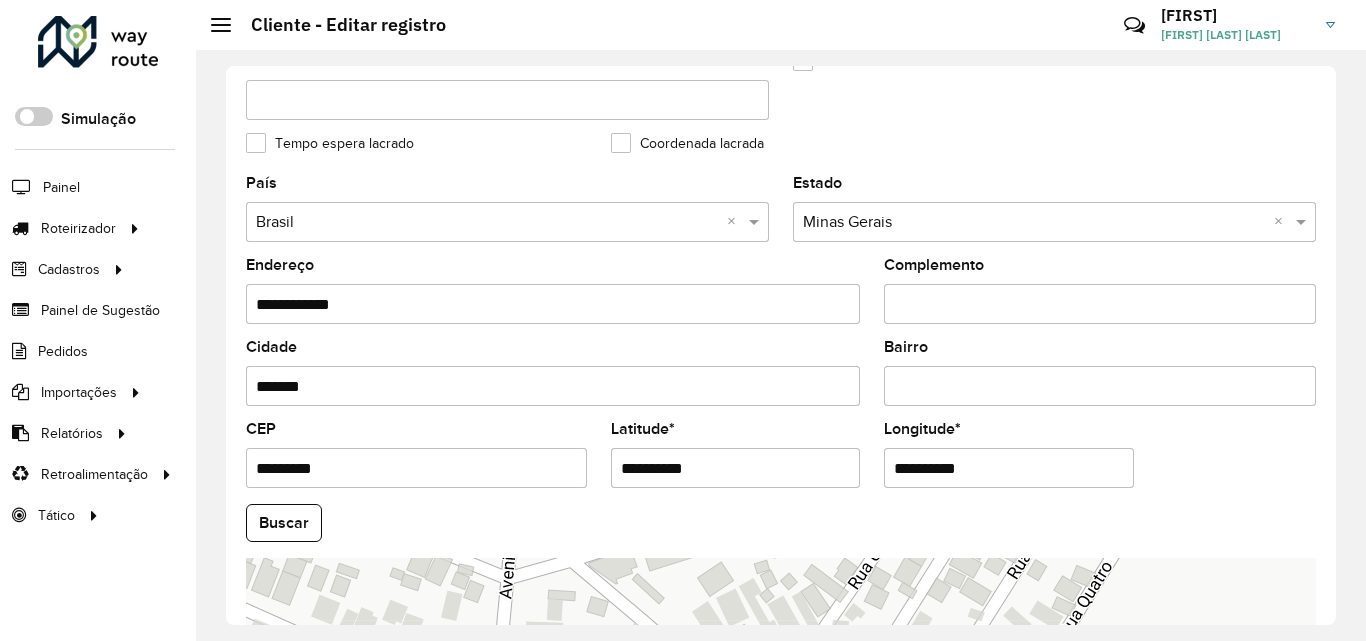 scroll, scrollTop: 600, scrollLeft: 0, axis: vertical 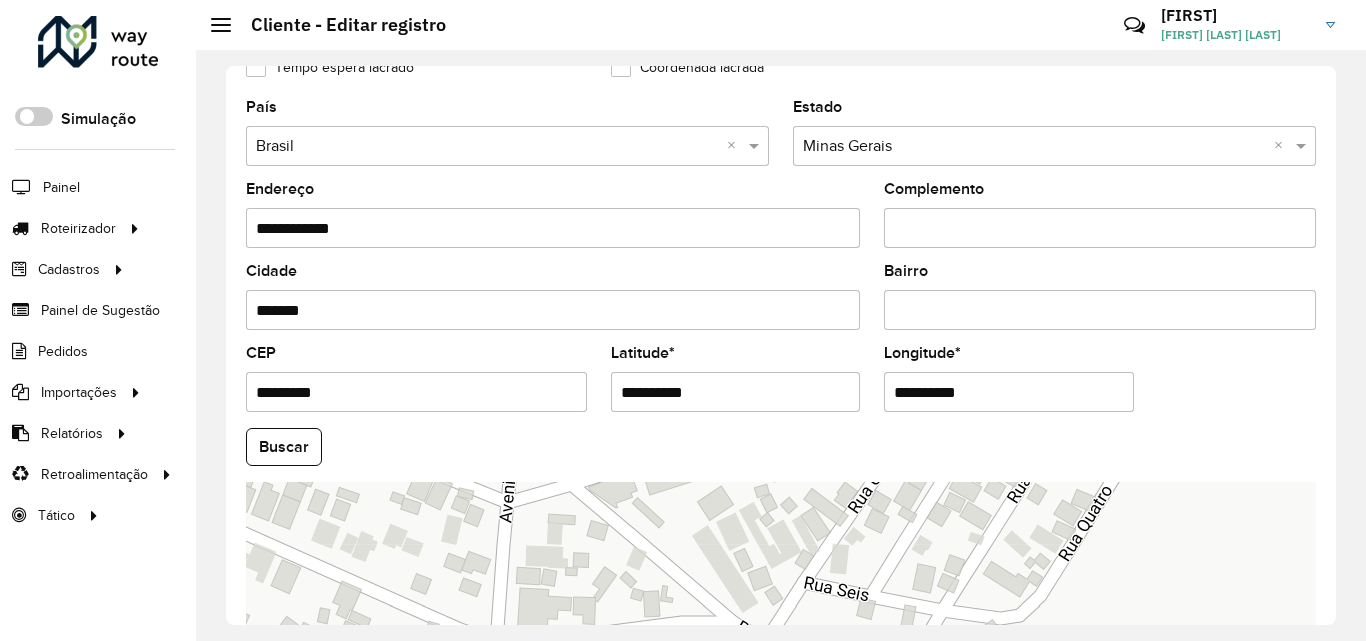 drag, startPoint x: 718, startPoint y: 386, endPoint x: 539, endPoint y: 408, distance: 180.3469 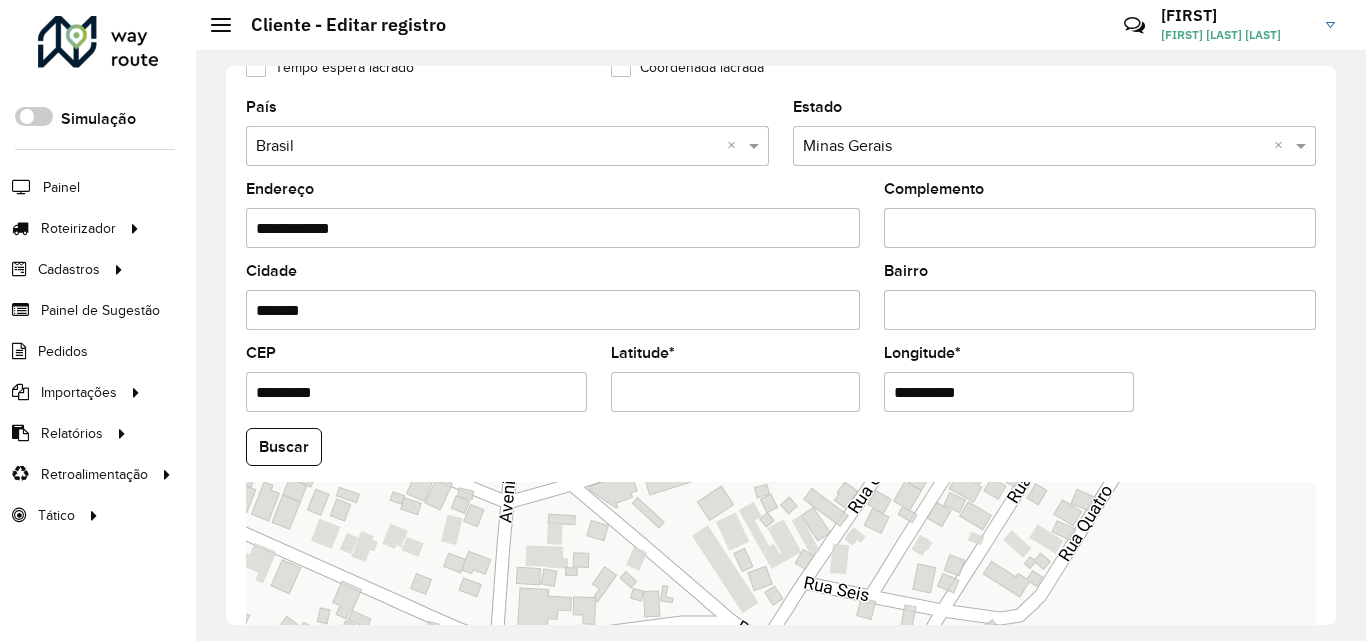 paste on "**********" 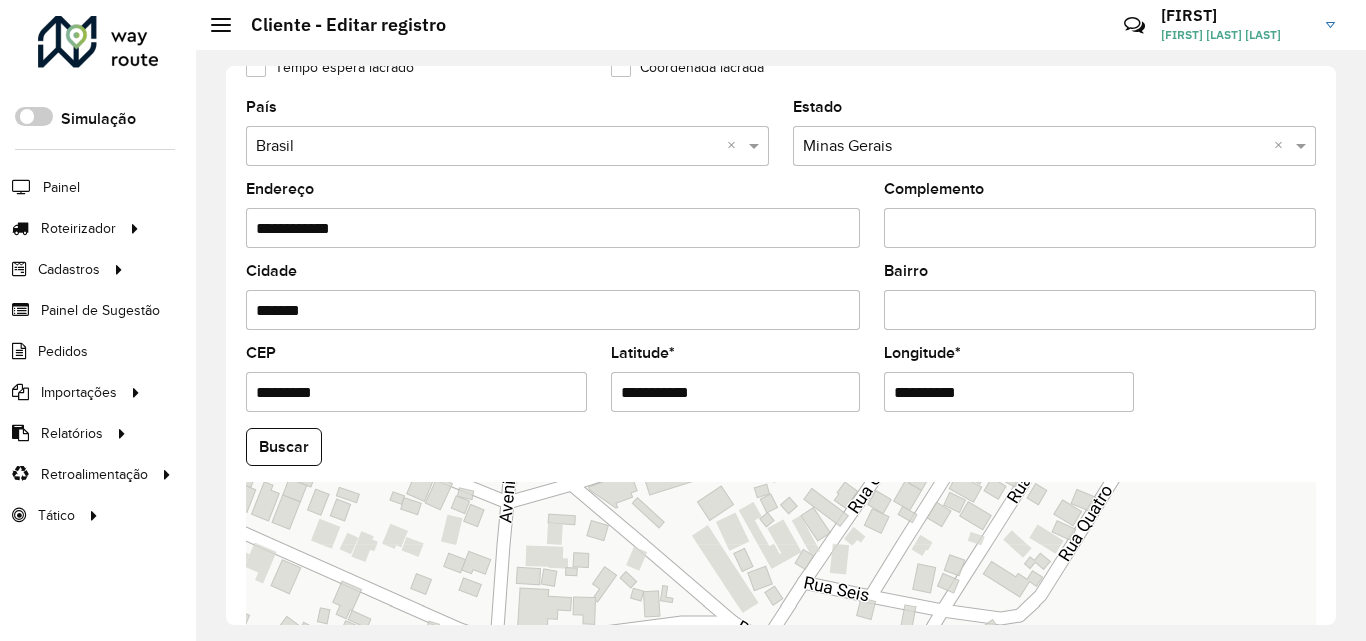 type on "**********" 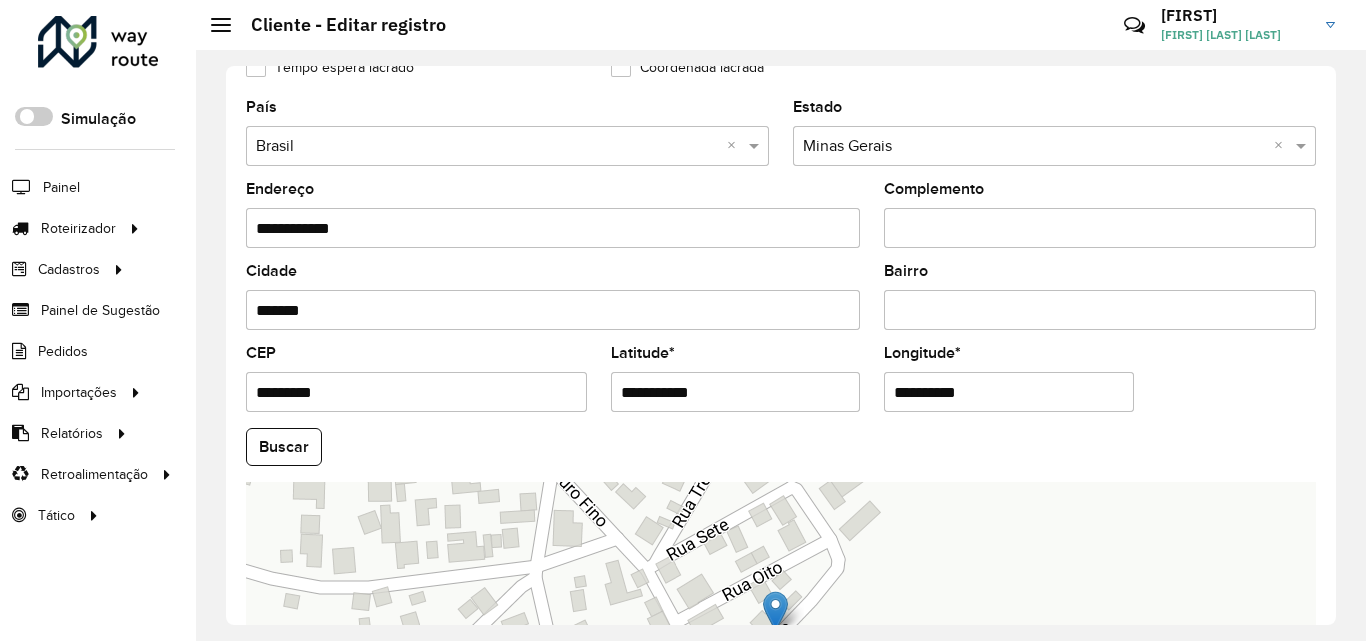 drag, startPoint x: 1032, startPoint y: 389, endPoint x: 826, endPoint y: 384, distance: 206.06067 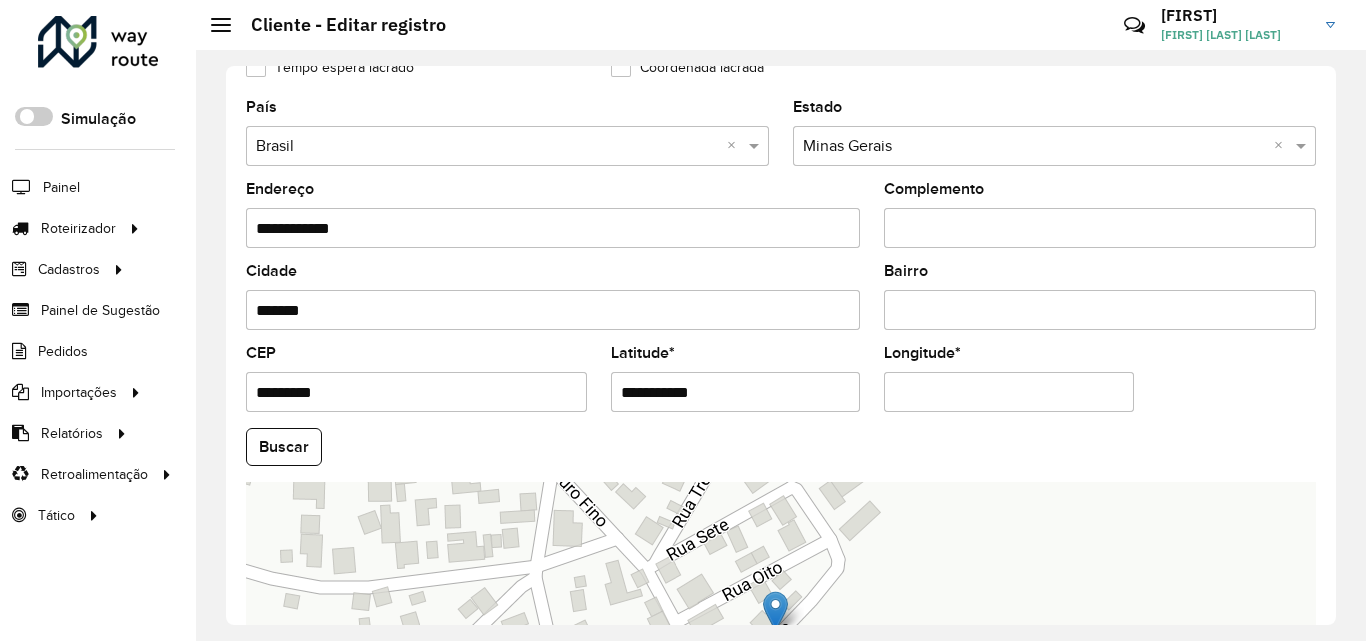 paste on "**********" 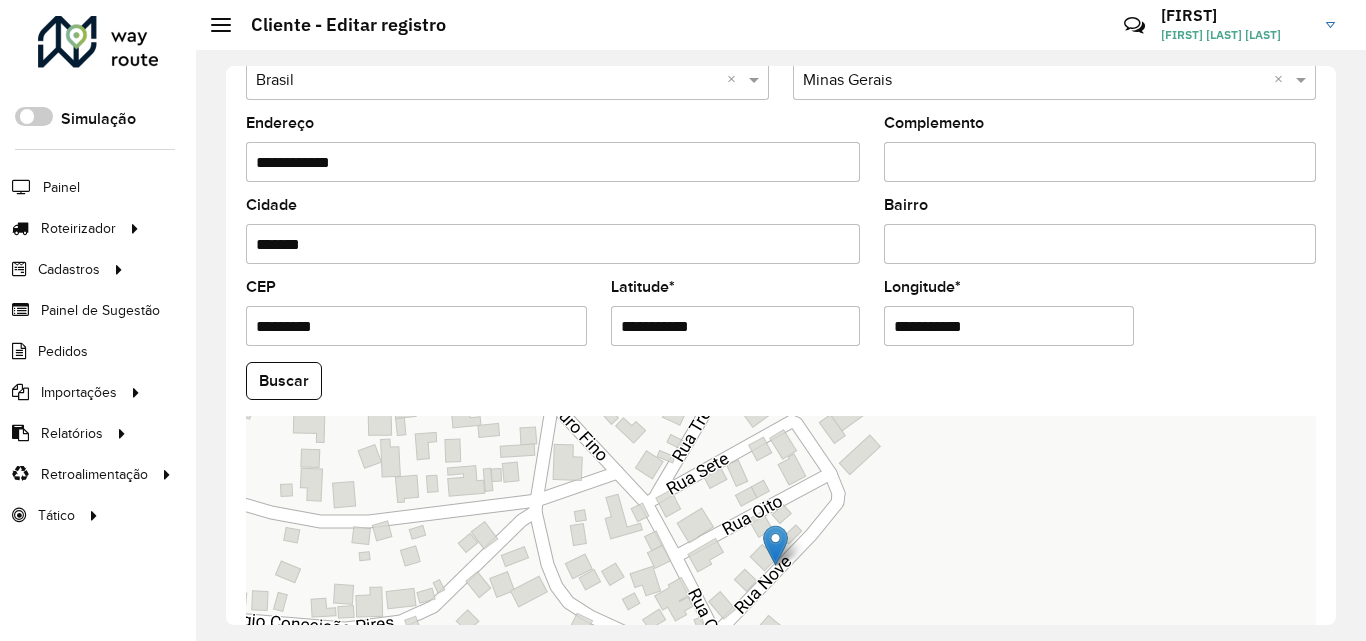 scroll, scrollTop: 700, scrollLeft: 0, axis: vertical 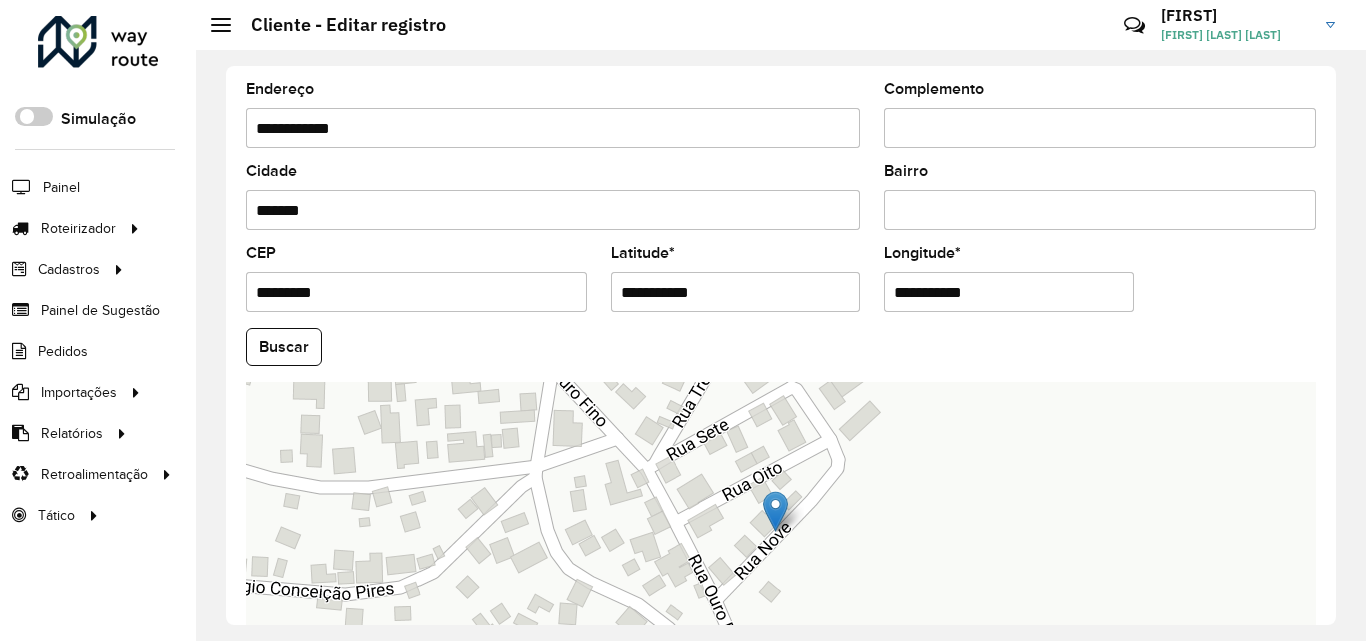 type on "**********" 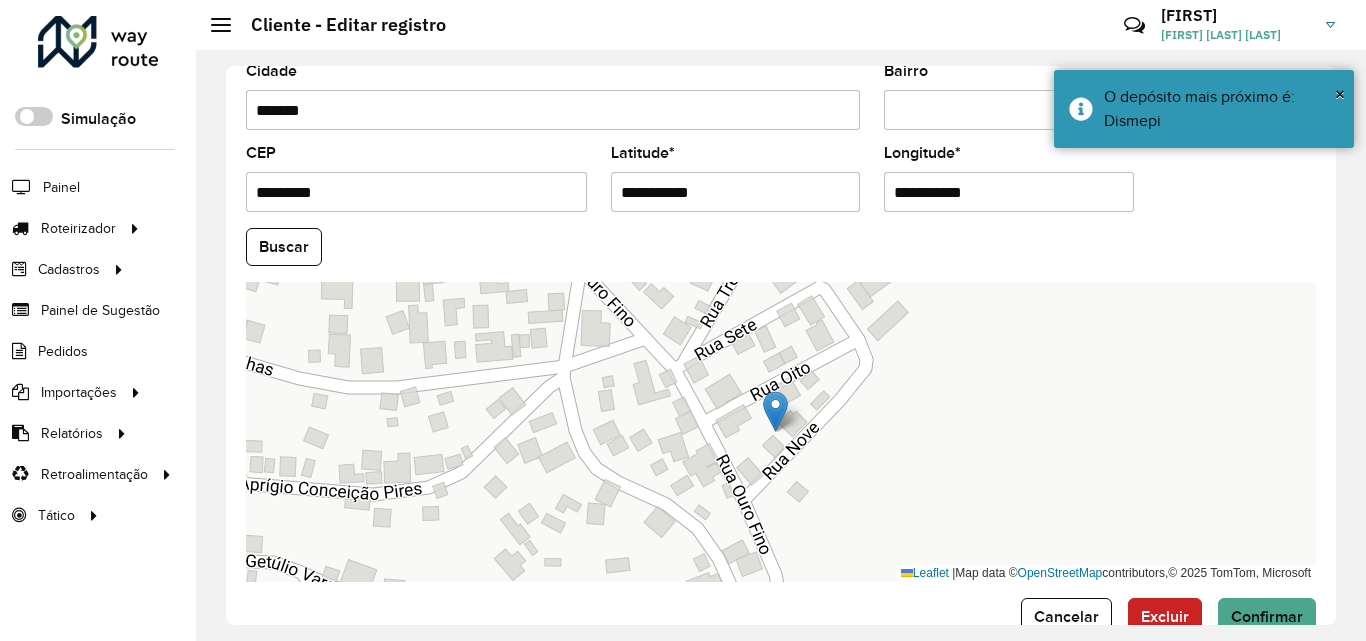 scroll, scrollTop: 847, scrollLeft: 0, axis: vertical 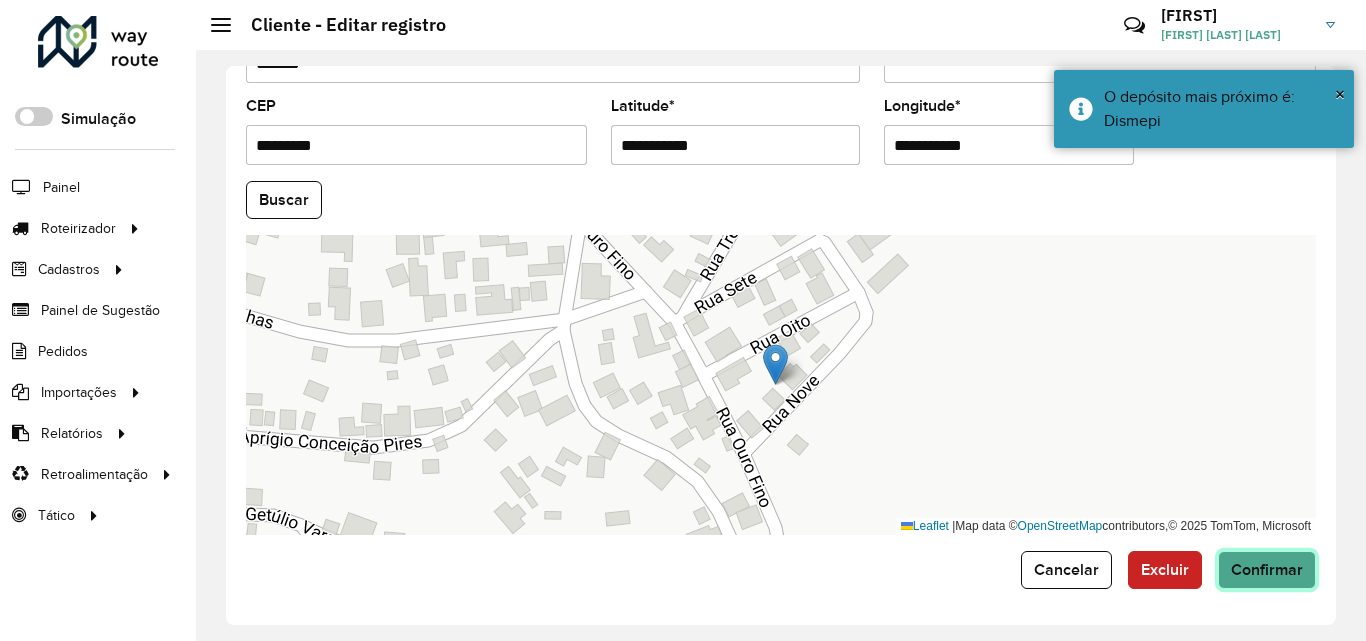 click on "Confirmar" 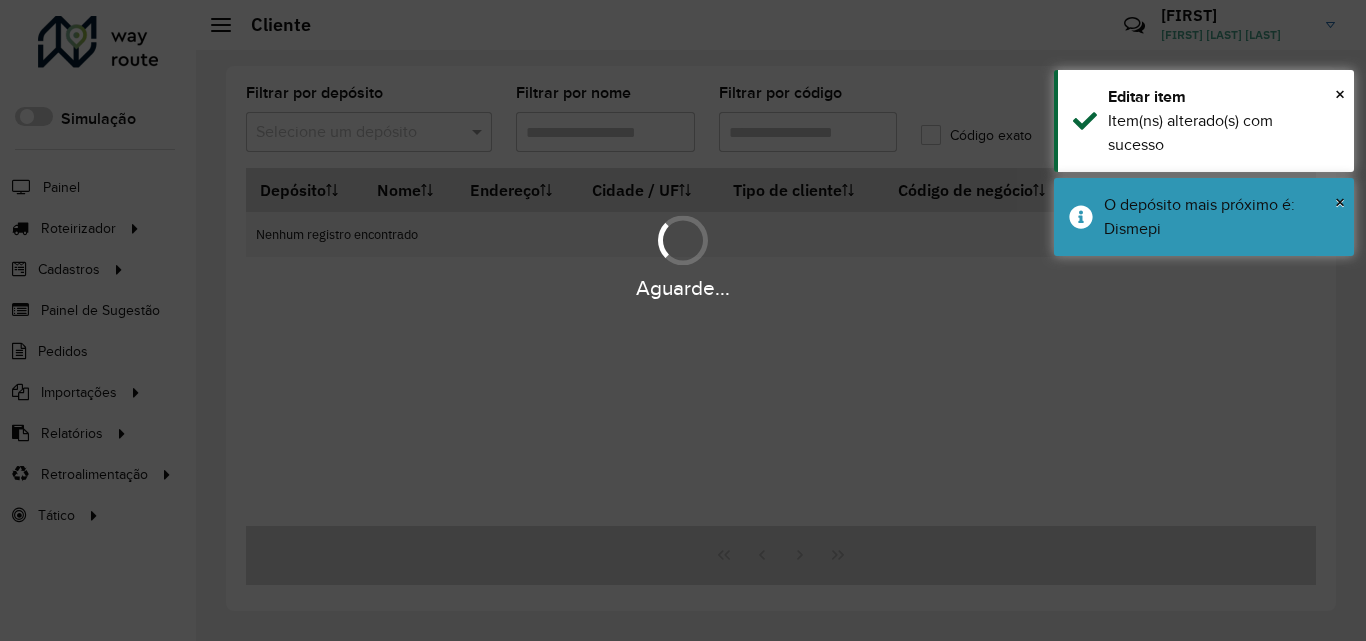 type on "*****" 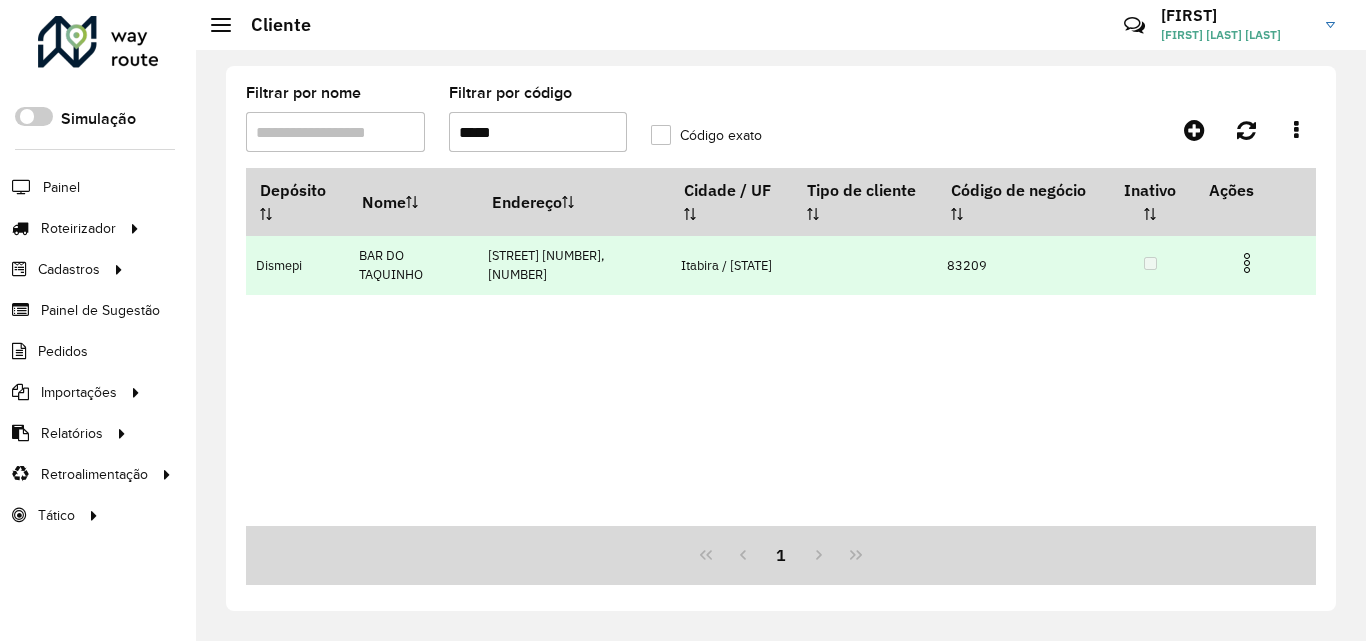 click at bounding box center (1247, 263) 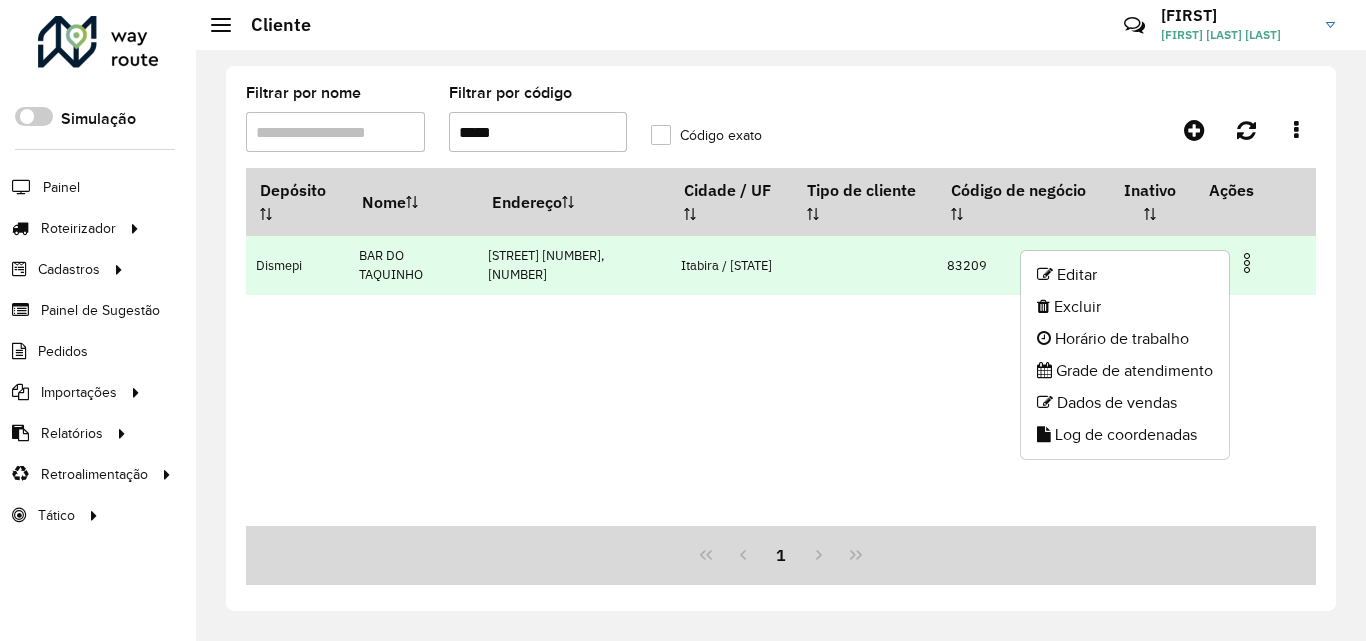 click on "Editar   Excluir   Horário de trabalho   Grade de atendimento   Dados de vendas   Log de coordenadas" 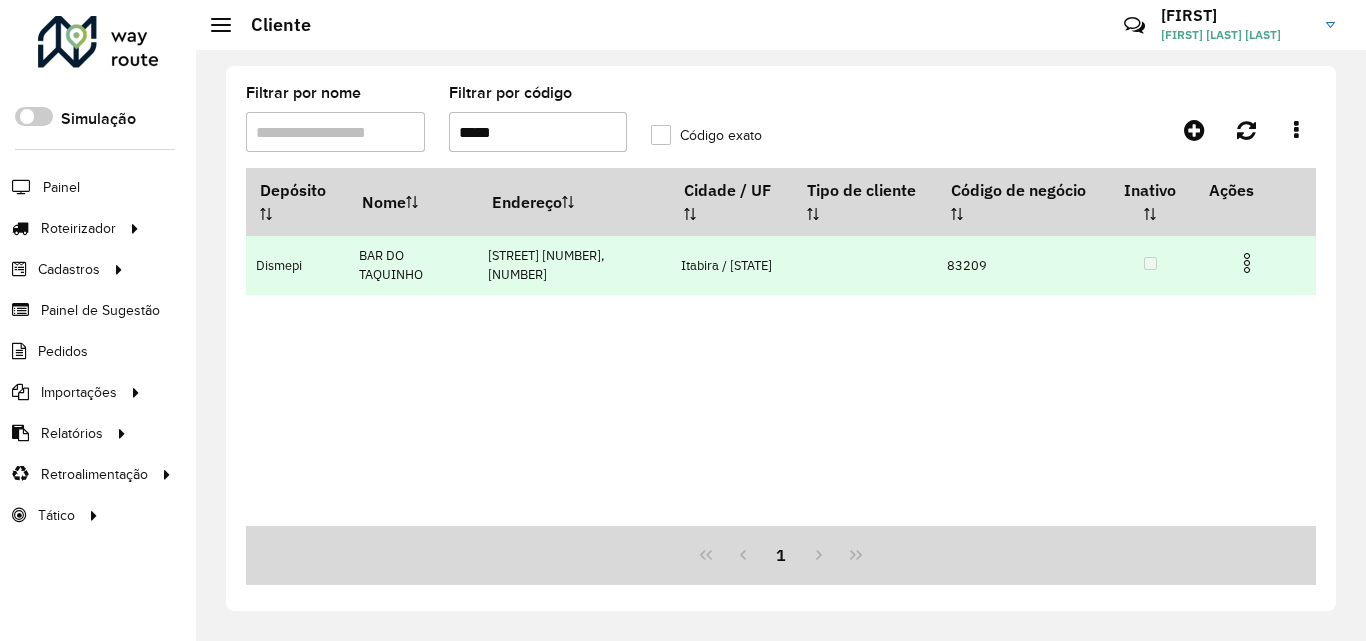 click at bounding box center [1247, 263] 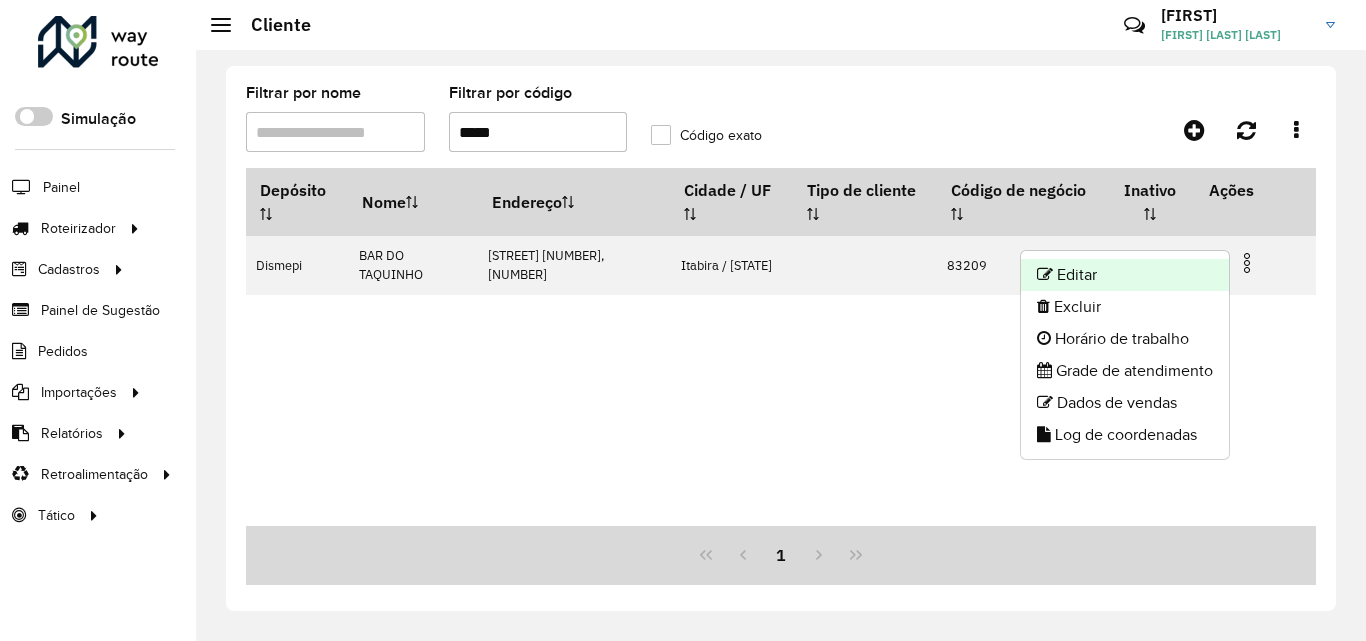 click on "Editar" 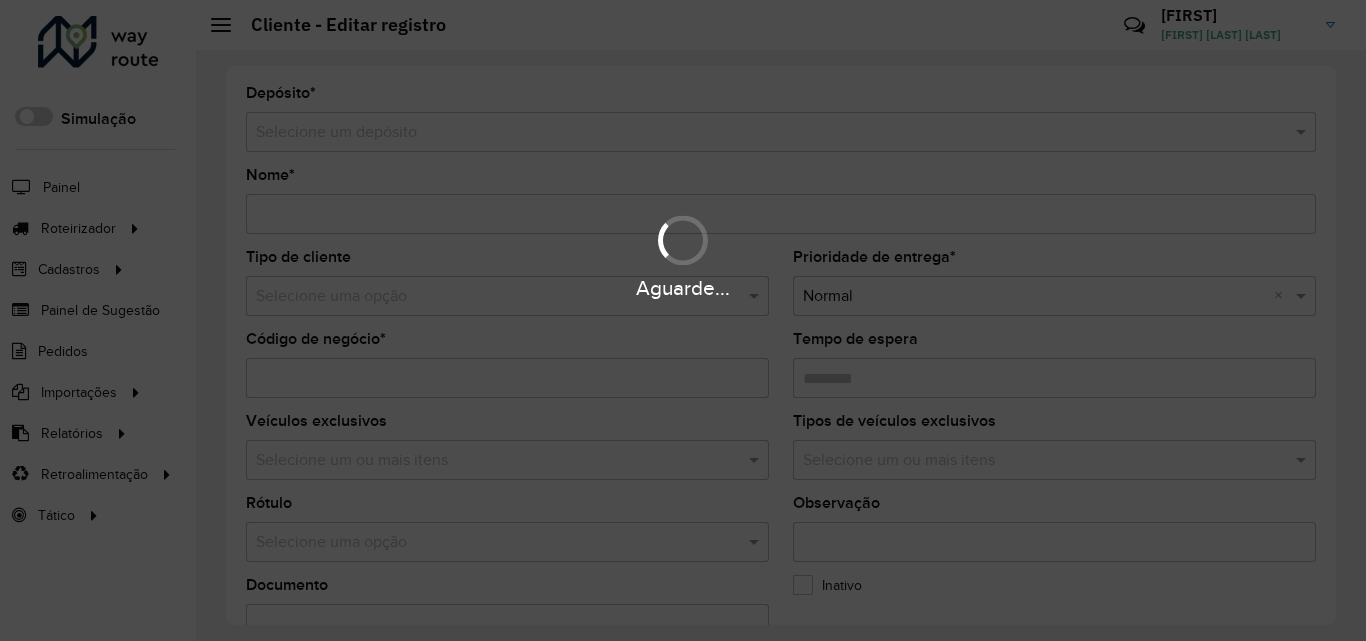 type on "**********" 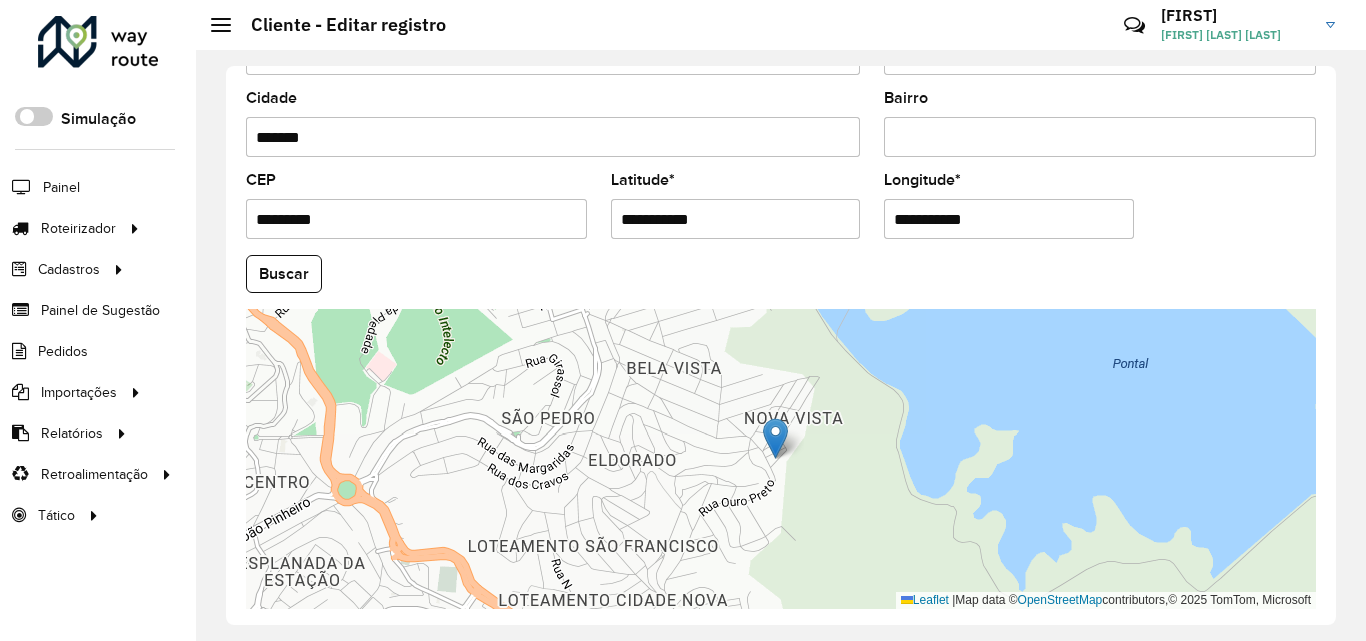 scroll, scrollTop: 847, scrollLeft: 0, axis: vertical 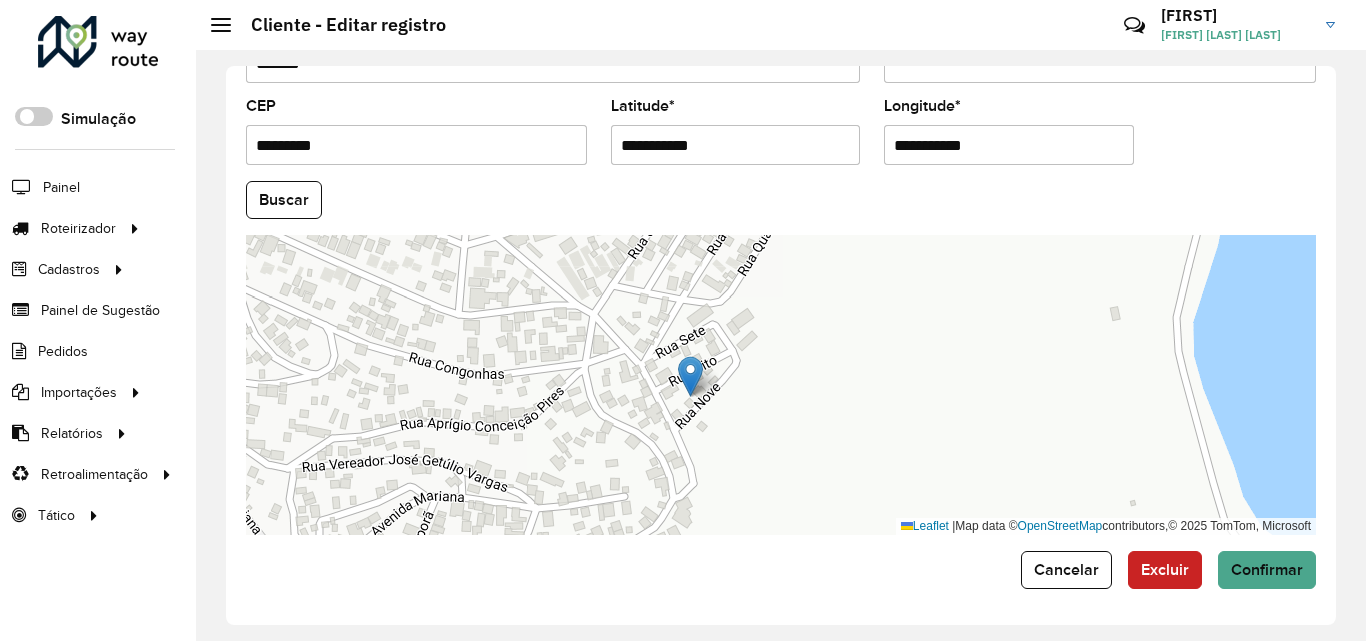 click on "**********" at bounding box center [736, 145] 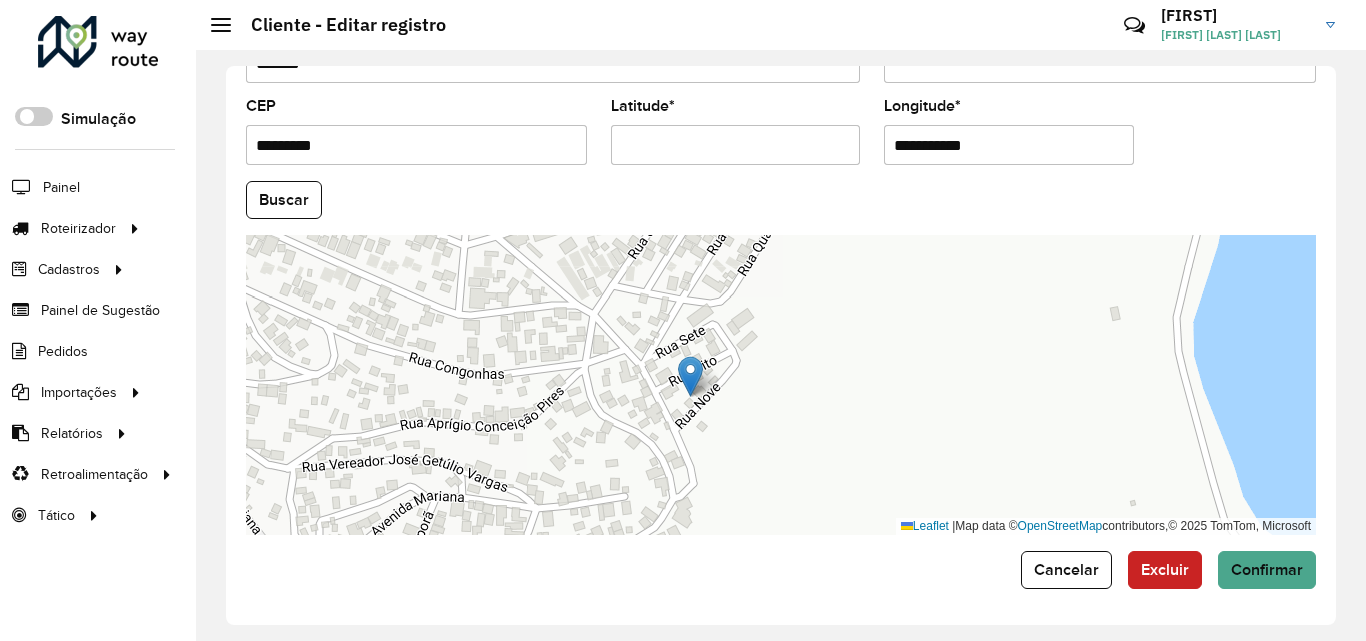 paste on "**********" 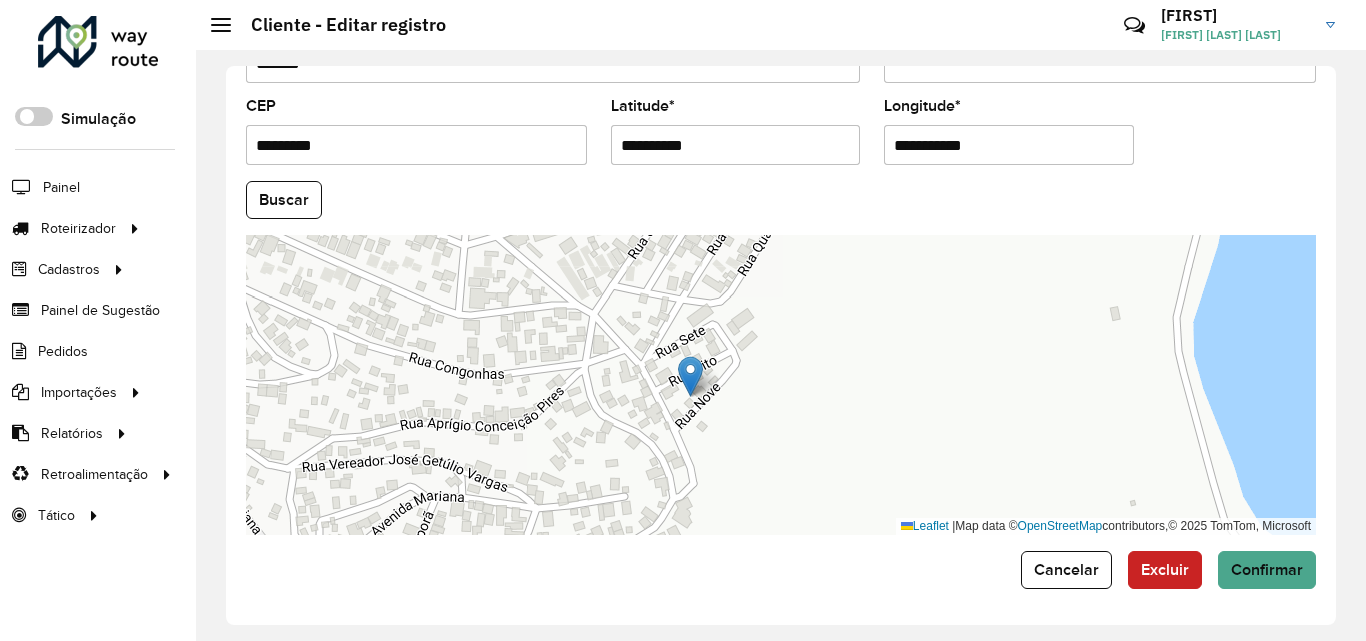 type on "**********" 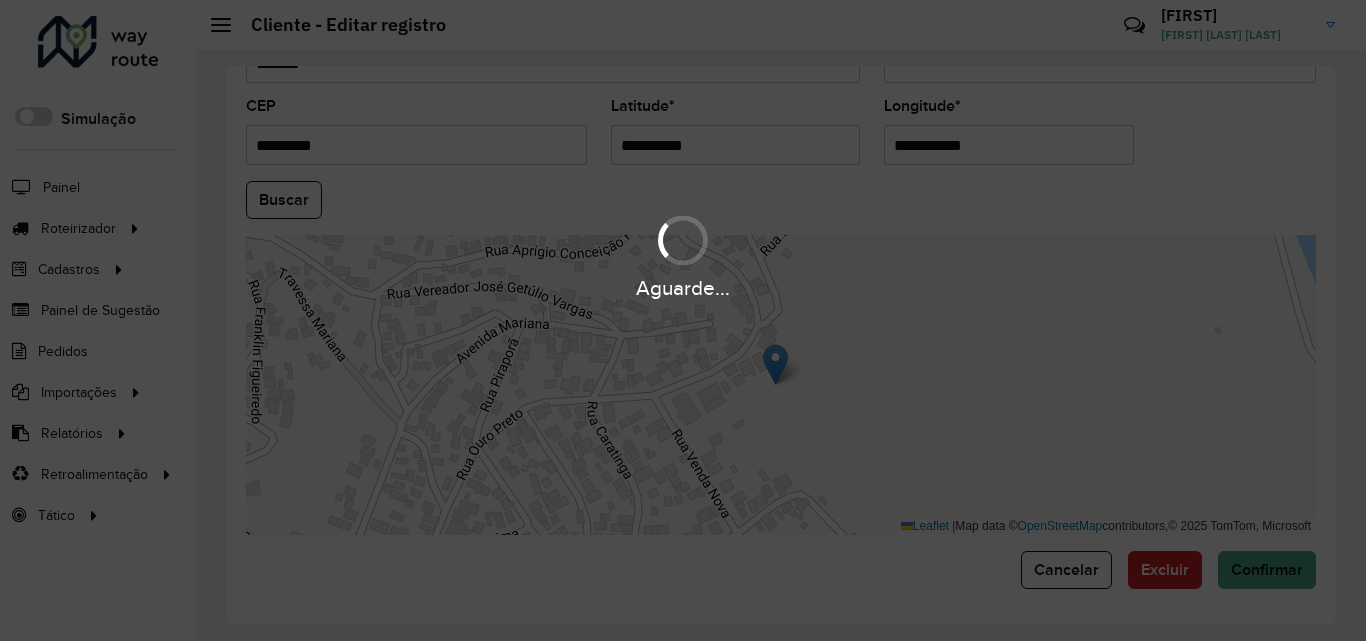 drag, startPoint x: 1006, startPoint y: 137, endPoint x: 788, endPoint y: 166, distance: 219.92044 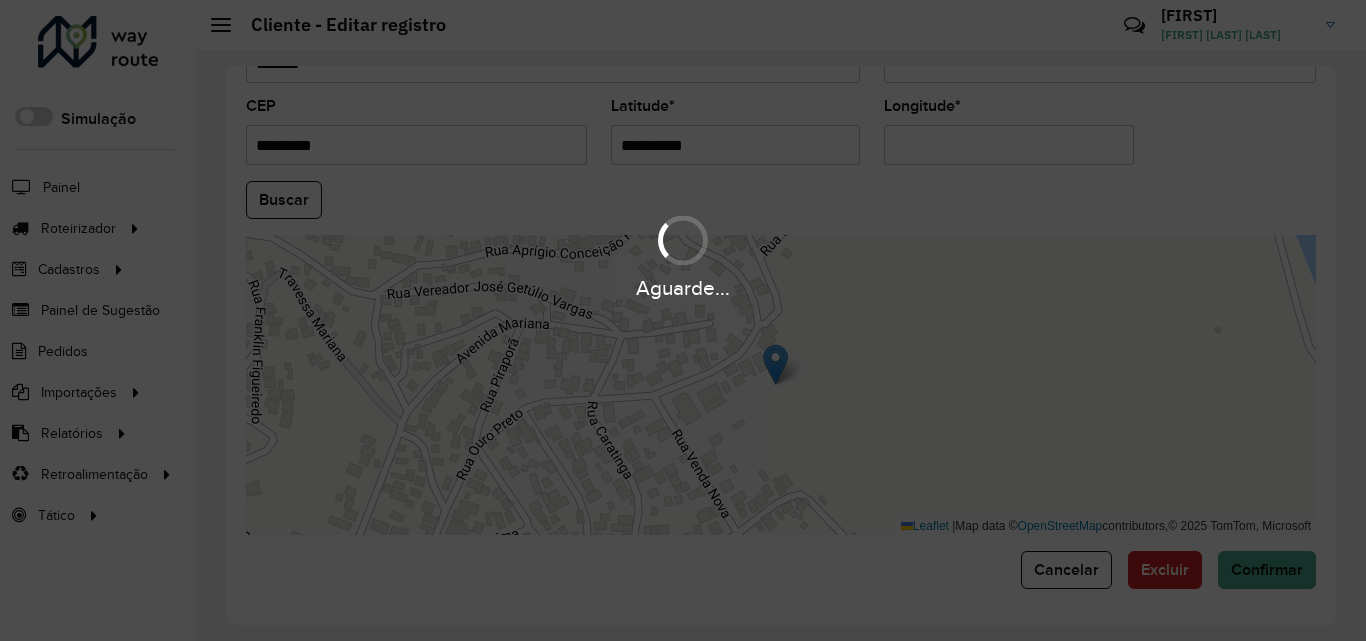 paste on "**********" 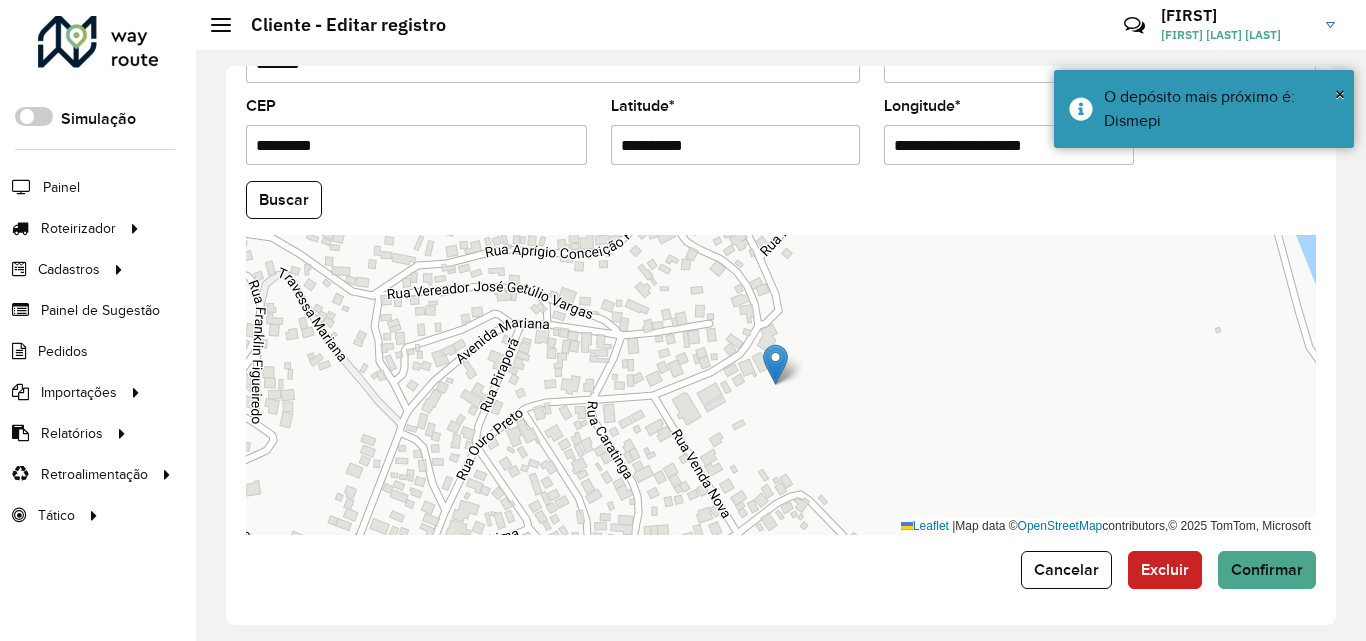 drag, startPoint x: 970, startPoint y: 152, endPoint x: 874, endPoint y: 168, distance: 97.3242 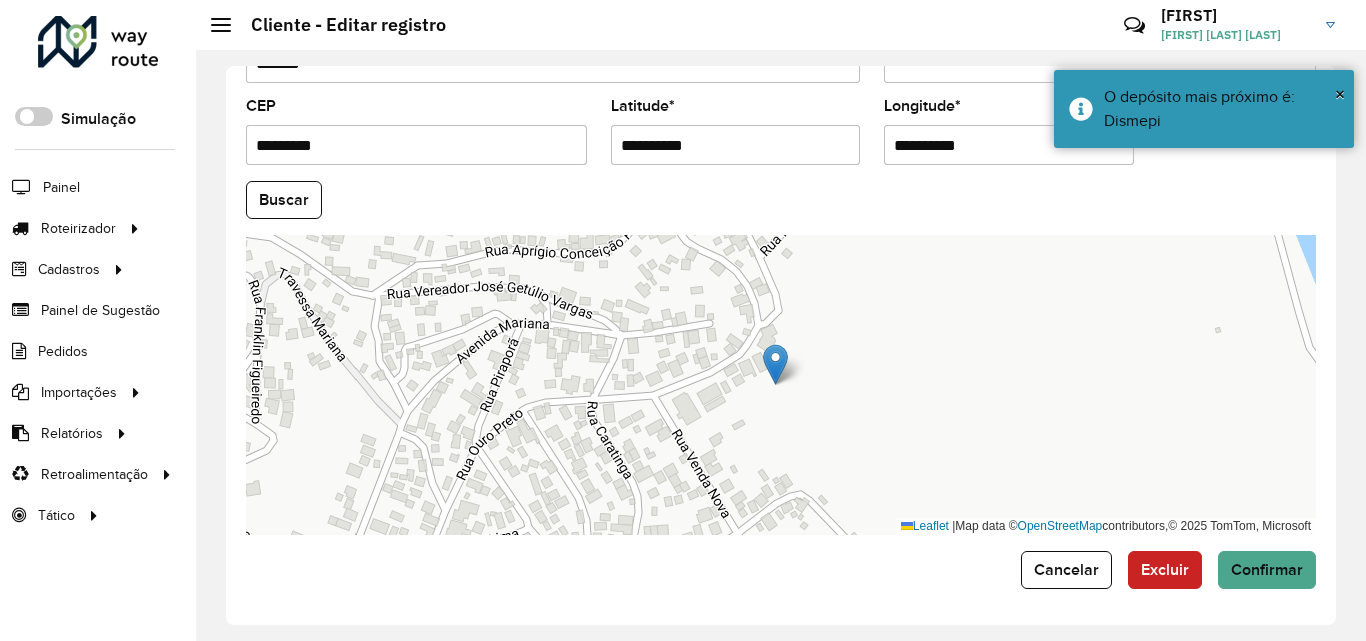 type on "**********" 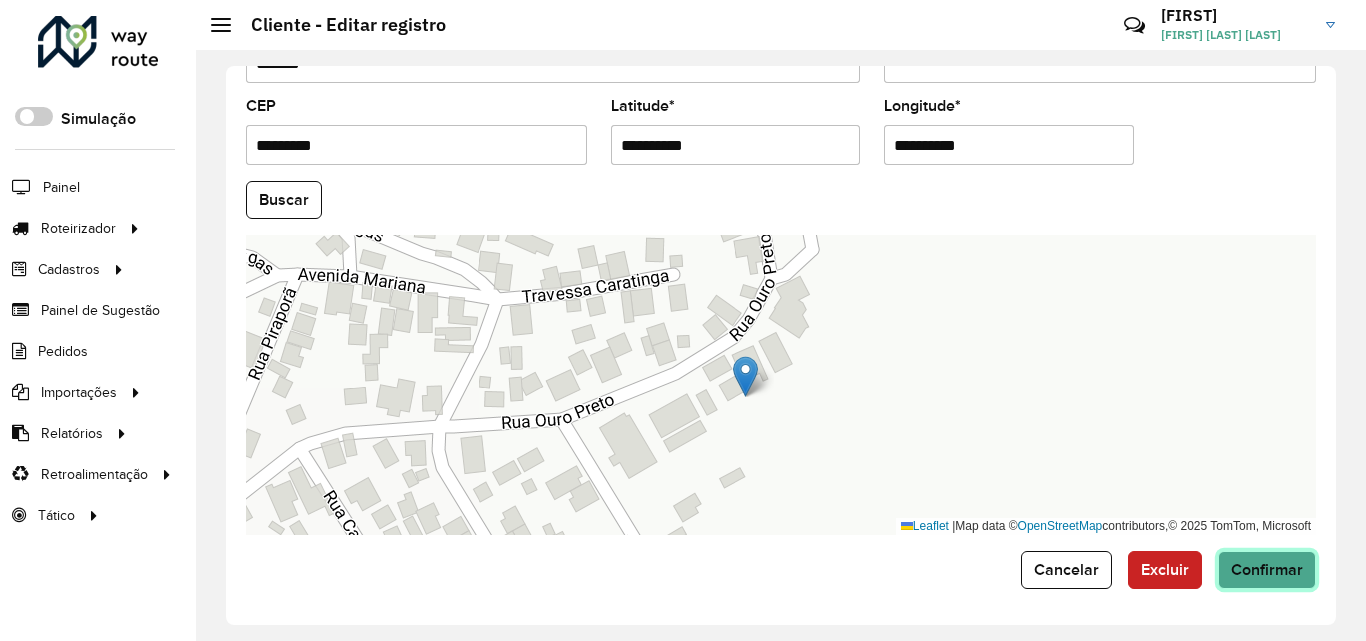 click on "Confirmar" 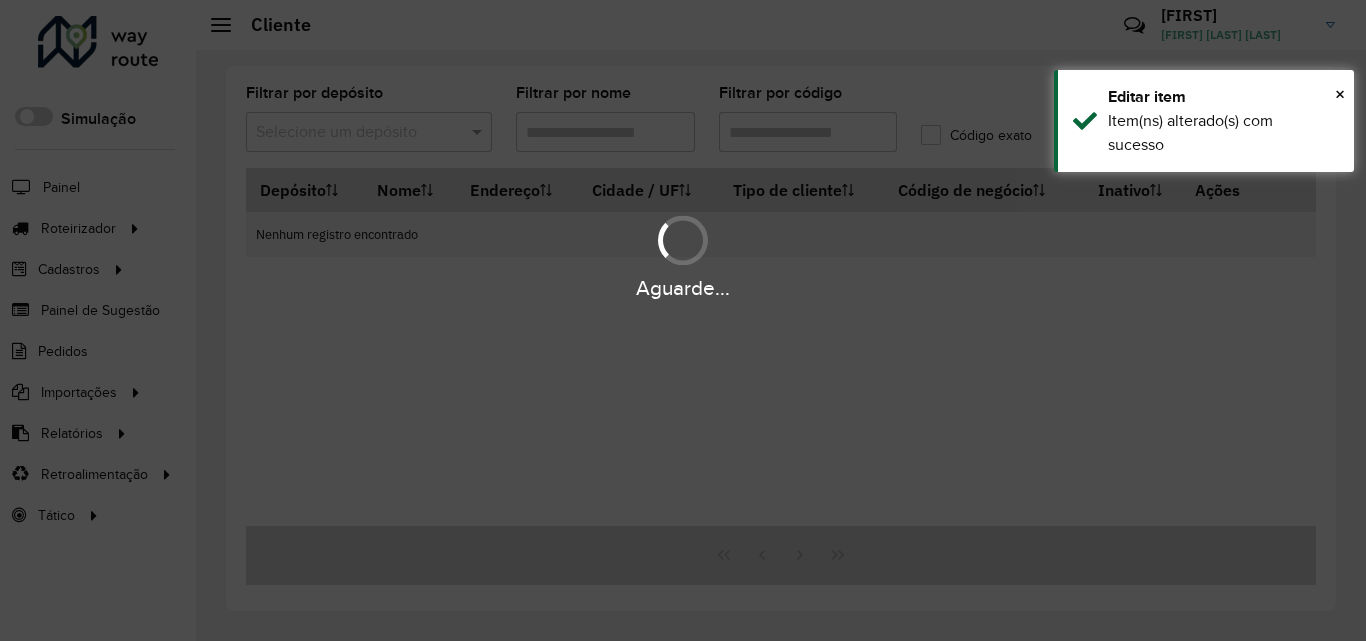 type on "*****" 